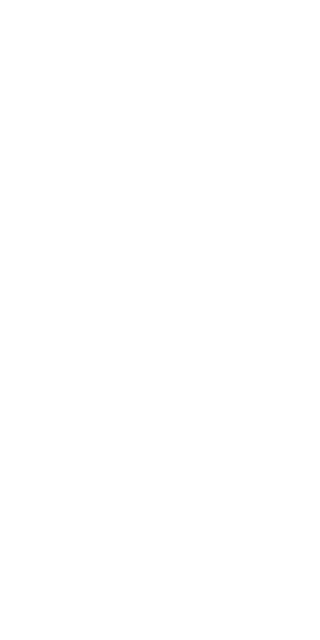 scroll, scrollTop: 0, scrollLeft: 0, axis: both 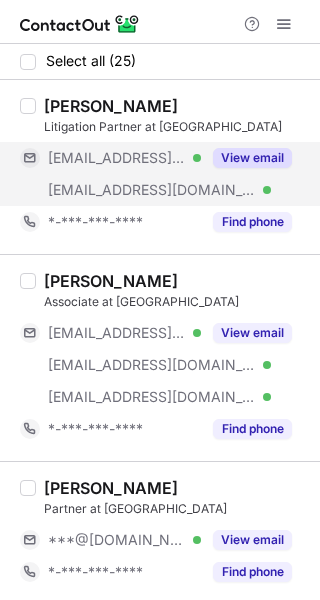 click on "View email" at bounding box center (252, 158) 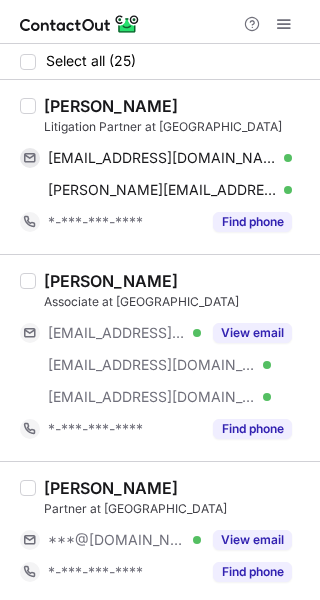 click on "Brian A. Yuen" at bounding box center [111, 106] 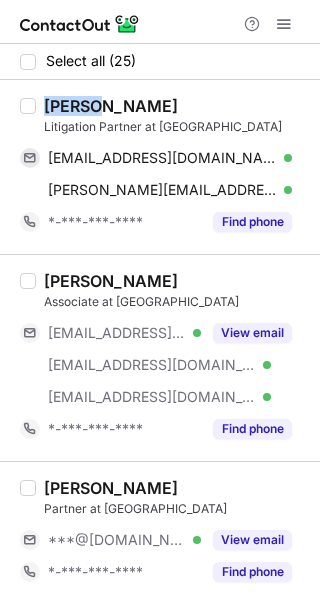click on "Brian A. Yuen" at bounding box center [111, 106] 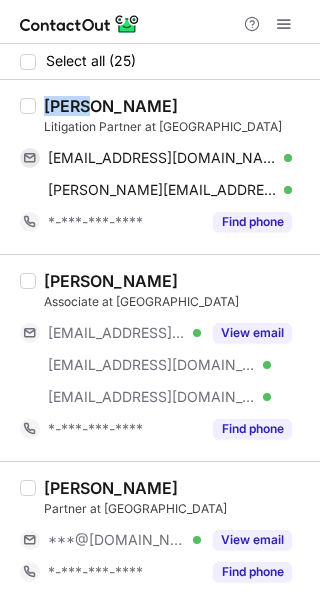 copy on "Brian" 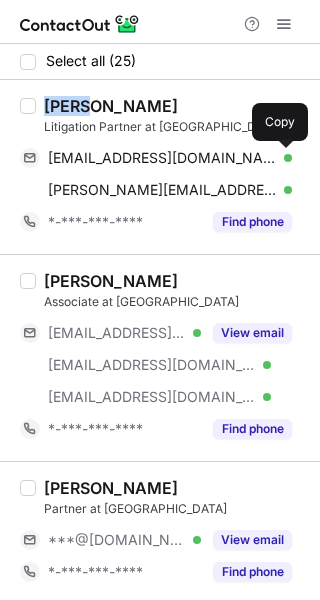 drag, startPoint x: 275, startPoint y: 150, endPoint x: 309, endPoint y: 151, distance: 34.0147 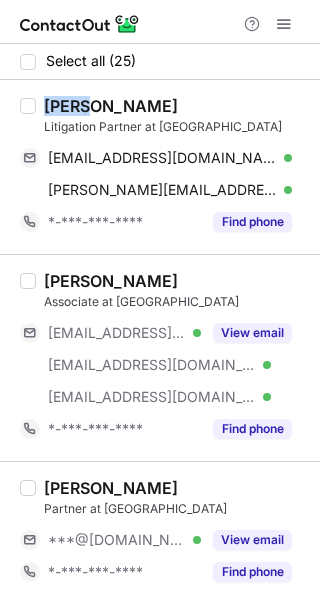 type 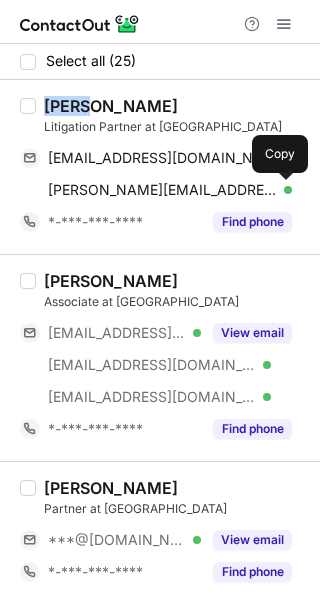 drag, startPoint x: 280, startPoint y: 187, endPoint x: 309, endPoint y: 186, distance: 29.017237 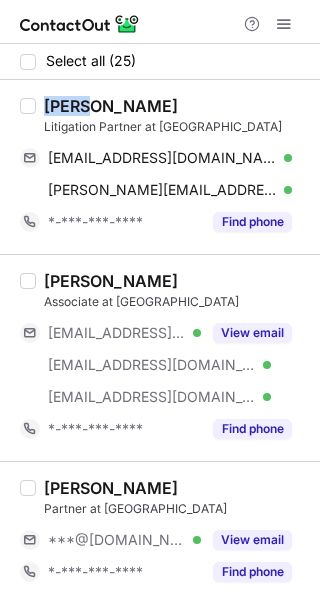 type 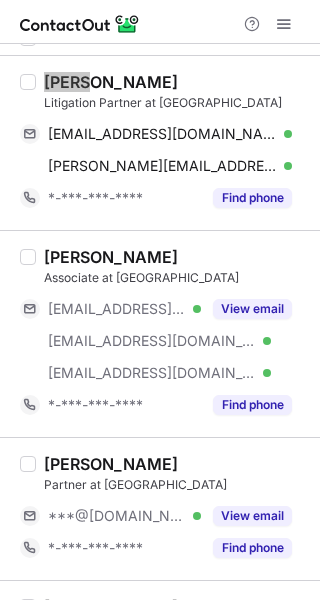 scroll, scrollTop: 0, scrollLeft: 0, axis: both 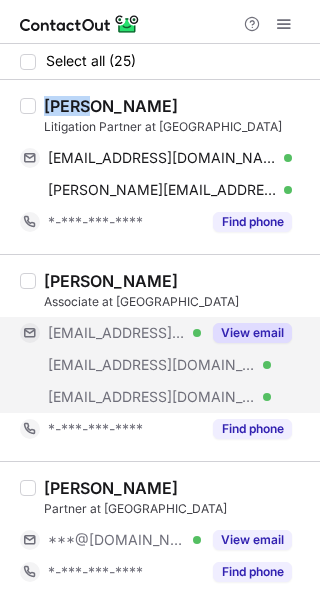 drag, startPoint x: 279, startPoint y: 335, endPoint x: 251, endPoint y: 336, distance: 28.01785 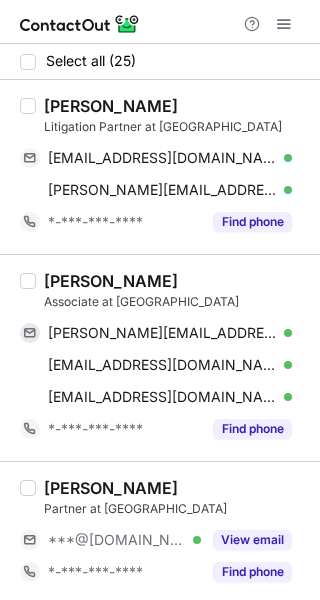 click on "Thomas Falcone" at bounding box center [111, 281] 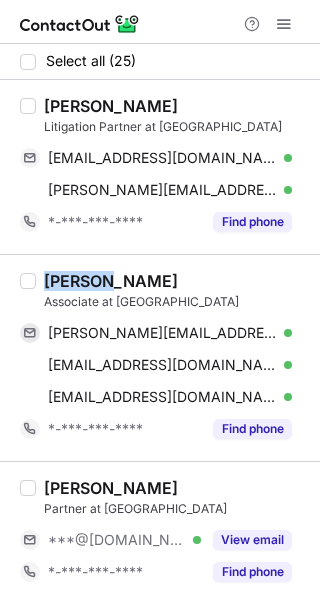 click on "Thomas Falcone" at bounding box center (111, 281) 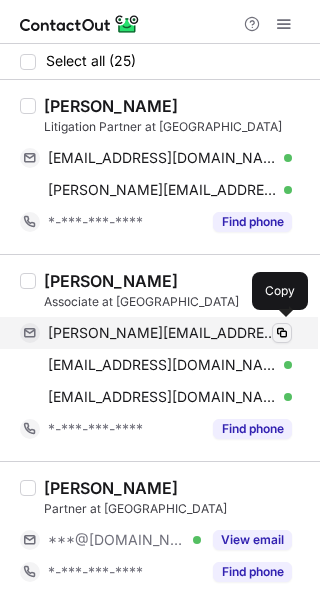 drag, startPoint x: 265, startPoint y: 332, endPoint x: 288, endPoint y: 332, distance: 23 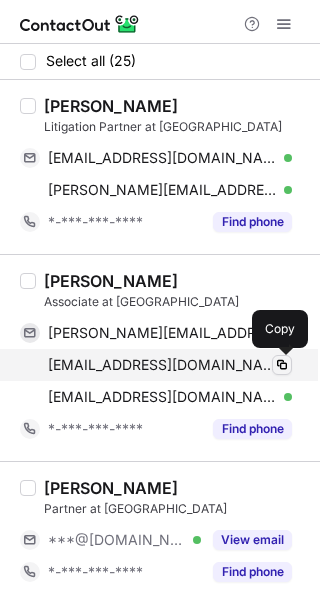 click at bounding box center [282, 365] 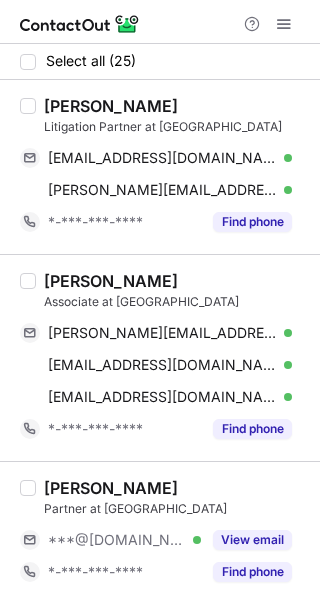 type 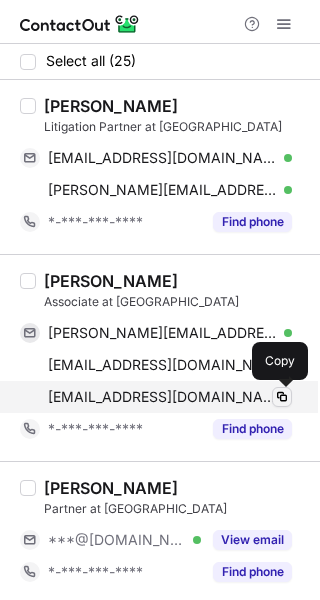 drag, startPoint x: 283, startPoint y: 387, endPoint x: 319, endPoint y: 387, distance: 36 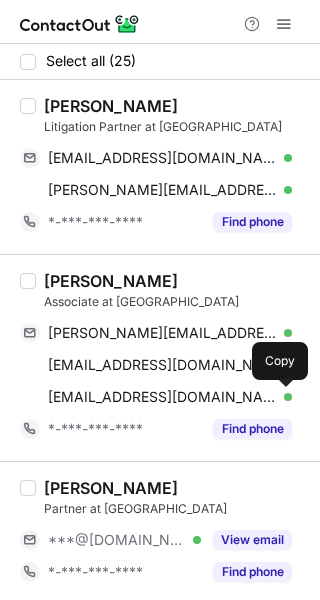 click at bounding box center (282, 397) 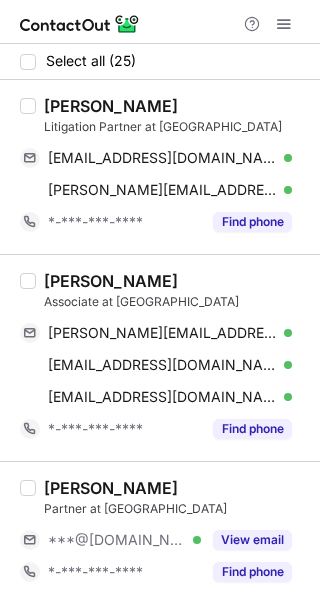 type 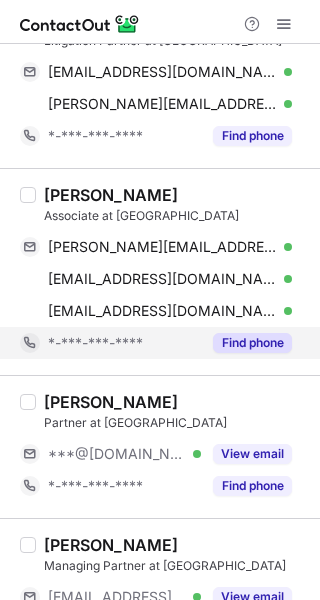 scroll, scrollTop: 200, scrollLeft: 0, axis: vertical 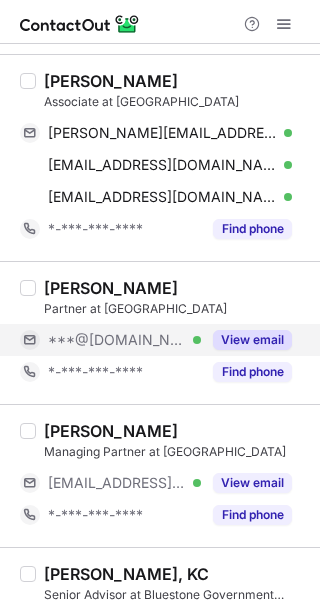 drag, startPoint x: 261, startPoint y: 333, endPoint x: 250, endPoint y: 333, distance: 11 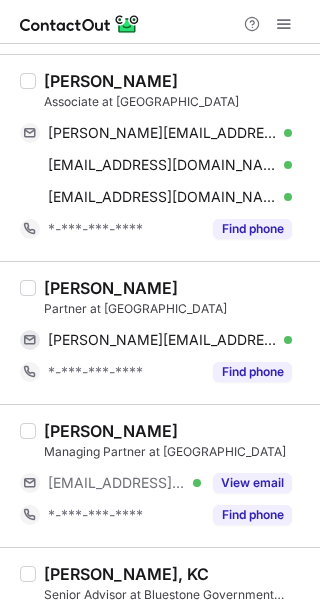click on "Richard Sehmer" at bounding box center (111, 288) 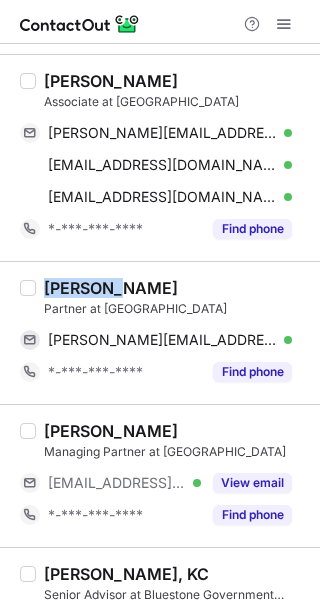 click on "Richard Sehmer" at bounding box center (111, 288) 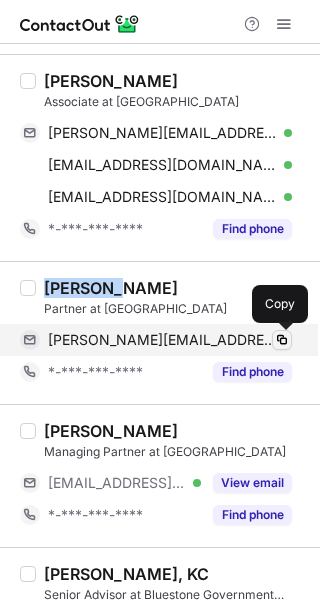 click at bounding box center (282, 340) 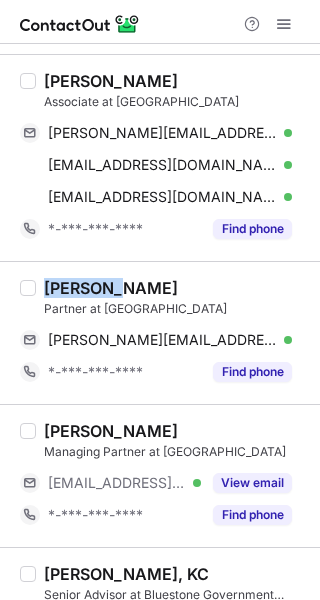 type 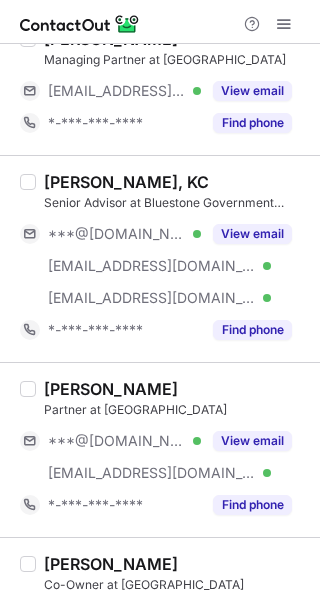 scroll, scrollTop: 600, scrollLeft: 0, axis: vertical 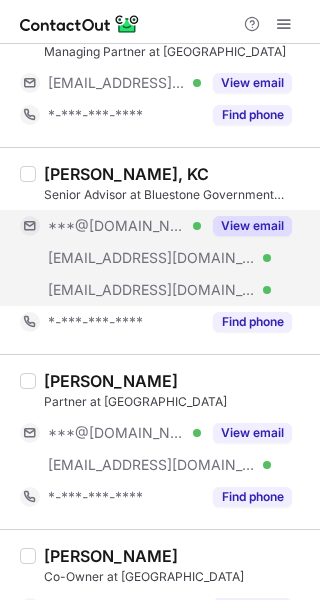 click on "View email" at bounding box center [252, 226] 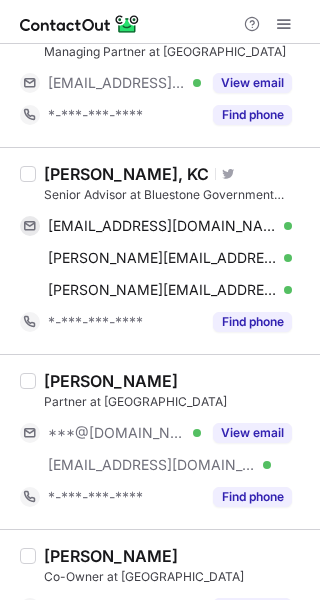 click on "Bob D'Eith, KC Visit Twitter profile Senior Advisor at Bluestone Government Relations bobdeith@gmail.com Verified Copy bob@adagiomusic.ca Verified Copy bob@bcmusiclaw.com Verified Copy *-***-***-**** Find phone" at bounding box center (160, 250) 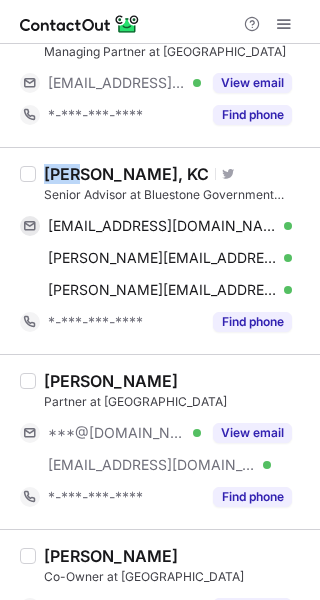 click on "Bob D'Eith, KC" at bounding box center (126, 174) 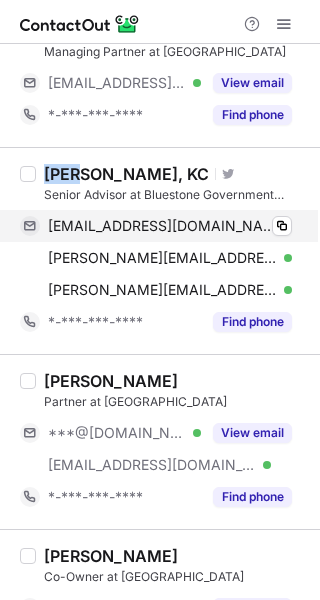 drag, startPoint x: 269, startPoint y: 223, endPoint x: 291, endPoint y: 228, distance: 22.561028 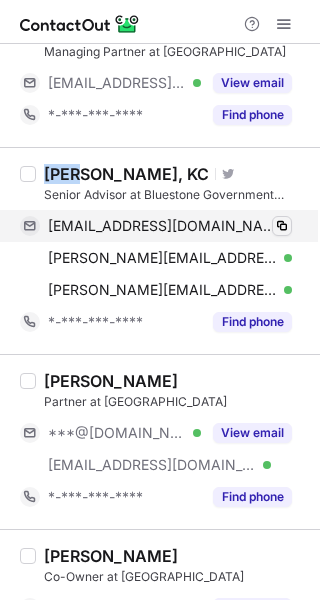 click on "bobdeith@gmail.com Verified" at bounding box center [170, 226] 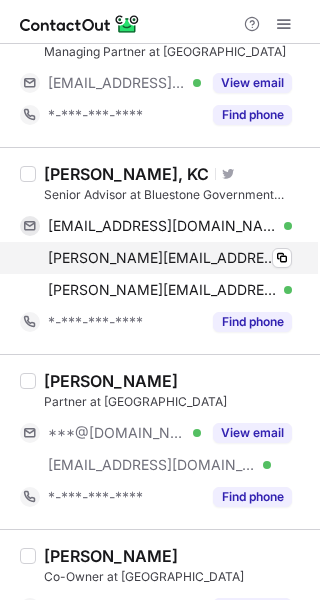 drag, startPoint x: 271, startPoint y: 252, endPoint x: 303, endPoint y: 268, distance: 35.77709 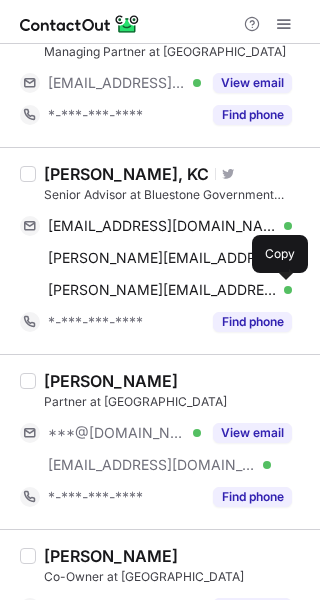 drag, startPoint x: 284, startPoint y: 295, endPoint x: 317, endPoint y: 290, distance: 33.37664 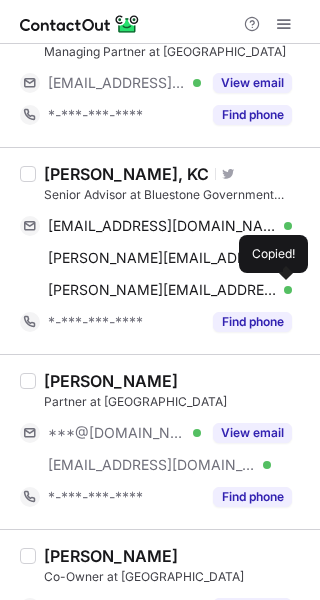 type 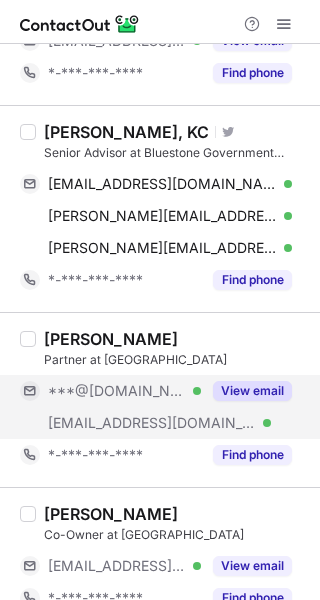 scroll, scrollTop: 700, scrollLeft: 0, axis: vertical 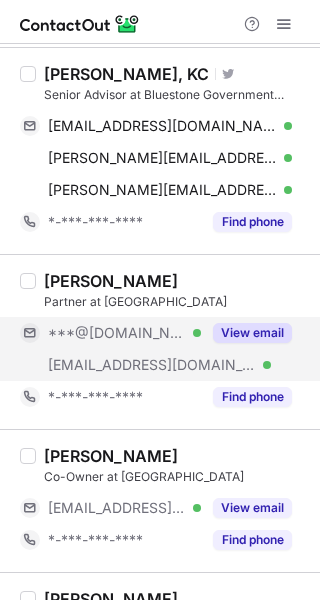 drag, startPoint x: 234, startPoint y: 329, endPoint x: 204, endPoint y: 341, distance: 32.31099 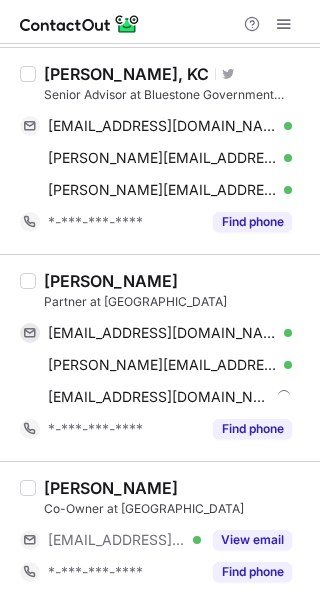 click on "Mustafa Mohamedali" at bounding box center (111, 281) 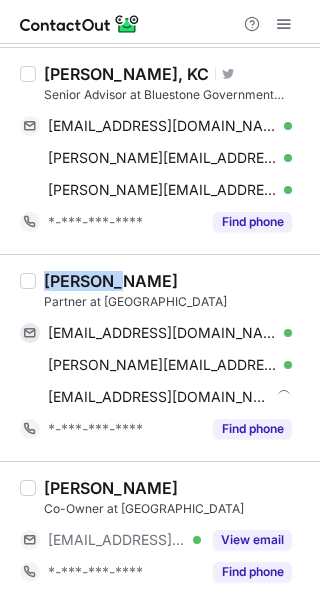 click on "Mustafa Mohamedali" at bounding box center (111, 281) 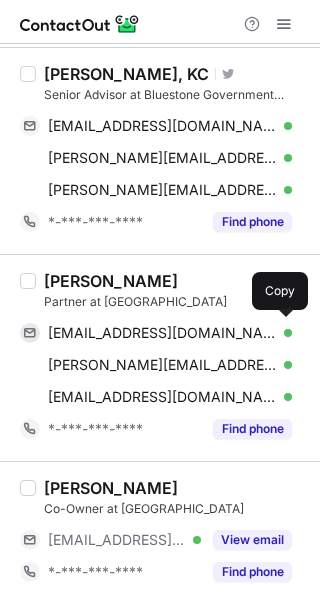 click on "Mustafa Mohamedali Partner at Coal Harbour Law mustafamohamedali85@gmail.com Verified Copy mustafa@coalharbourlaw.ca Verified Copy mmohamedali@murphyandcompany.com Verified Copy *-***-***-**** Find phone" at bounding box center [160, 357] 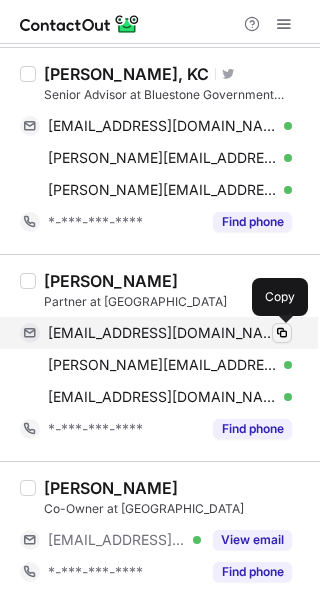 click at bounding box center (282, 333) 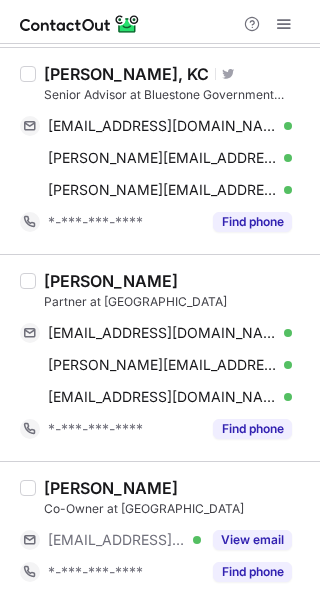 type 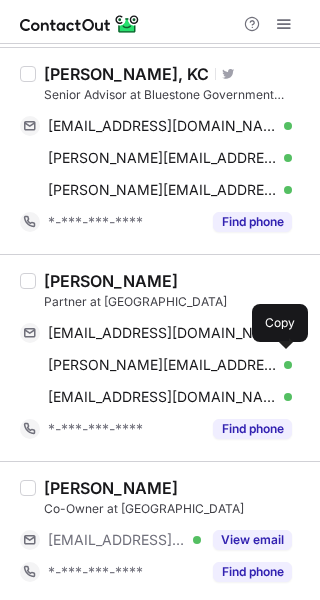 drag, startPoint x: 271, startPoint y: 360, endPoint x: 312, endPoint y: 371, distance: 42.44997 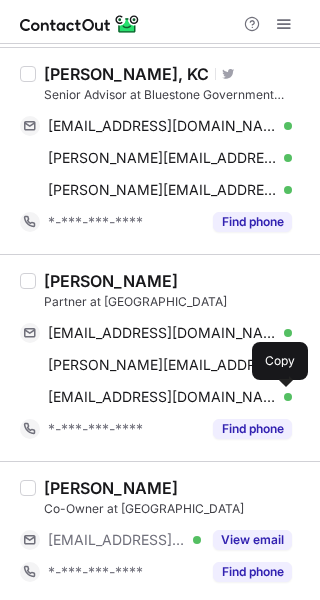 drag, startPoint x: 277, startPoint y: 391, endPoint x: 313, endPoint y: 401, distance: 37.363083 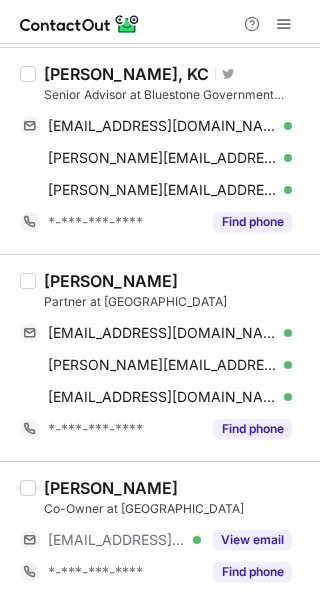 type 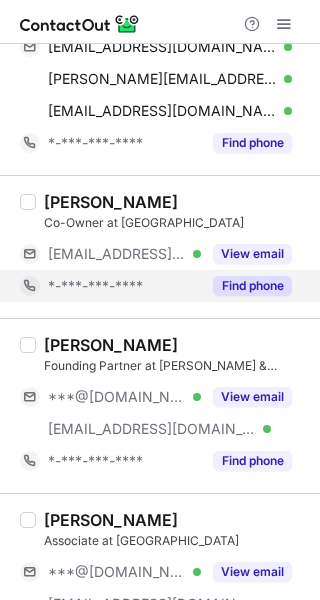 scroll, scrollTop: 1100, scrollLeft: 0, axis: vertical 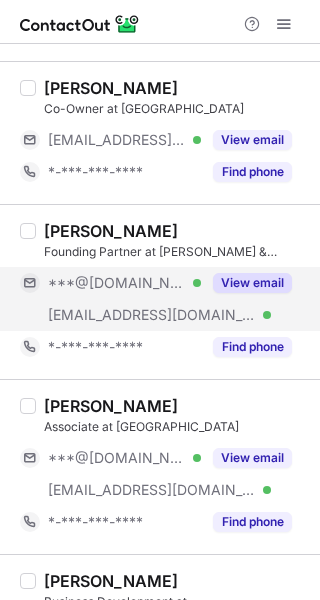 click on "View email" at bounding box center [246, 283] 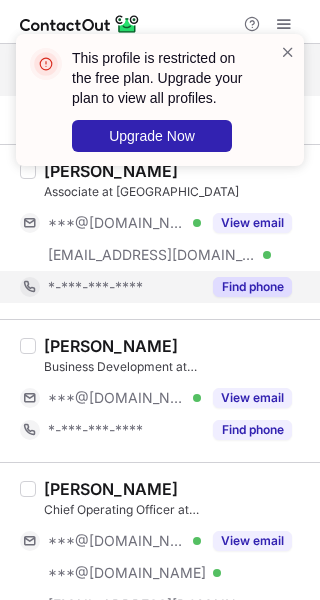 scroll, scrollTop: 1300, scrollLeft: 0, axis: vertical 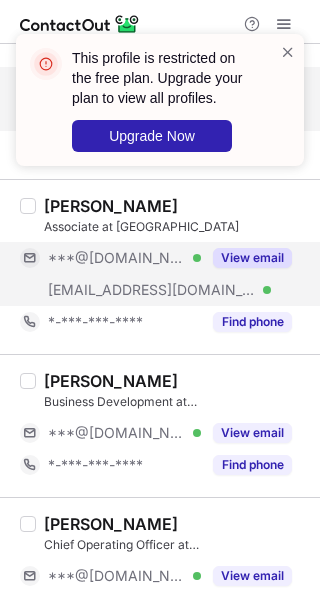 click on "***@gmail.com Verified" at bounding box center (124, 258) 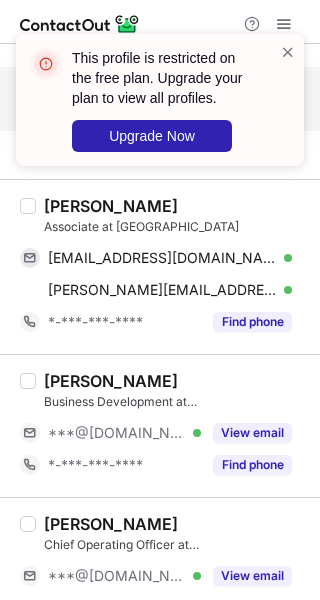click on "This profile is restricted on the free plan. Upgrade your plan to view all profiles. Upgrade Now" at bounding box center [160, 108] 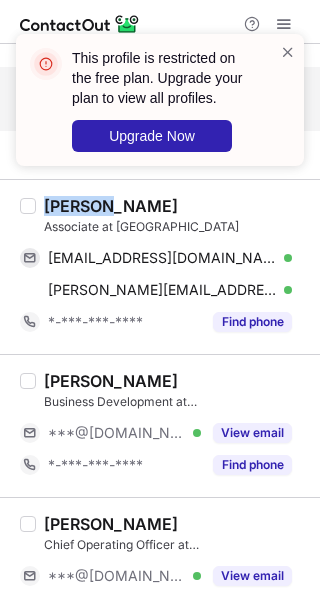 click on "Justin Tam" at bounding box center (111, 206) 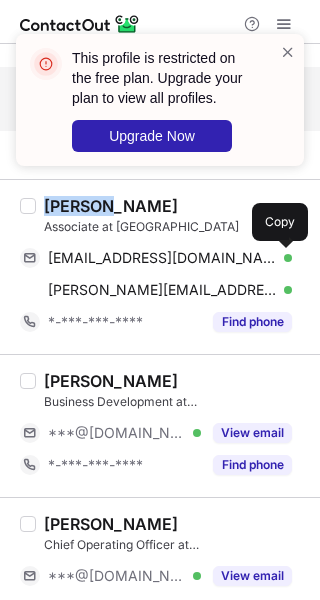 drag, startPoint x: 288, startPoint y: 256, endPoint x: 318, endPoint y: 270, distance: 33.105892 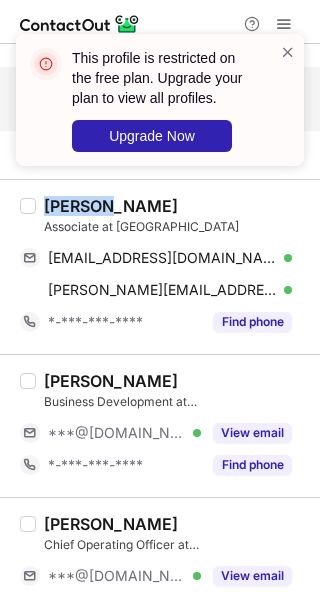 type 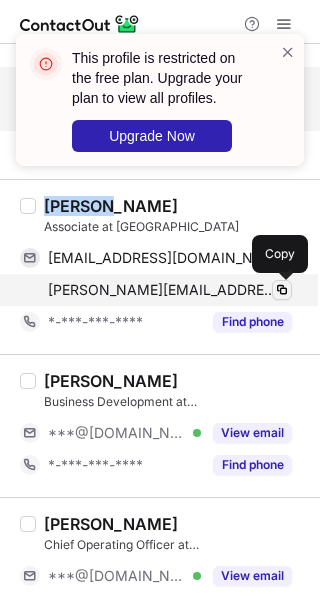 click at bounding box center (282, 290) 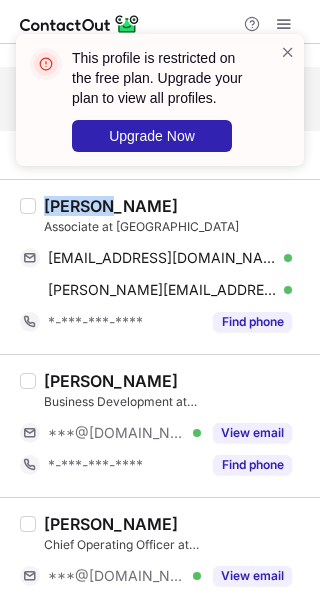 type 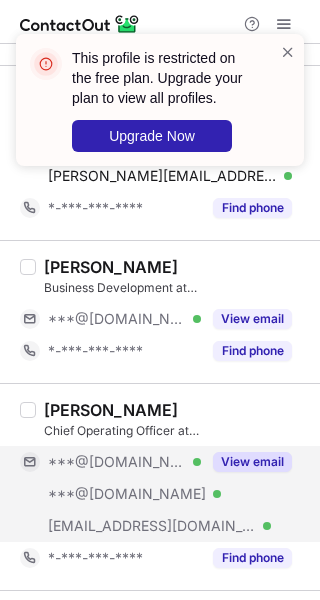scroll, scrollTop: 1500, scrollLeft: 0, axis: vertical 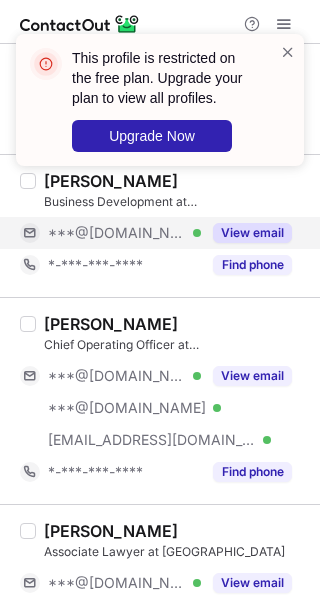 click on "***@hotmail.com Verified" at bounding box center [110, 233] 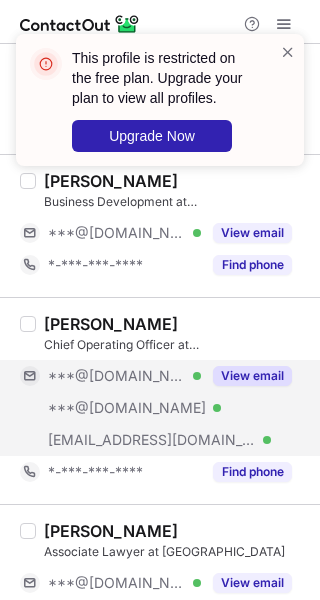click on "View email" at bounding box center (246, 376) 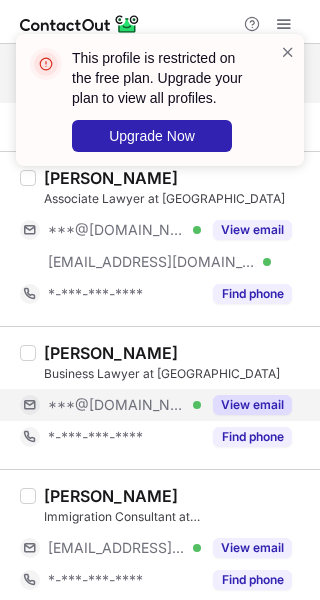 scroll, scrollTop: 1900, scrollLeft: 0, axis: vertical 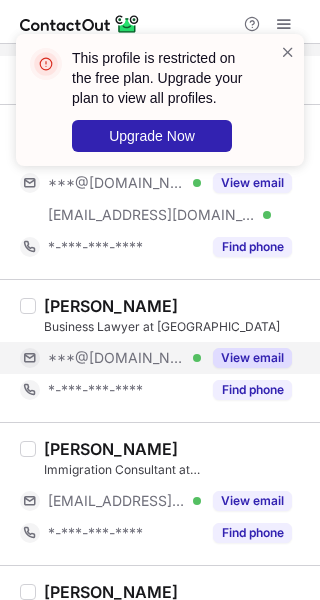 click on "View email" at bounding box center [246, 358] 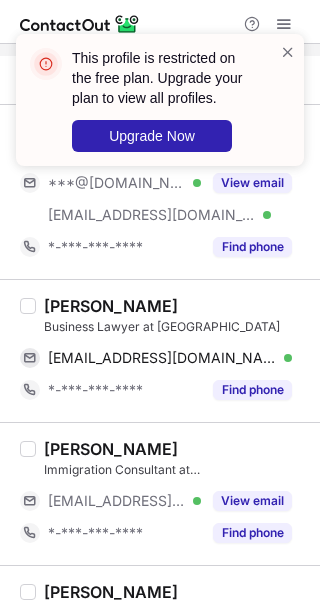 click on "Cole Bailey" at bounding box center (111, 306) 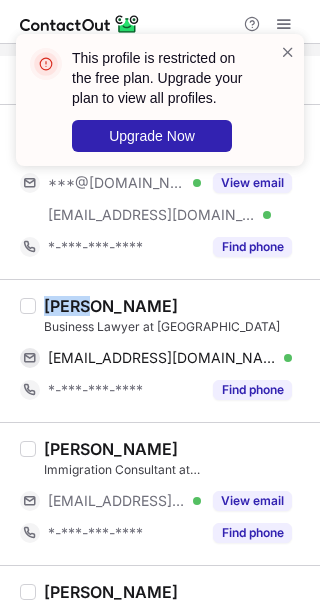 click on "Cole Bailey" at bounding box center (111, 306) 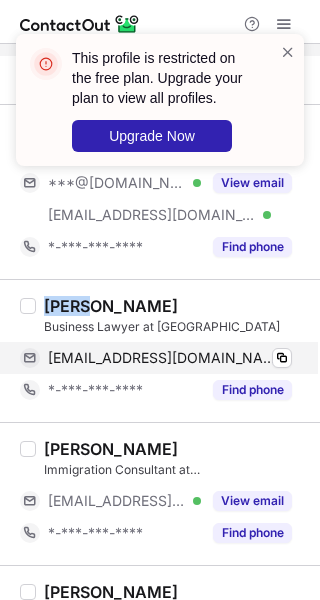 copy on "Cole" 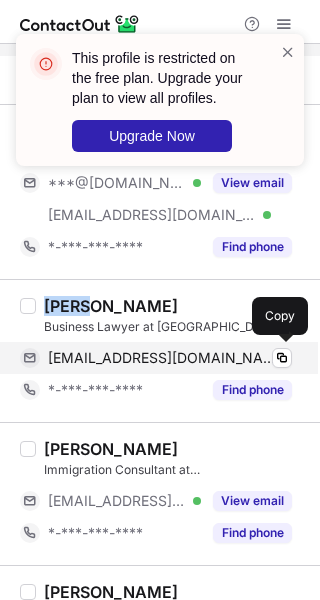 drag, startPoint x: 285, startPoint y: 352, endPoint x: 301, endPoint y: 373, distance: 26.400757 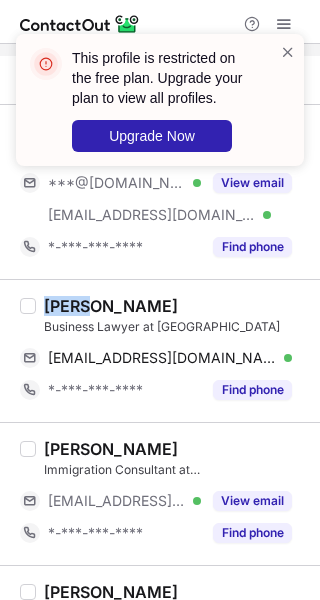 type 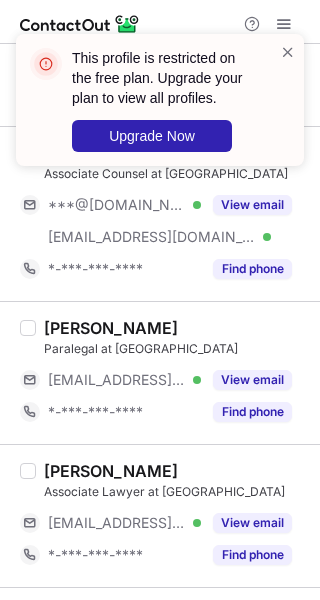 scroll, scrollTop: 2700, scrollLeft: 0, axis: vertical 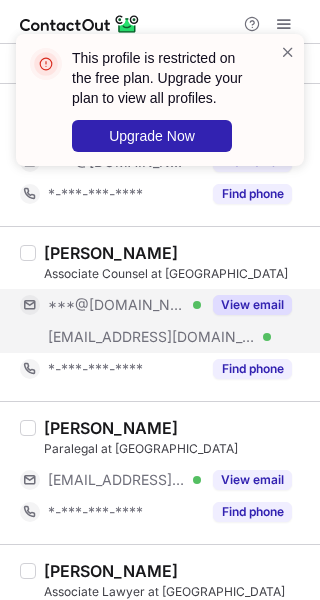 click on "View email" at bounding box center [252, 305] 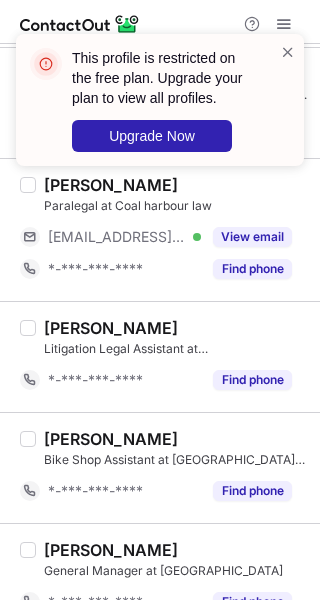 scroll, scrollTop: 3374, scrollLeft: 0, axis: vertical 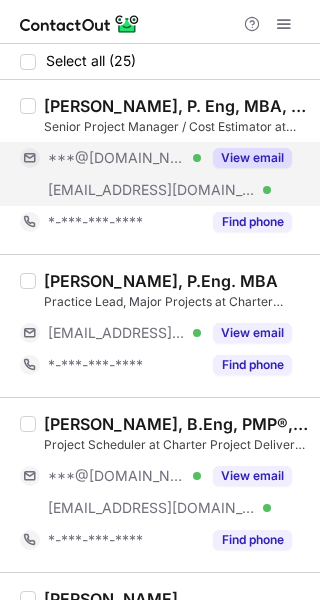 click on "View email" at bounding box center (252, 158) 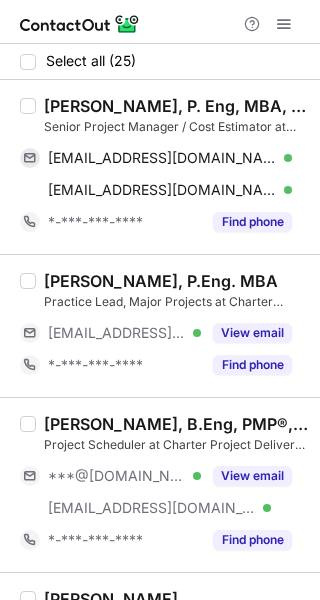 click on "[PERSON_NAME], P. Eng, MBA, PMP" at bounding box center [176, 106] 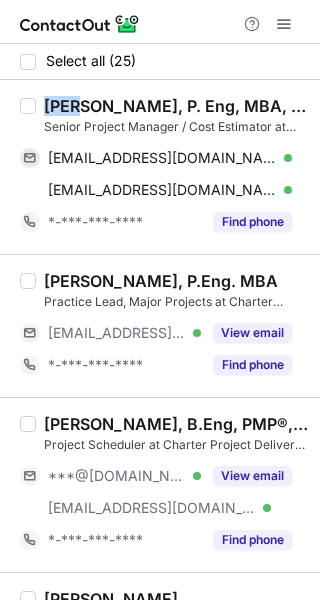 click on "Alu Leibanti, P. Eng, MBA, PMP" at bounding box center (176, 106) 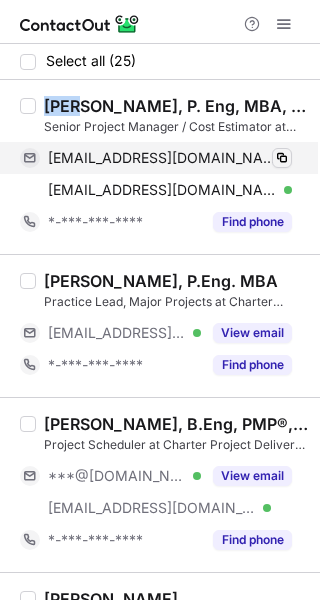 click at bounding box center (282, 158) 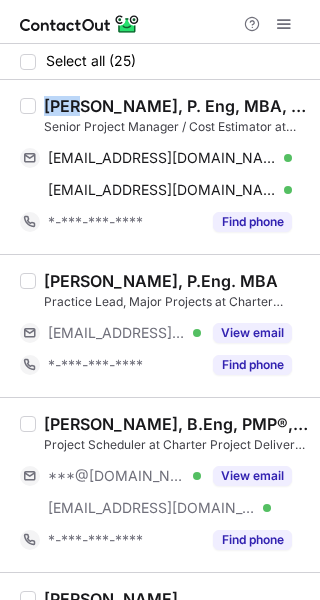 type 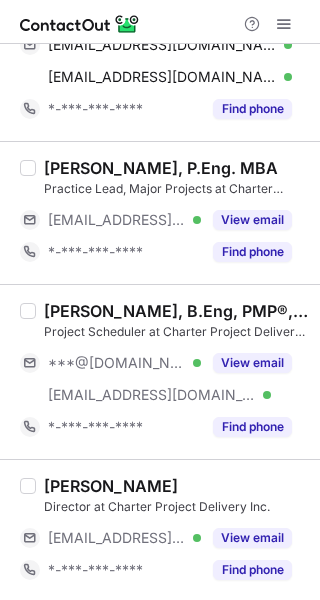 scroll, scrollTop: 200, scrollLeft: 0, axis: vertical 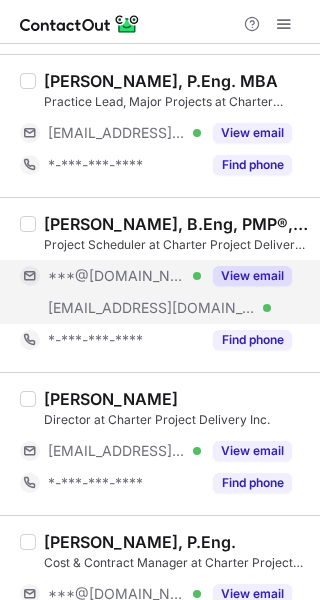click on "View email" at bounding box center [252, 276] 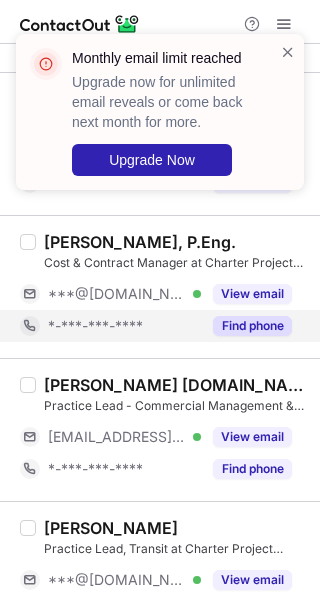 scroll, scrollTop: 400, scrollLeft: 0, axis: vertical 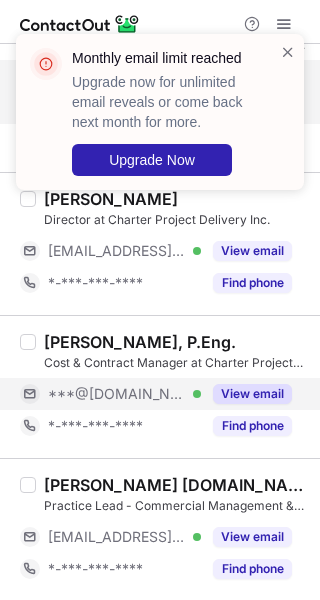 click on "View email" at bounding box center [252, 394] 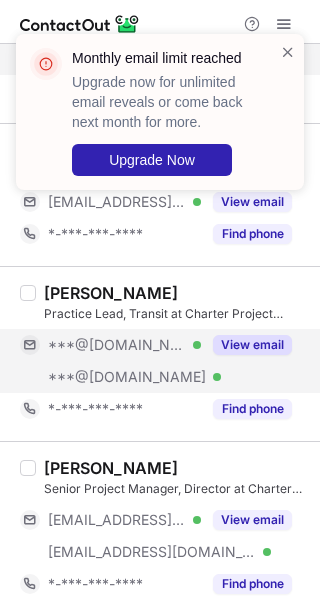 scroll, scrollTop: 700, scrollLeft: 0, axis: vertical 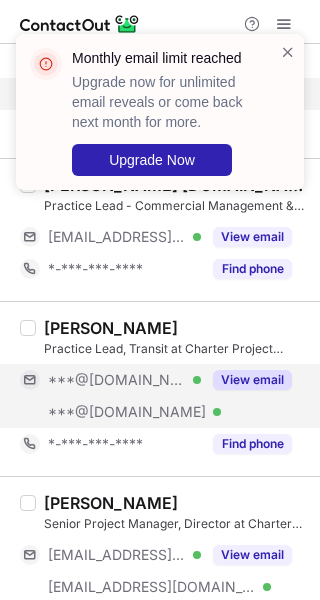 click on "View email" at bounding box center [252, 380] 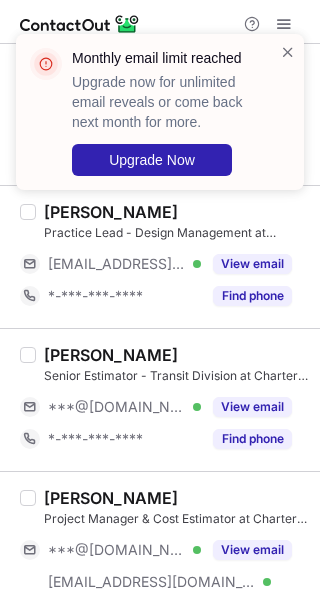 scroll, scrollTop: 1200, scrollLeft: 0, axis: vertical 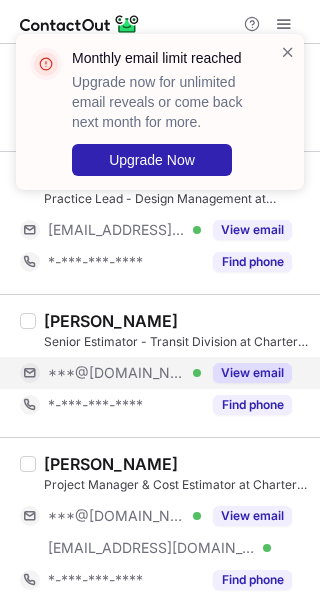 click on "View email" at bounding box center (252, 373) 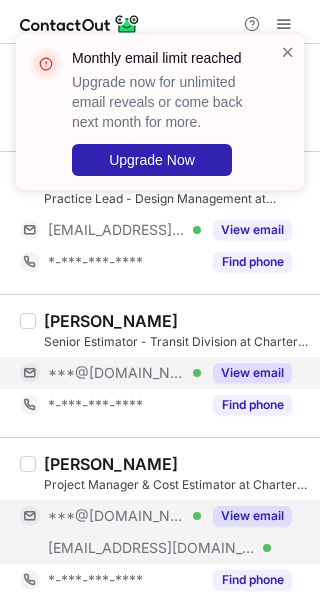 click on "View email" at bounding box center [252, 516] 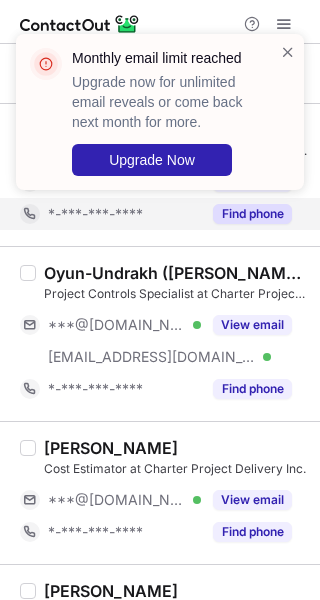 scroll, scrollTop: 2000, scrollLeft: 0, axis: vertical 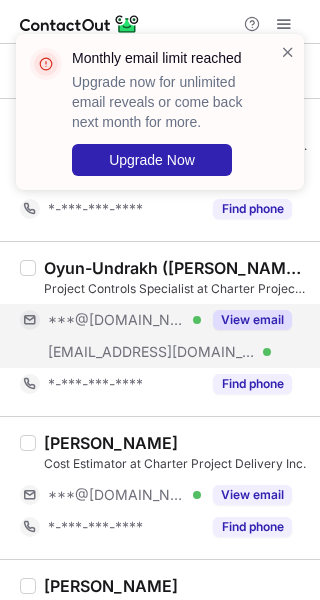 click on "View email" at bounding box center (252, 320) 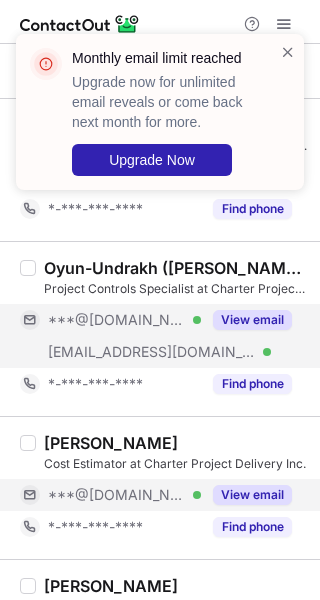 click on "View email" at bounding box center [252, 495] 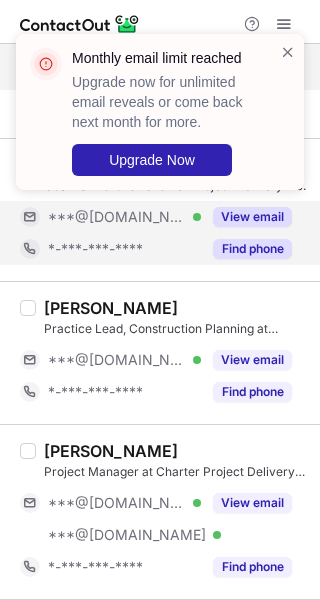 scroll, scrollTop: 2300, scrollLeft: 0, axis: vertical 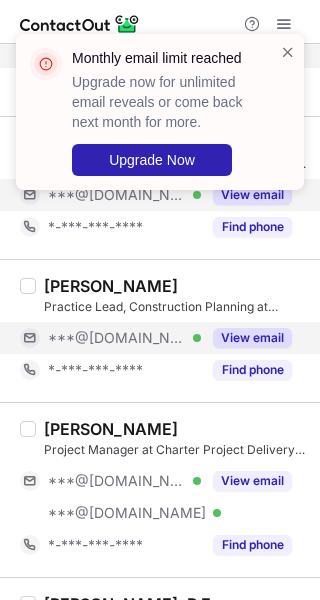 click on "View email" at bounding box center [252, 338] 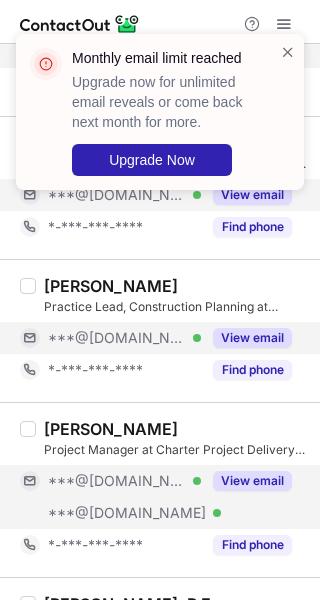 click on "View email" at bounding box center (252, 481) 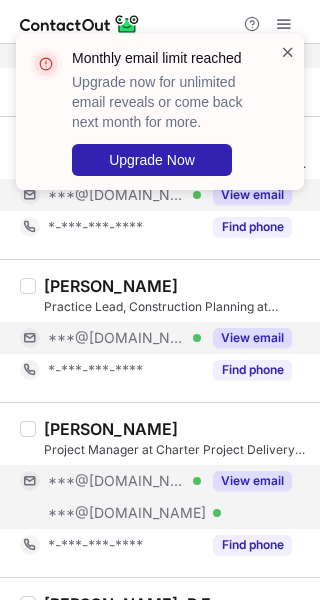 click at bounding box center [288, 52] 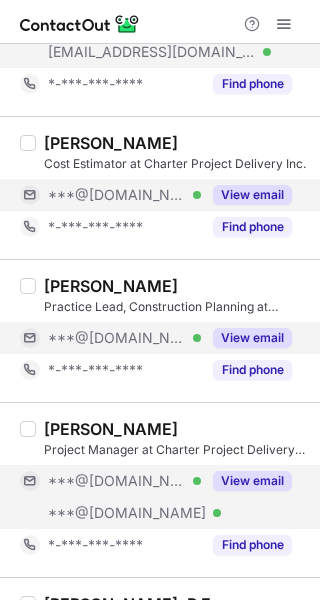 click on "Monthly email limit reached Upgrade now for unlimited email reveals or come back next month for more. Upgrade Now" at bounding box center (160, 120) 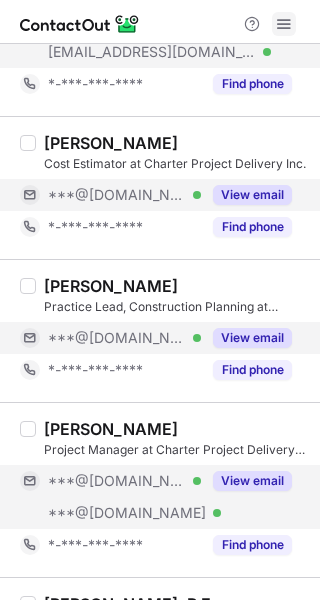 click at bounding box center (284, 24) 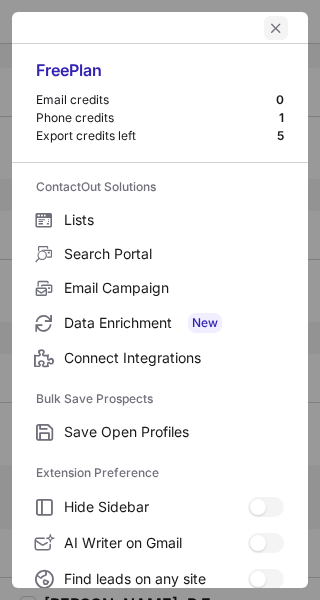 click at bounding box center (276, 28) 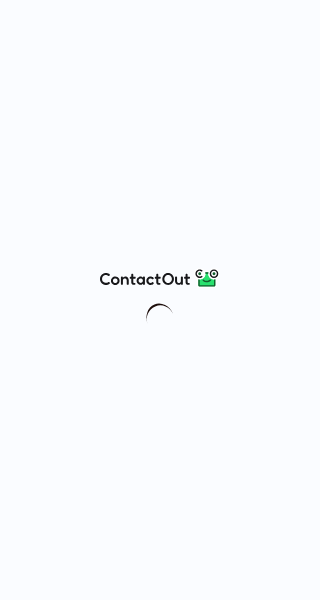 scroll, scrollTop: 0, scrollLeft: 0, axis: both 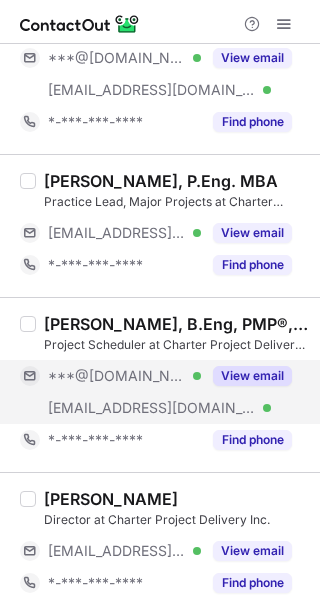 click on "View email" at bounding box center [246, 376] 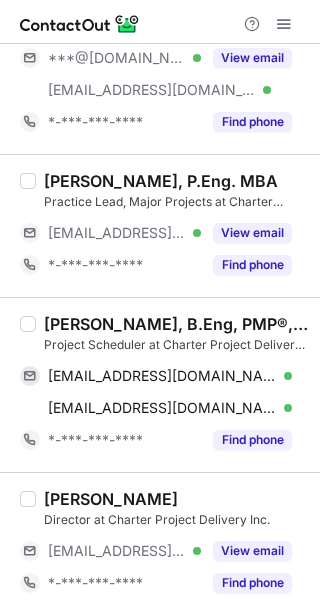 click on "[PERSON_NAME], B.Eng, PMP®,RMP®, MBA" at bounding box center (176, 324) 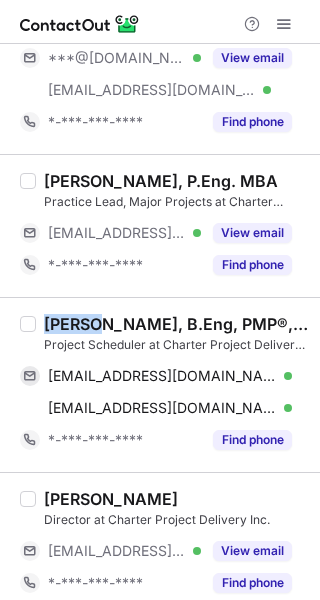 click on "[PERSON_NAME], B.Eng, PMP®,RMP®, MBA" at bounding box center (176, 324) 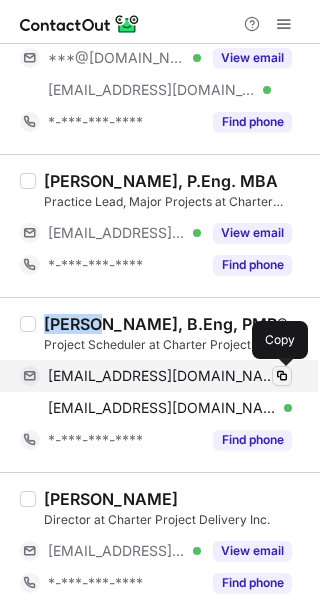 drag, startPoint x: 273, startPoint y: 372, endPoint x: 314, endPoint y: 361, distance: 42.44997 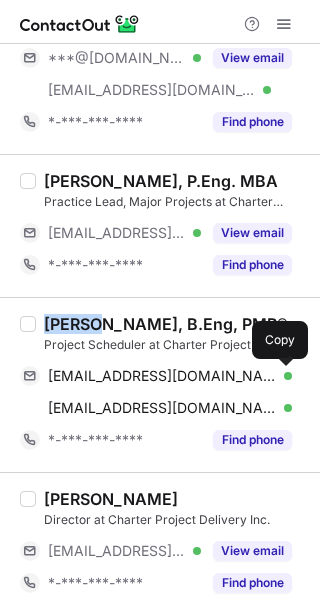 click at bounding box center (282, 376) 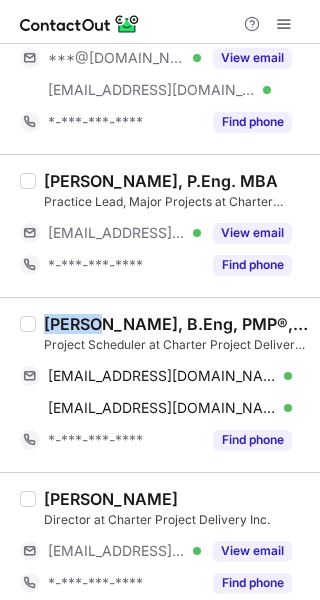 type 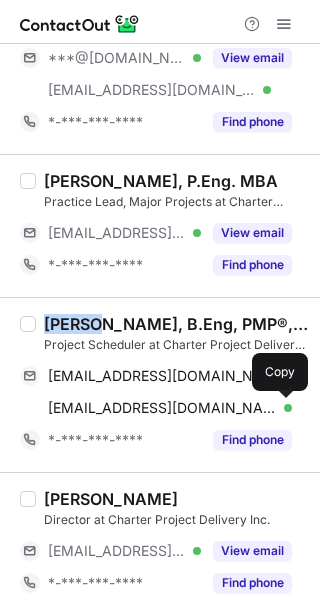 drag, startPoint x: 276, startPoint y: 406, endPoint x: 313, endPoint y: 403, distance: 37.12142 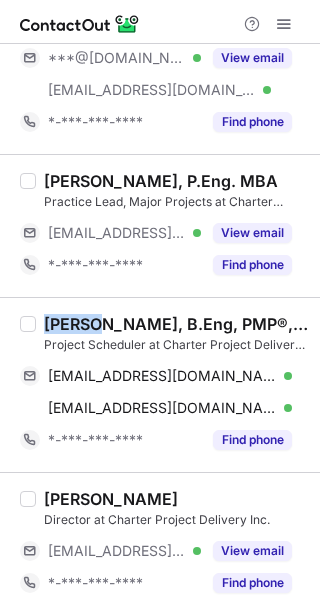 type 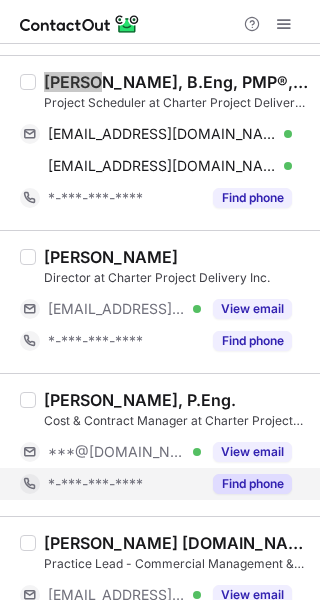 scroll, scrollTop: 400, scrollLeft: 0, axis: vertical 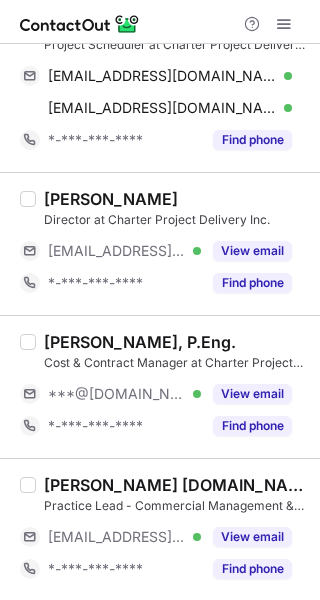 click on "Eddie Wang, P.Eng. Cost & Contract Manager at Charter Project Delivery Inc. ***@hotmail.com Verified View email *-***-***-**** Find phone" at bounding box center [172, 387] 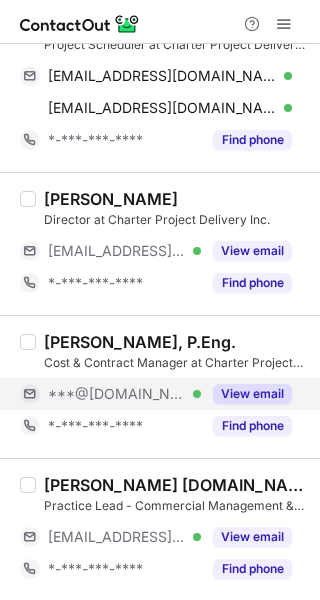 click on "View email" at bounding box center [252, 394] 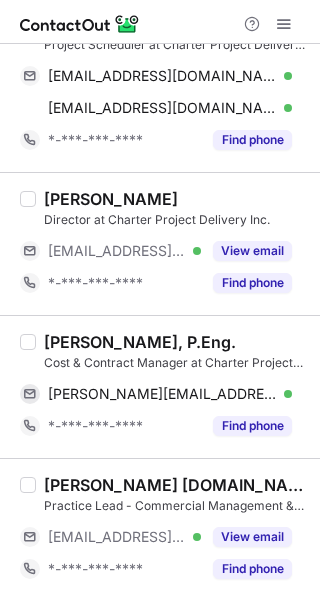 click on "Eddie Wang, P.Eng." at bounding box center [140, 342] 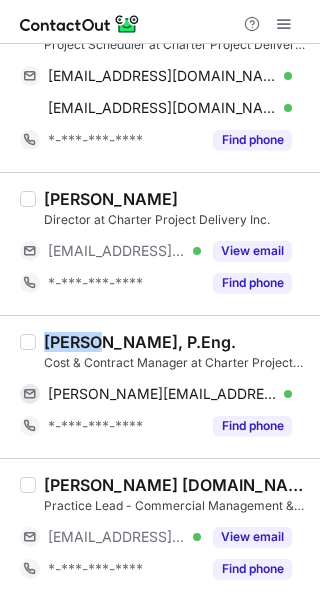 click on "Eddie Wang, P.Eng." at bounding box center (140, 342) 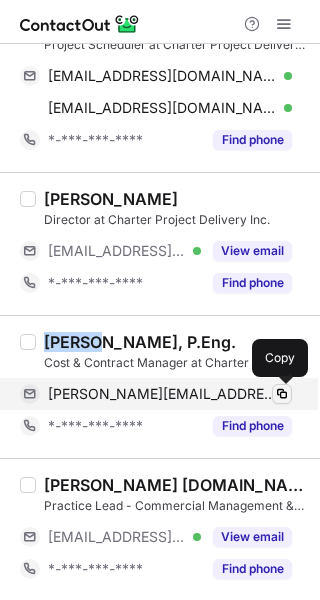 click at bounding box center [282, 394] 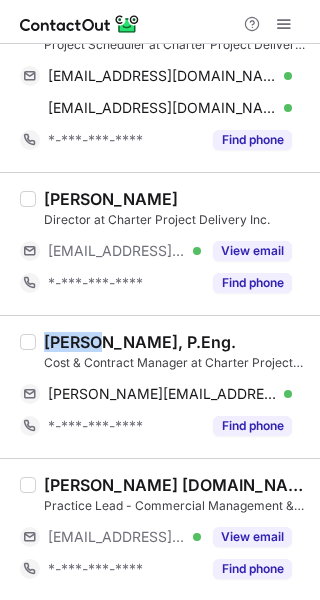 type 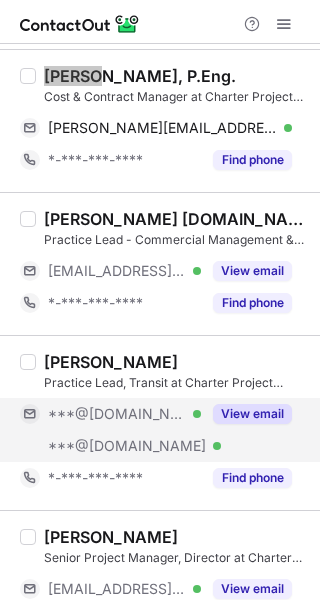 scroll, scrollTop: 700, scrollLeft: 0, axis: vertical 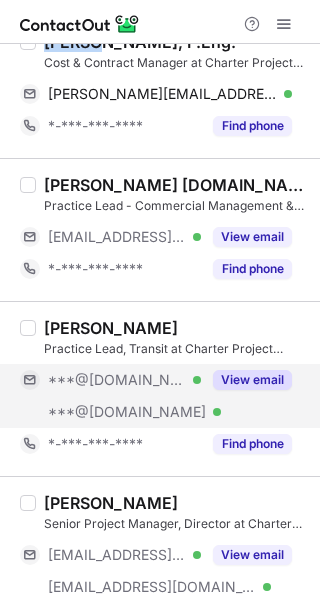 click on "View email" at bounding box center [246, 380] 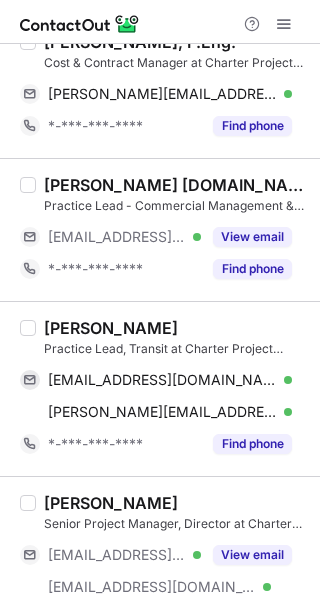 click on "Nic Johnson" at bounding box center [111, 328] 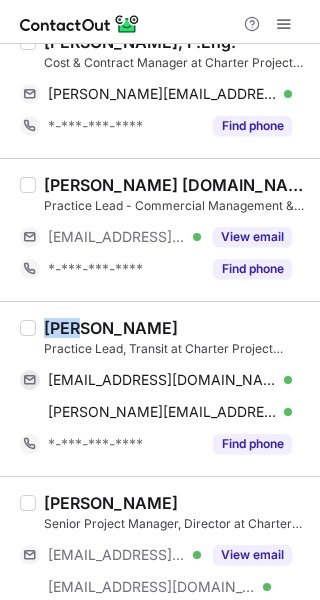 click on "Nic Johnson" at bounding box center (111, 328) 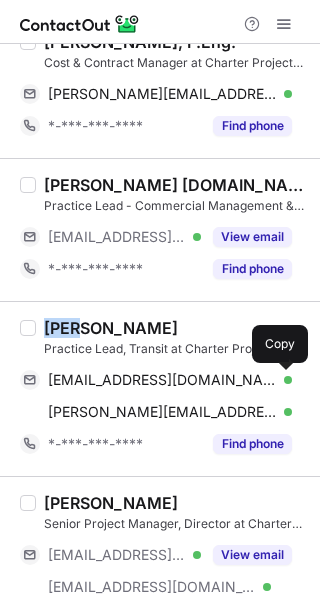 drag, startPoint x: 291, startPoint y: 378, endPoint x: 319, endPoint y: 378, distance: 28 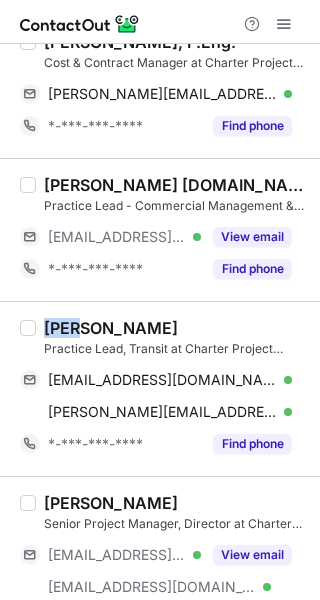 type 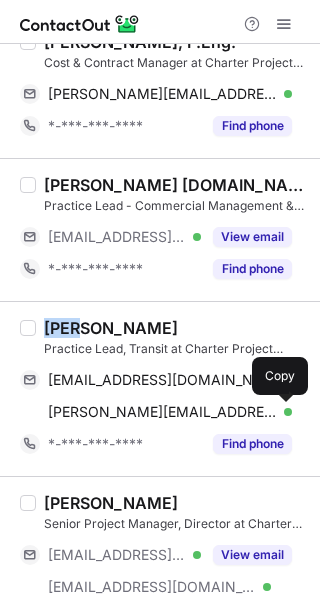 drag, startPoint x: 286, startPoint y: 408, endPoint x: 308, endPoint y: 406, distance: 22.090721 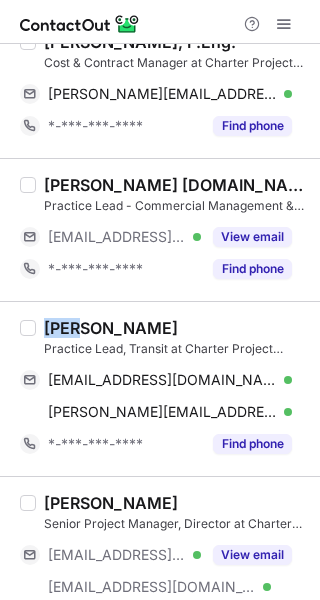 type 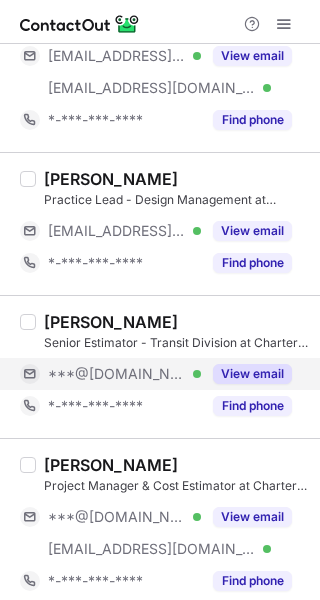 scroll, scrollTop: 1200, scrollLeft: 0, axis: vertical 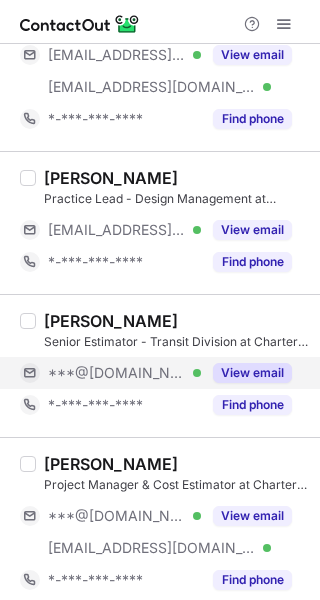 click on "View email" at bounding box center (246, 373) 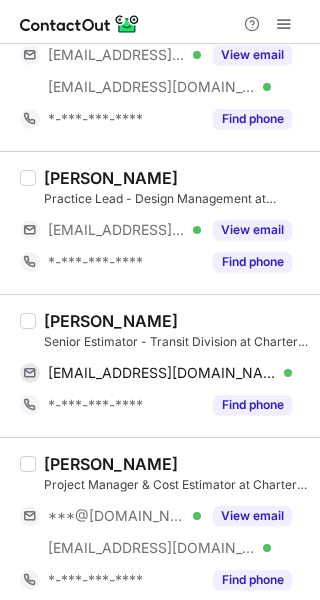 click on "Timothy Magowan" at bounding box center (111, 321) 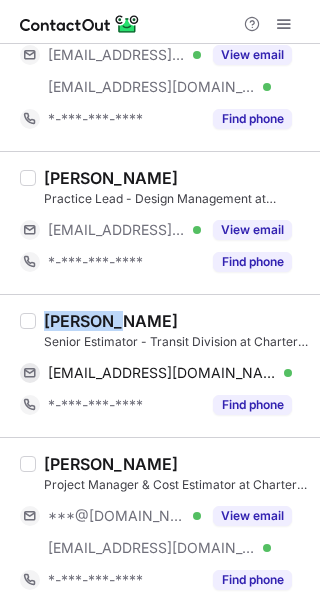 click on "Timothy Magowan" at bounding box center [111, 321] 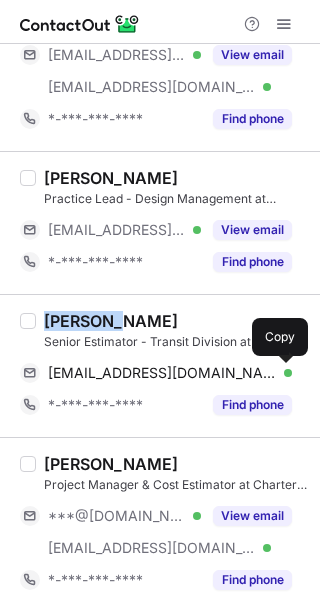drag, startPoint x: 285, startPoint y: 368, endPoint x: 317, endPoint y: 371, distance: 32.140316 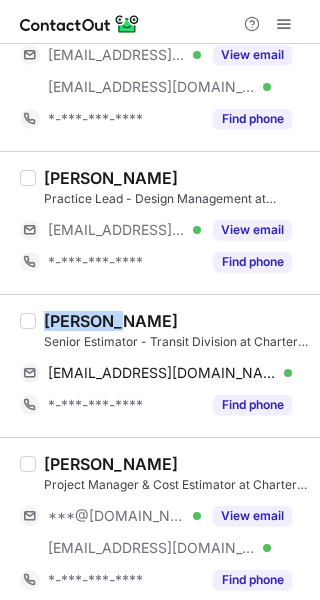 type 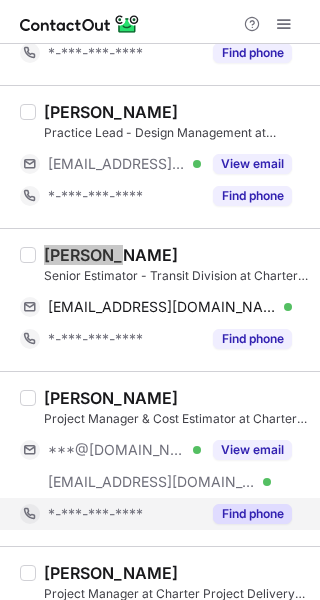 scroll, scrollTop: 1400, scrollLeft: 0, axis: vertical 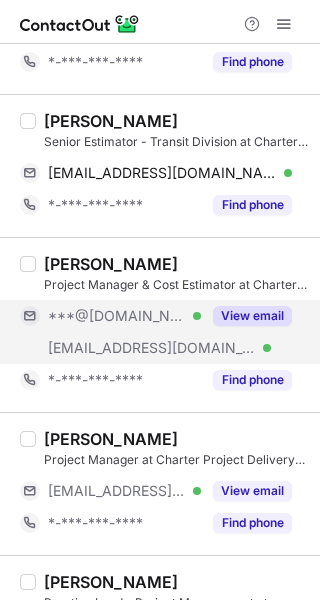 click on "View email" at bounding box center [246, 316] 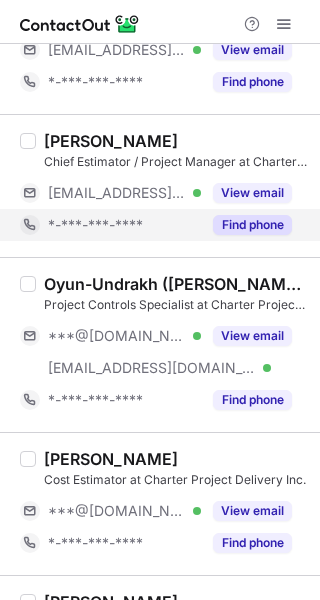 scroll, scrollTop: 2000, scrollLeft: 0, axis: vertical 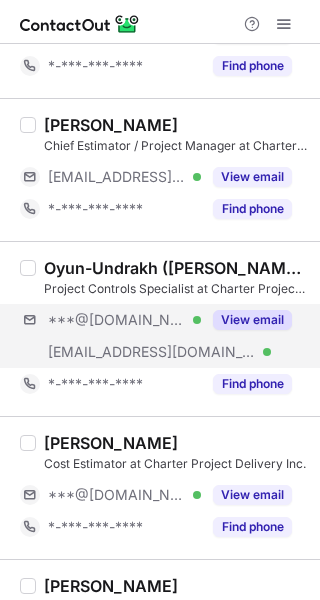 click on "***@yahoo.com Verified ***@charterpdi.com Verified View email" at bounding box center [164, 336] 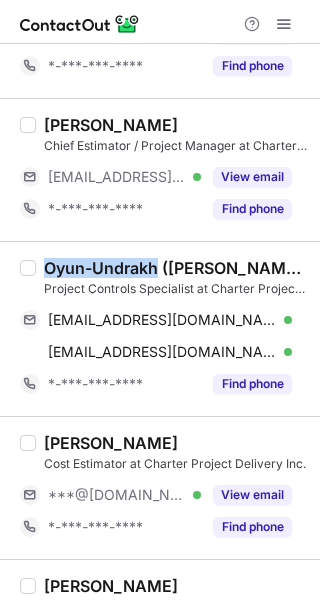 drag, startPoint x: 155, startPoint y: 267, endPoint x: 45, endPoint y: 265, distance: 110.01818 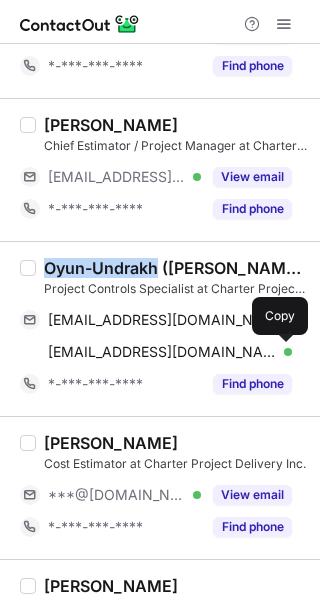 drag, startPoint x: 281, startPoint y: 355, endPoint x: 313, endPoint y: 367, distance: 34.176014 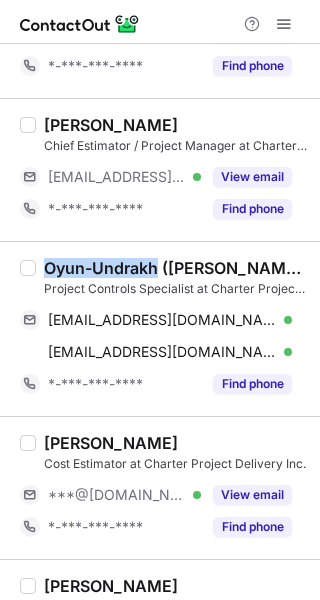type 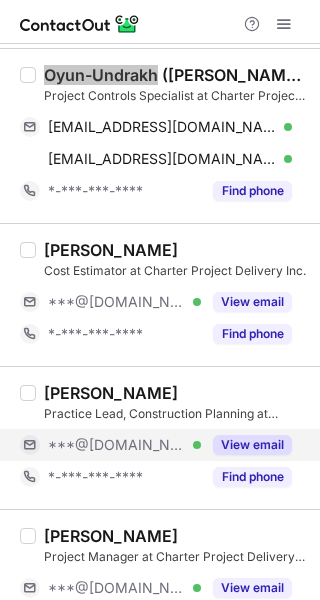 scroll, scrollTop: 2200, scrollLeft: 0, axis: vertical 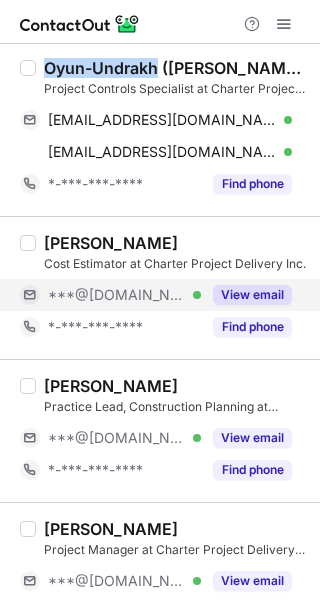 click on "View email" at bounding box center (252, 295) 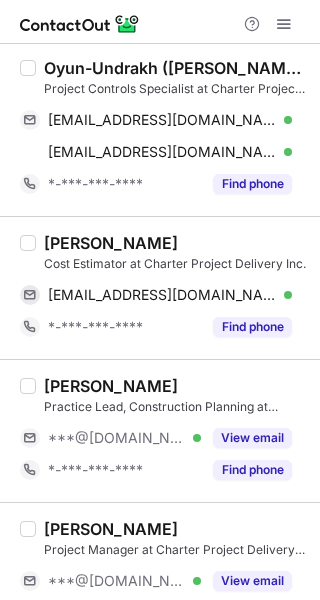 click on "Farhan Salim" at bounding box center [111, 243] 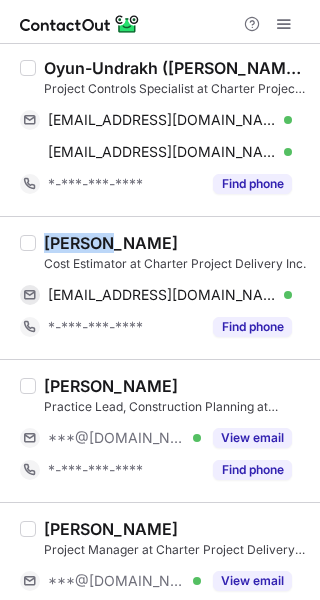 click on "Farhan Salim" at bounding box center [111, 243] 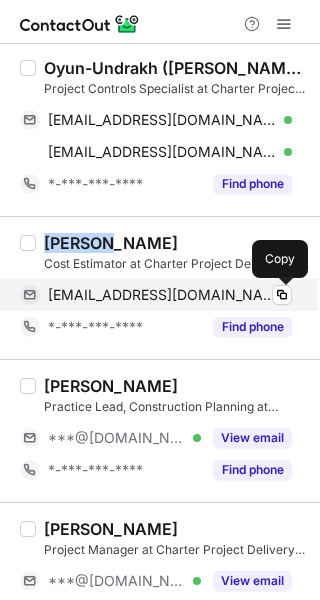 click at bounding box center (282, 295) 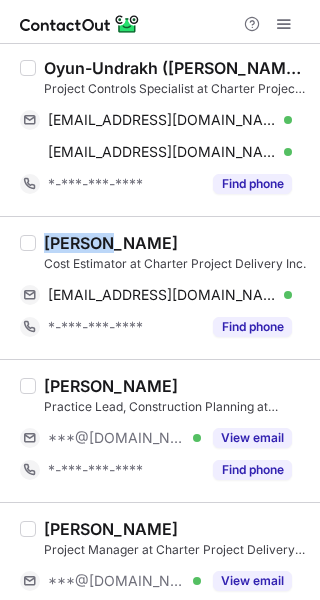 type 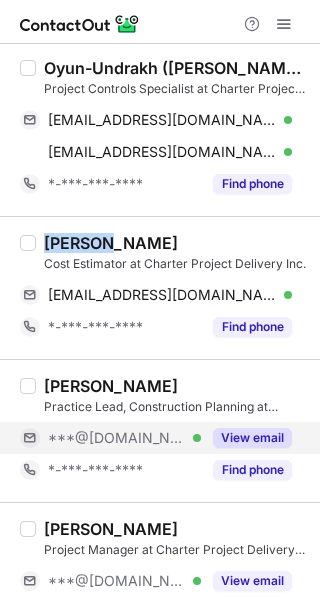 click on "View email" at bounding box center [252, 438] 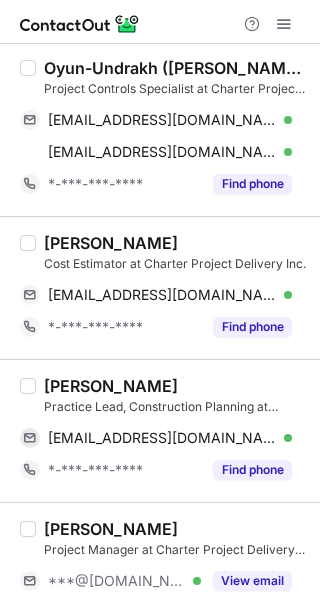 click on "Arturo Brosig" at bounding box center (111, 386) 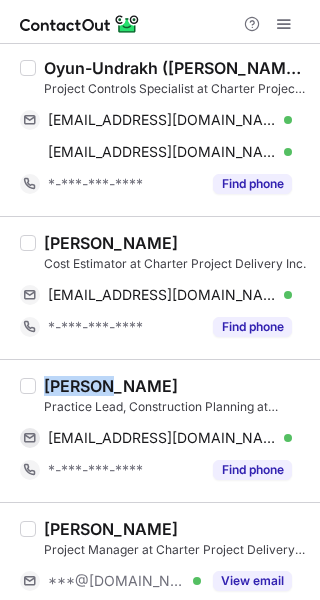 click on "Arturo Brosig" at bounding box center [111, 386] 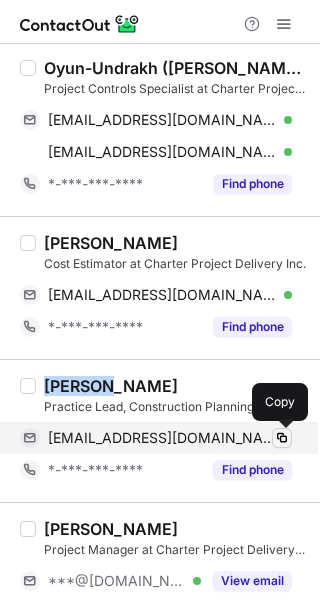 click at bounding box center [282, 438] 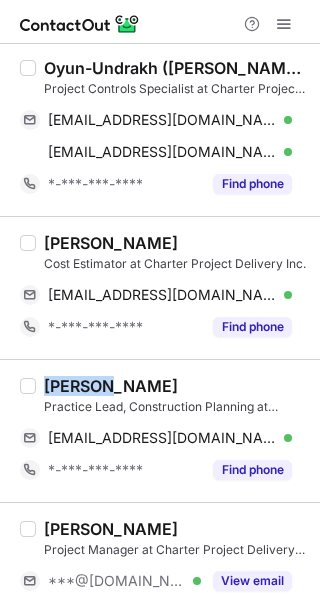 type 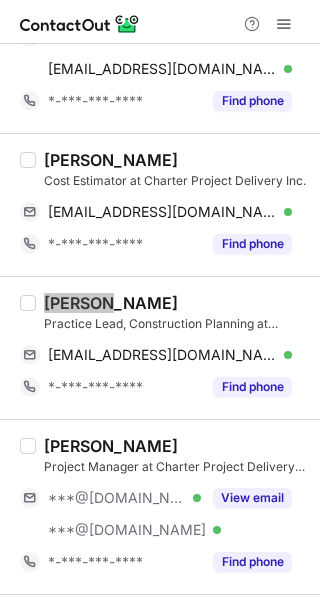 scroll, scrollTop: 2400, scrollLeft: 0, axis: vertical 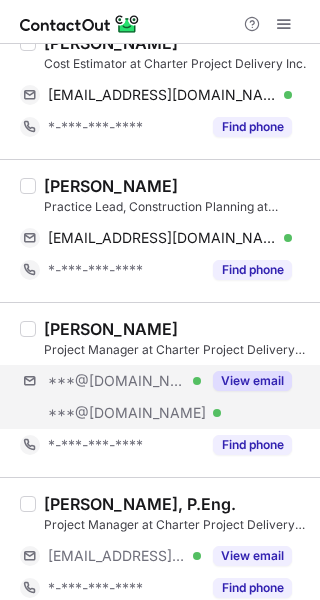 click on "***@gmail.com Verified ***@yahoo.com Verified View email" at bounding box center (164, 397) 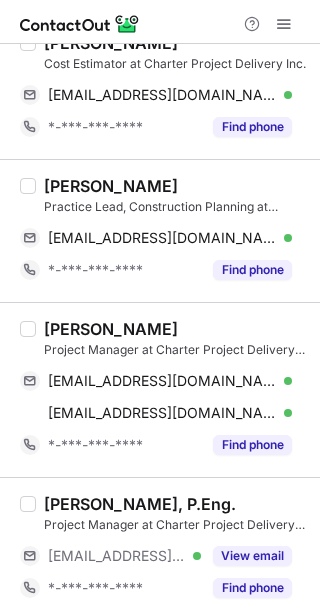 click on "Farshad Jafari" at bounding box center [111, 329] 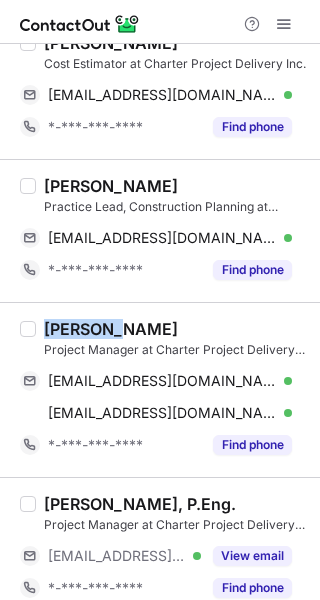 click on "Farshad Jafari" at bounding box center [111, 329] 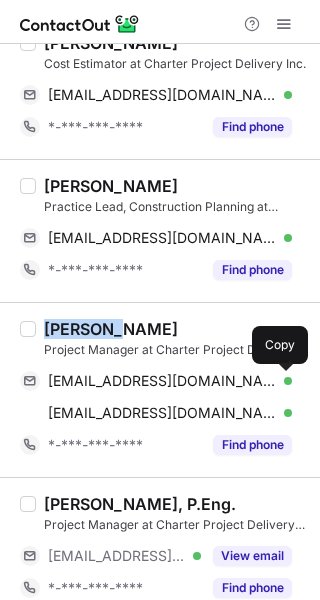 drag, startPoint x: 274, startPoint y: 375, endPoint x: 318, endPoint y: 392, distance: 47.169907 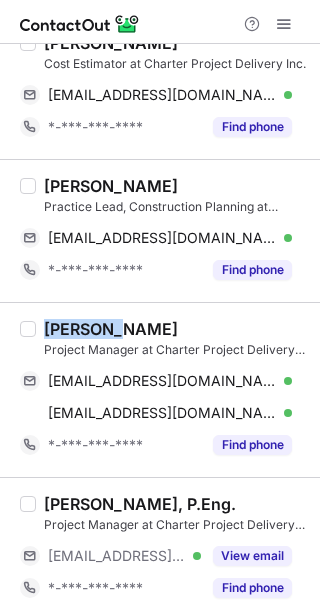 type 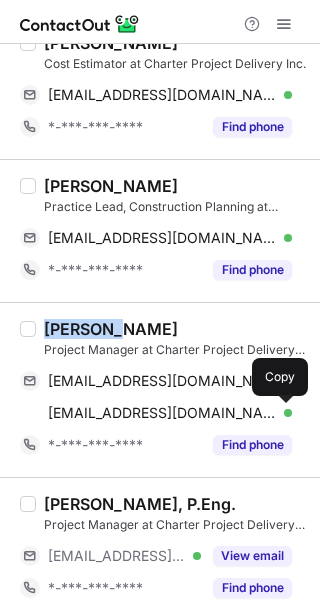 drag, startPoint x: 274, startPoint y: 409, endPoint x: 310, endPoint y: 424, distance: 39 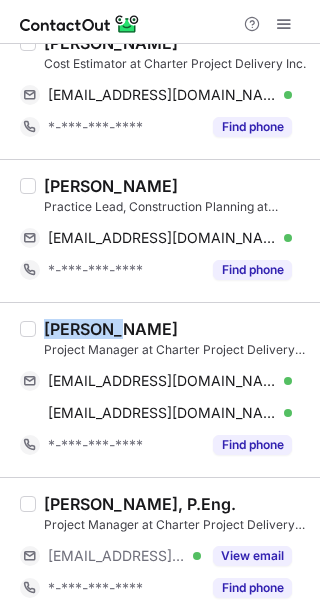 type 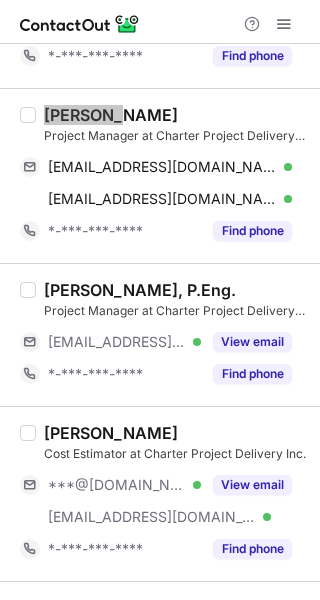 scroll, scrollTop: 2700, scrollLeft: 0, axis: vertical 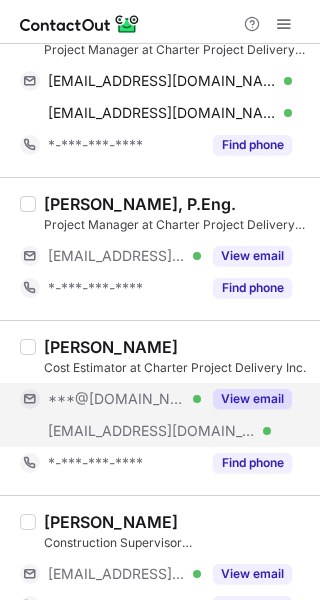 click on "View email" at bounding box center [252, 399] 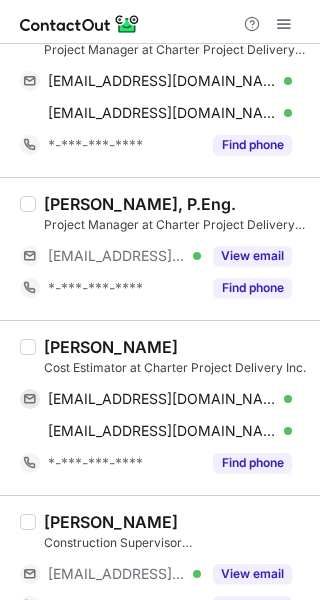 click on "Dustin Lam" at bounding box center [111, 347] 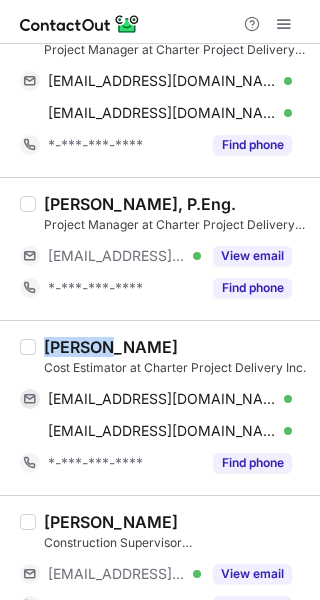 click on "Dustin Lam" at bounding box center [111, 347] 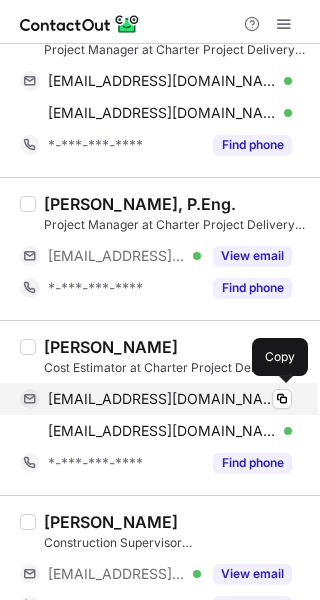 click on "duslam@hotmail.com Verified" at bounding box center (170, 399) 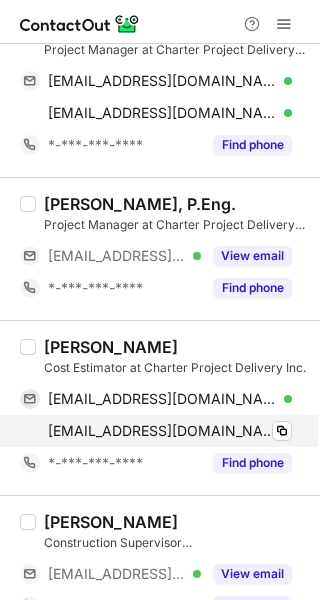 click on "dlam@charterpdi.com Verified Copy" at bounding box center [156, 431] 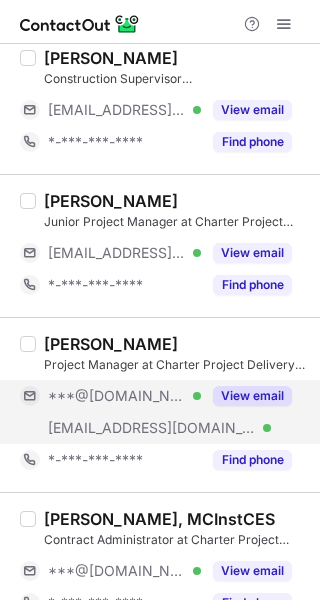 scroll, scrollTop: 3300, scrollLeft: 0, axis: vertical 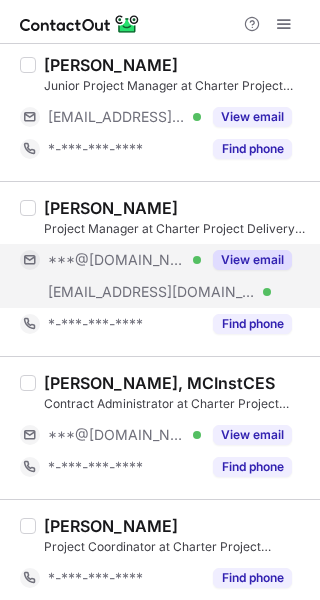 click on "View email" at bounding box center [252, 260] 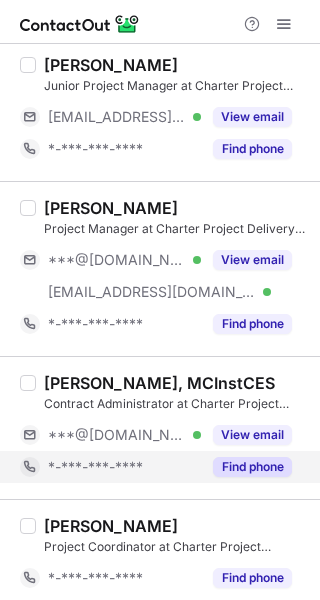 scroll, scrollTop: 3310, scrollLeft: 0, axis: vertical 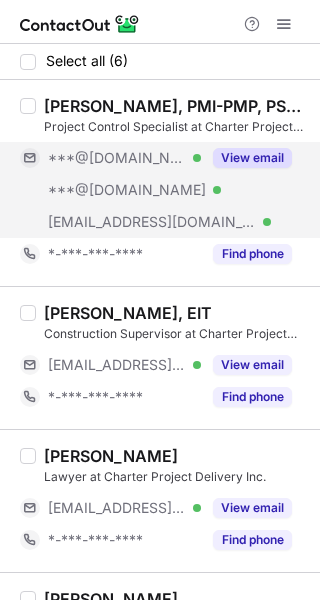 click on "View email" at bounding box center (252, 158) 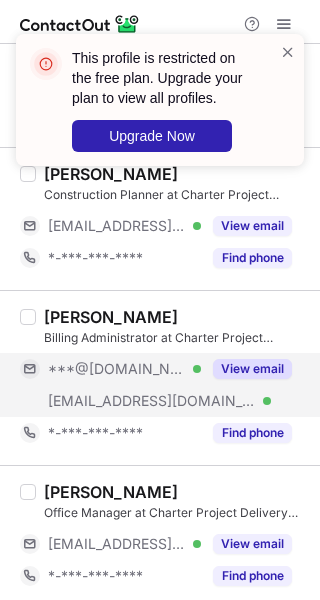 scroll, scrollTop: 433, scrollLeft: 0, axis: vertical 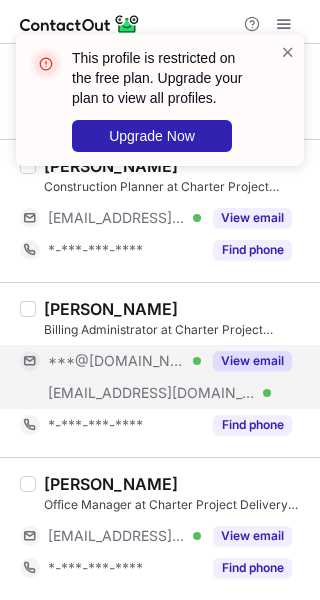 click on "View email" at bounding box center (252, 361) 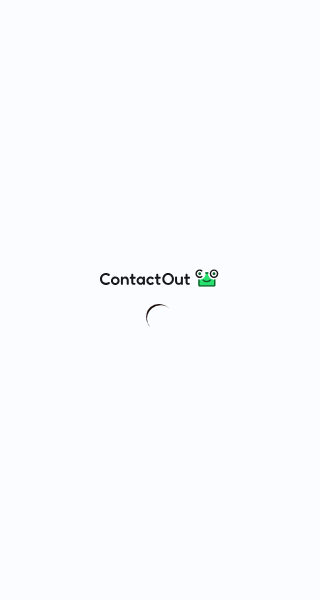 scroll, scrollTop: 0, scrollLeft: 0, axis: both 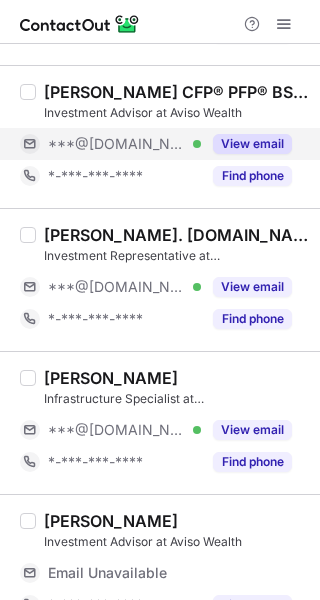 click on "View email" at bounding box center [252, 144] 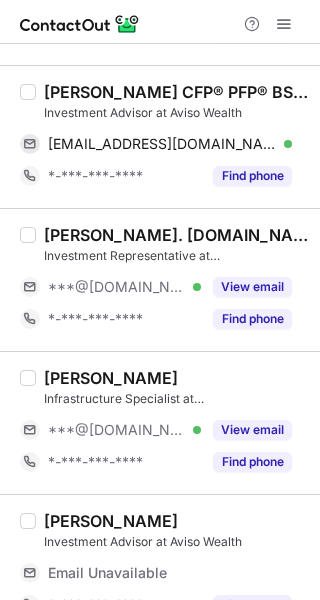 click on "[PERSON_NAME] CFP® PFP® BSc. RIS" at bounding box center [176, 92] 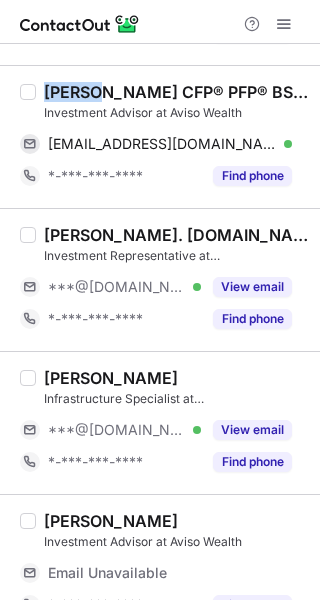 click on "[PERSON_NAME] CFP® PFP® BSc. RIS" at bounding box center (176, 92) 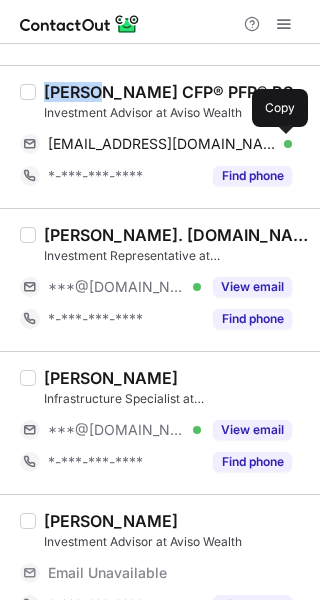 drag, startPoint x: 282, startPoint y: 144, endPoint x: 312, endPoint y: 140, distance: 30.265491 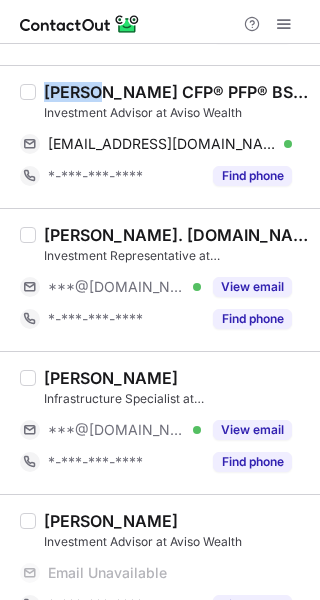 type 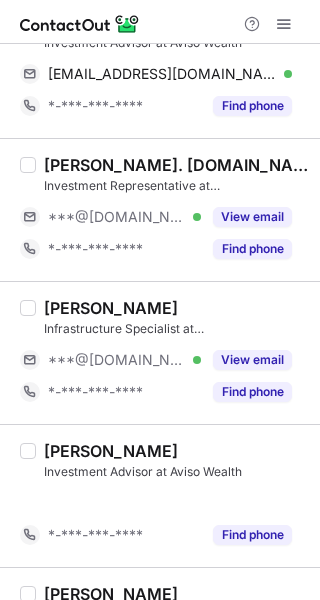 scroll, scrollTop: 400, scrollLeft: 0, axis: vertical 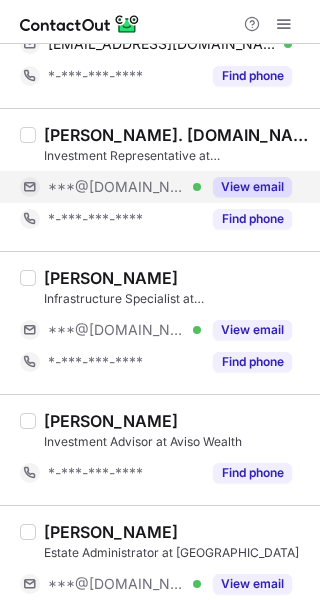 click on "View email" at bounding box center (246, 187) 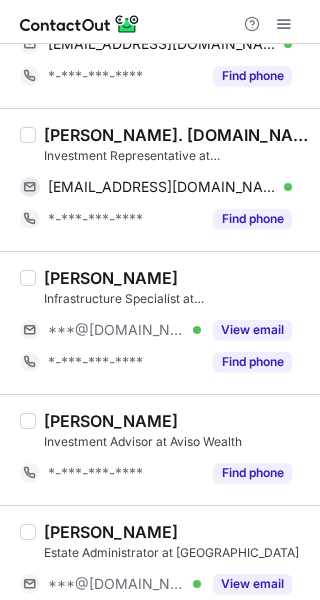 click on "[PERSON_NAME]. [DOMAIN_NAME]/MBA" at bounding box center [176, 135] 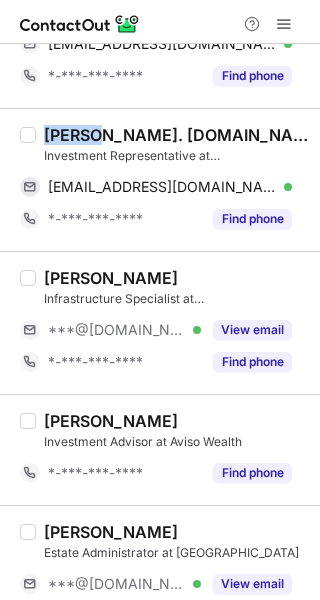 click on "[PERSON_NAME]. [DOMAIN_NAME]/MBA" at bounding box center (176, 135) 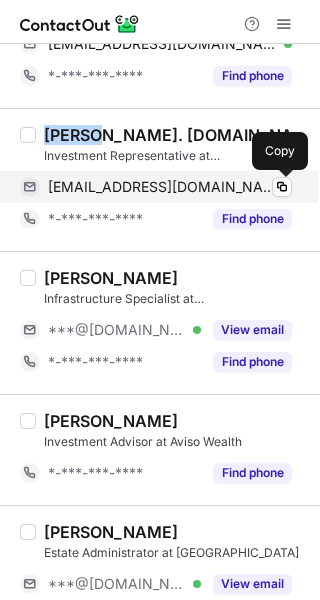 drag, startPoint x: 277, startPoint y: 188, endPoint x: 292, endPoint y: 189, distance: 15.033297 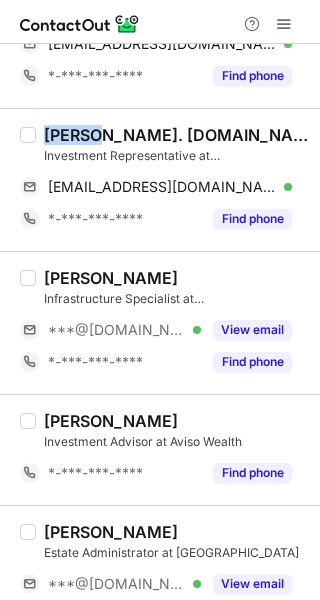 type 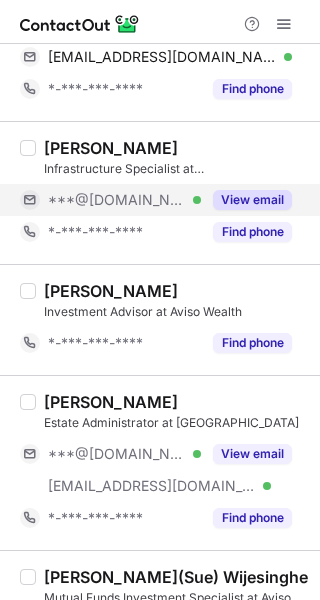 scroll, scrollTop: 500, scrollLeft: 0, axis: vertical 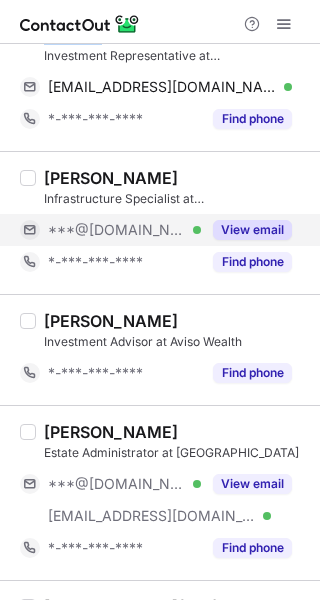 click on "View email" at bounding box center [252, 230] 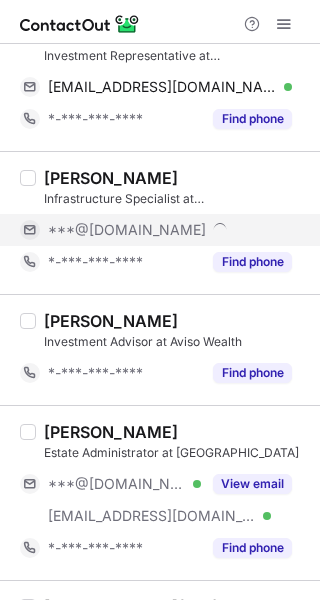 click on "[PERSON_NAME]" at bounding box center [111, 178] 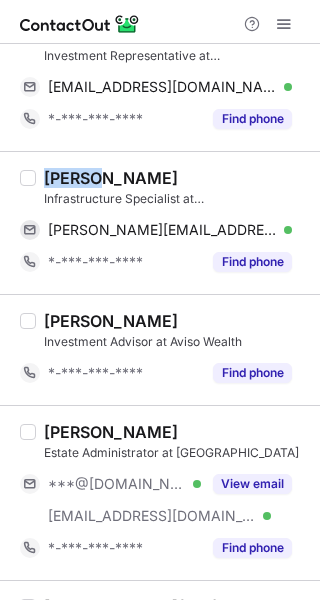 click on "[PERSON_NAME]" at bounding box center (111, 178) 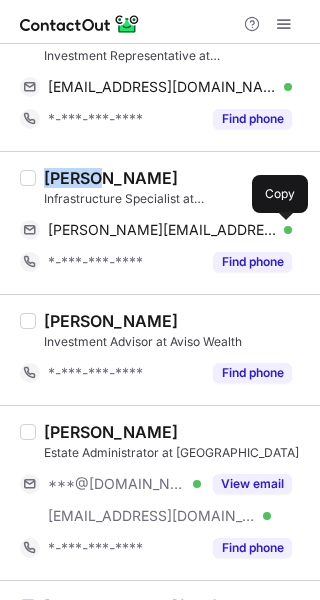 drag, startPoint x: 282, startPoint y: 228, endPoint x: 319, endPoint y: 234, distance: 37.48333 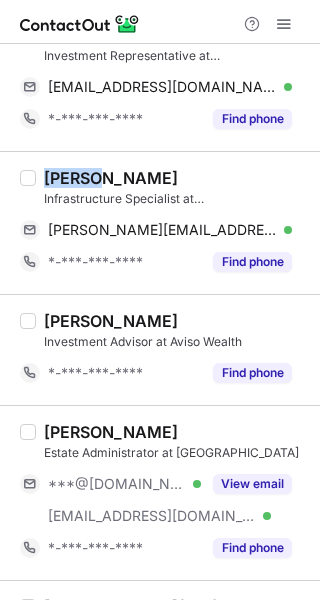 type 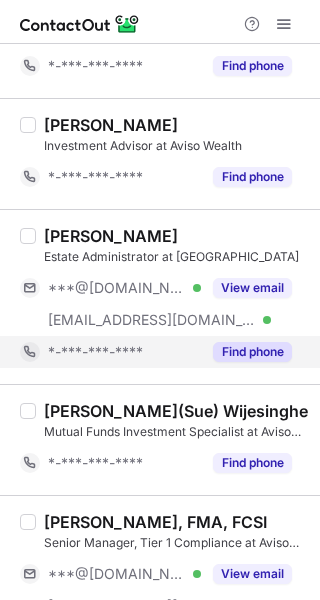 scroll, scrollTop: 700, scrollLeft: 0, axis: vertical 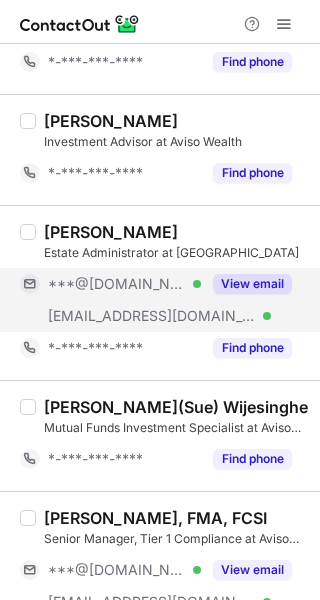 click on "View email" at bounding box center (252, 284) 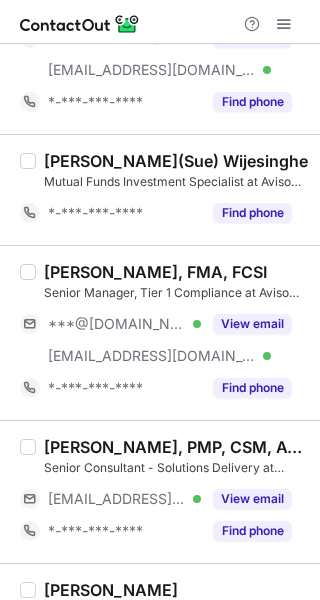 scroll, scrollTop: 1000, scrollLeft: 0, axis: vertical 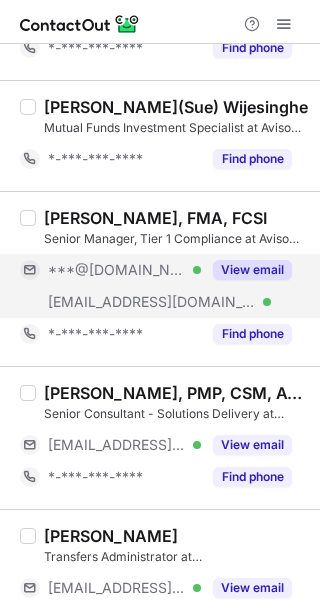 click on "View email" at bounding box center (252, 270) 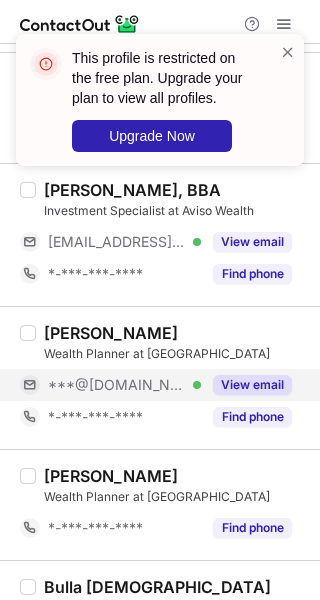 scroll, scrollTop: 1700, scrollLeft: 0, axis: vertical 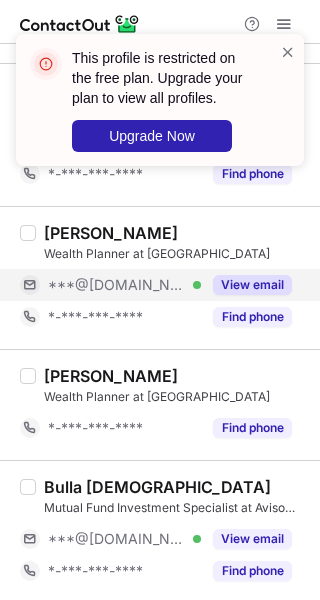 click on "View email" at bounding box center (252, 285) 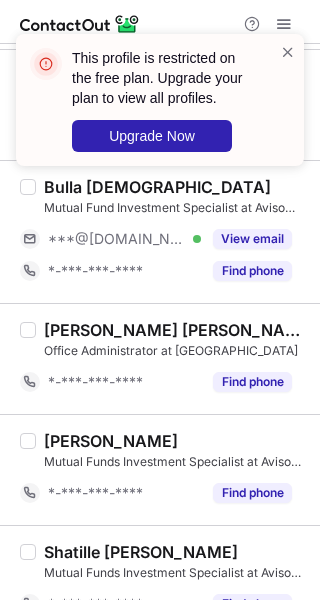scroll, scrollTop: 1900, scrollLeft: 0, axis: vertical 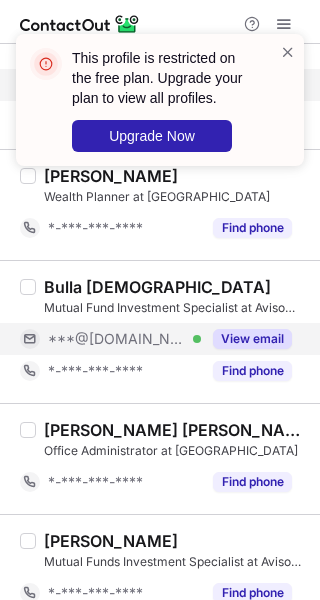click on "View email" at bounding box center (246, 339) 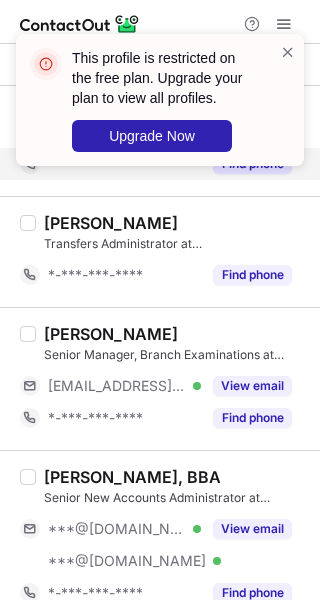 scroll, scrollTop: 2500, scrollLeft: 0, axis: vertical 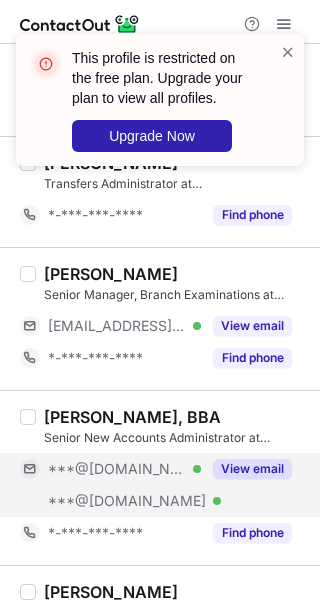 click on "View email" at bounding box center (252, 469) 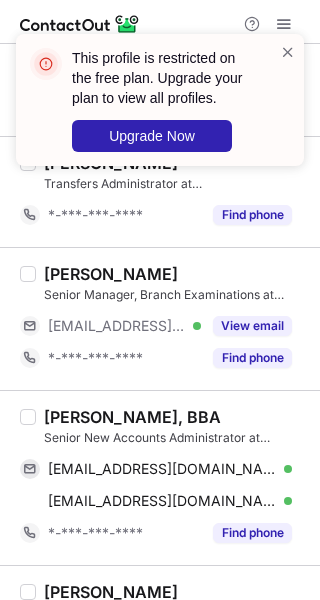 click on "[PERSON_NAME], BBA" at bounding box center [132, 417] 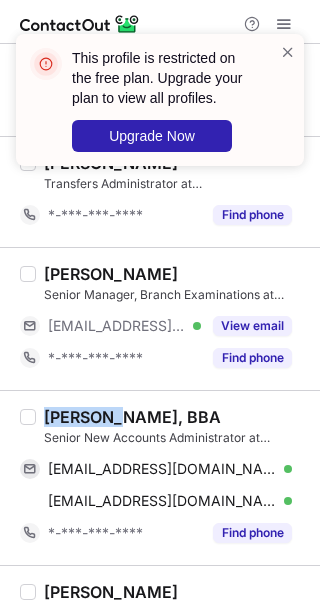 click on "[PERSON_NAME], BBA" at bounding box center (132, 417) 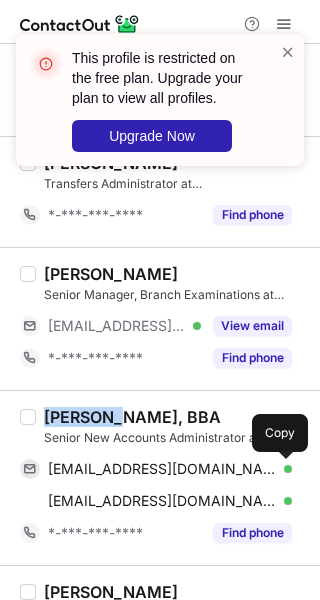 drag, startPoint x: 284, startPoint y: 466, endPoint x: 307, endPoint y: 460, distance: 23.769728 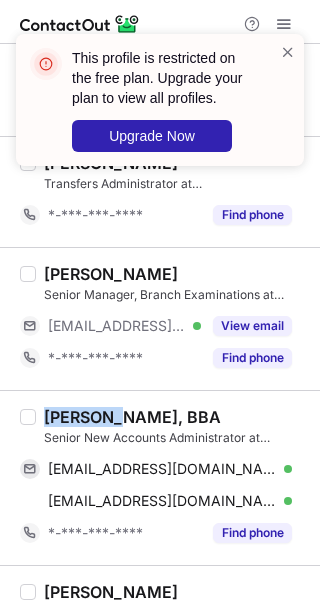 type 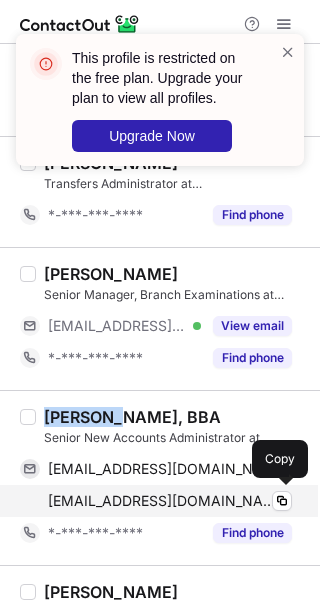 click on "[PERSON_NAME][EMAIL_ADDRESS][DOMAIN_NAME] Verified Copy" at bounding box center [156, 501] 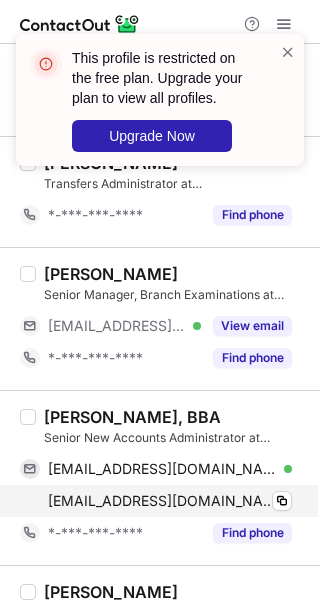 click on "[PERSON_NAME][EMAIL_ADDRESS][DOMAIN_NAME] Verified" at bounding box center [170, 501] 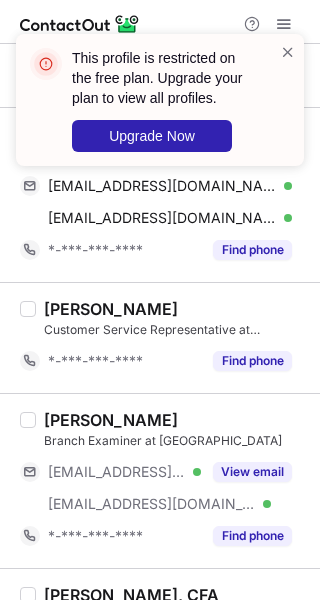 scroll, scrollTop: 2894, scrollLeft: 0, axis: vertical 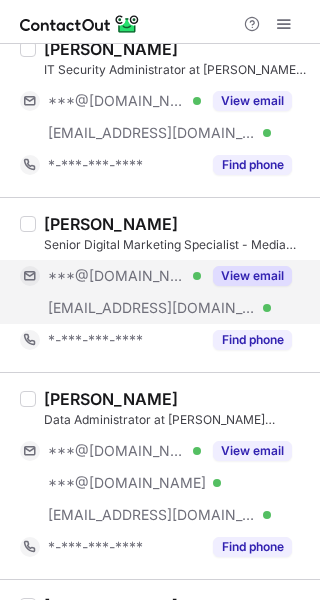 drag, startPoint x: 260, startPoint y: 262, endPoint x: 241, endPoint y: 268, distance: 19.924858 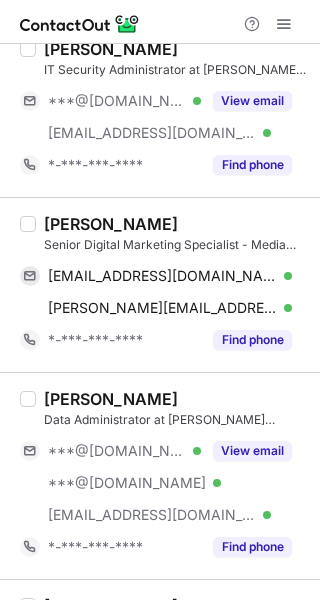 click on "Jorge Garcia" at bounding box center [111, 224] 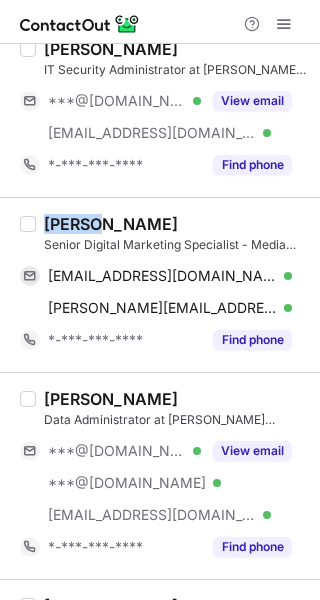 click on "Jorge Garcia" at bounding box center [111, 224] 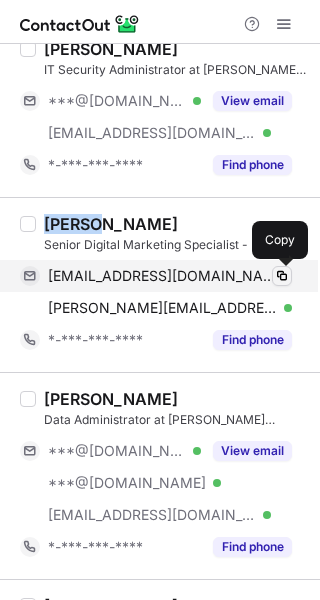 drag, startPoint x: 272, startPoint y: 274, endPoint x: 282, endPoint y: 273, distance: 10.049875 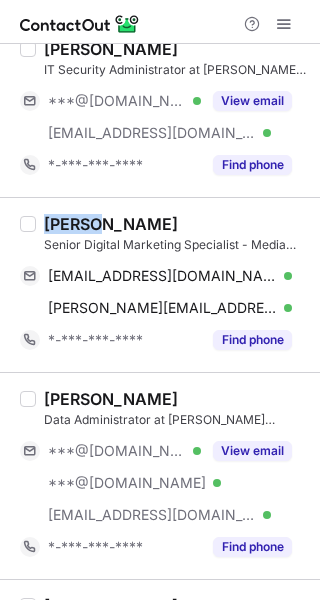 type 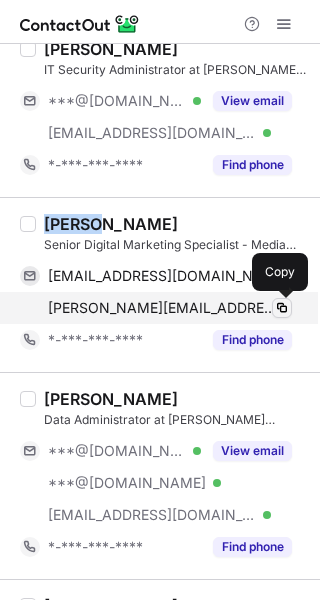 click at bounding box center (282, 308) 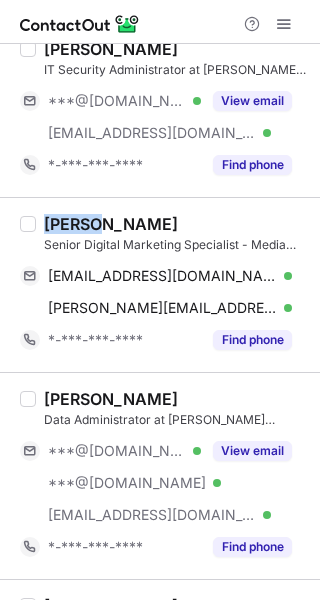 type 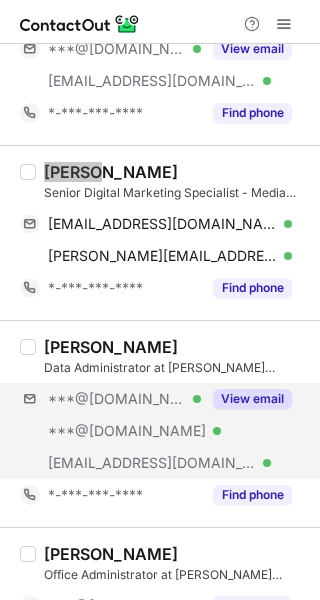 scroll, scrollTop: 300, scrollLeft: 0, axis: vertical 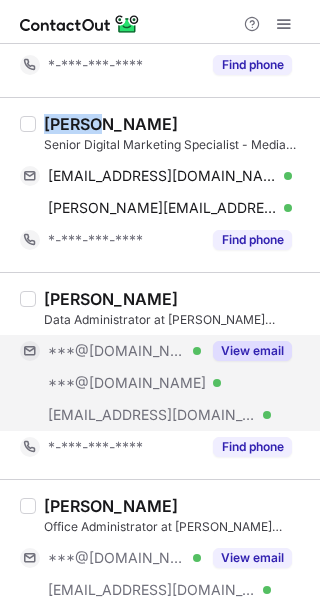 click on "View email" at bounding box center [252, 351] 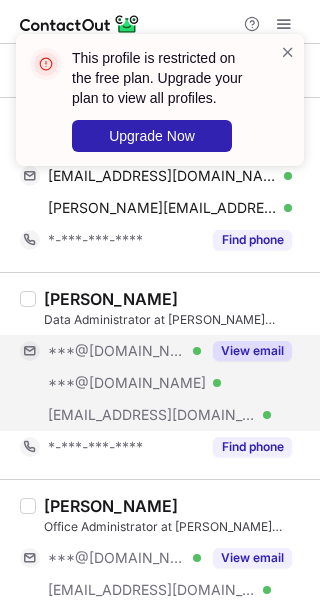 click on "View email" at bounding box center (252, 351) 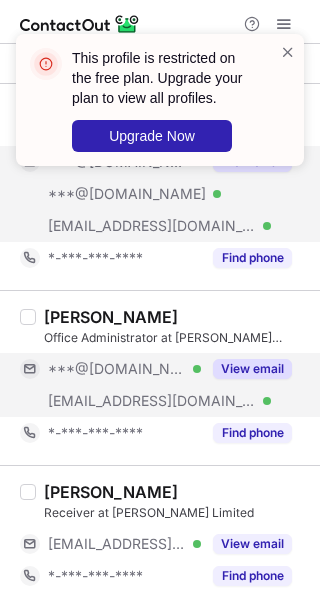 scroll, scrollTop: 500, scrollLeft: 0, axis: vertical 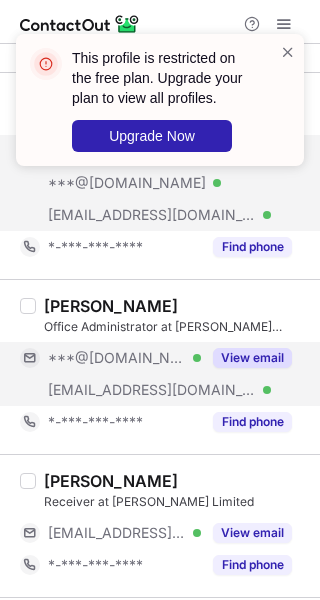 click on "View email" at bounding box center [252, 358] 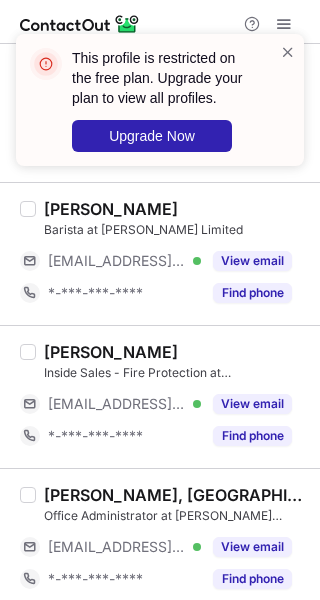 scroll, scrollTop: 1895, scrollLeft: 0, axis: vertical 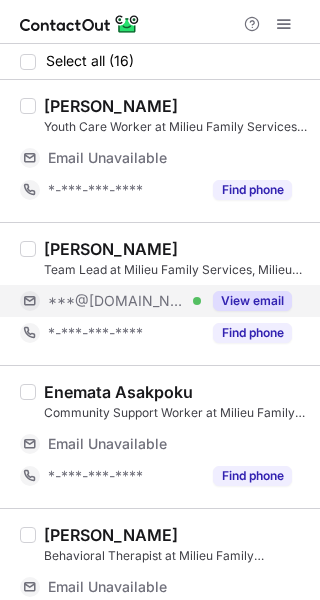 click on "View email" at bounding box center (252, 301) 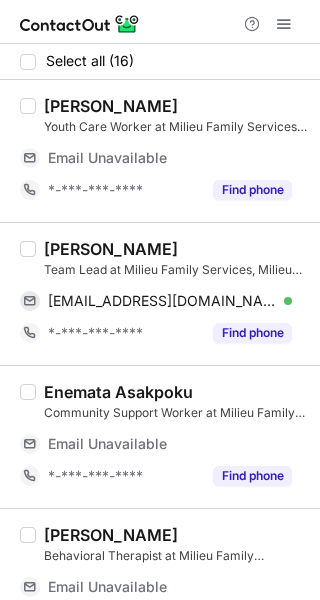 click on "[PERSON_NAME]" at bounding box center (111, 249) 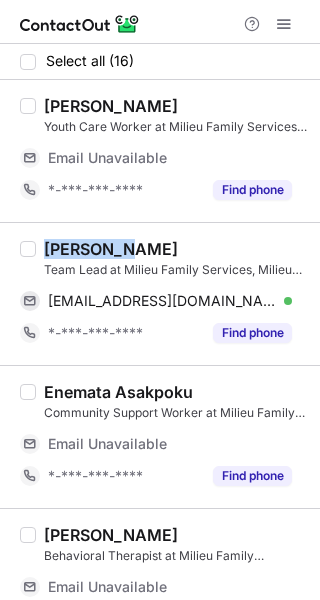 click on "[PERSON_NAME]" at bounding box center [111, 249] 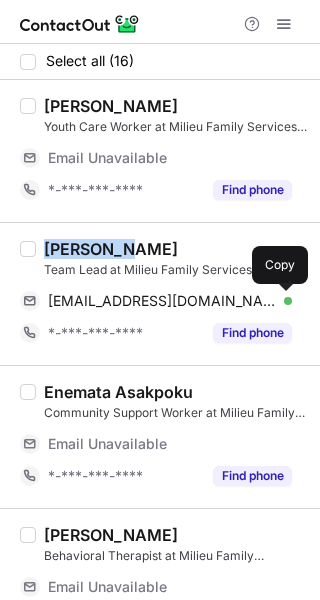 drag, startPoint x: 280, startPoint y: 299, endPoint x: 310, endPoint y: 298, distance: 30.016663 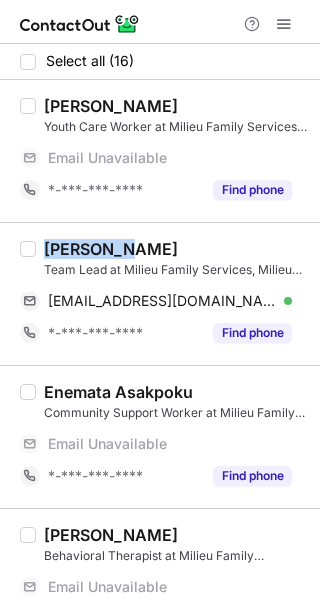 type 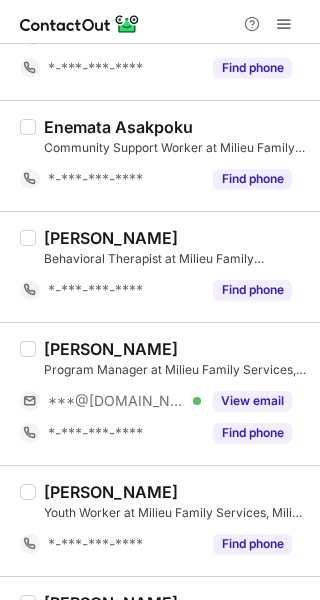 scroll, scrollTop: 268, scrollLeft: 0, axis: vertical 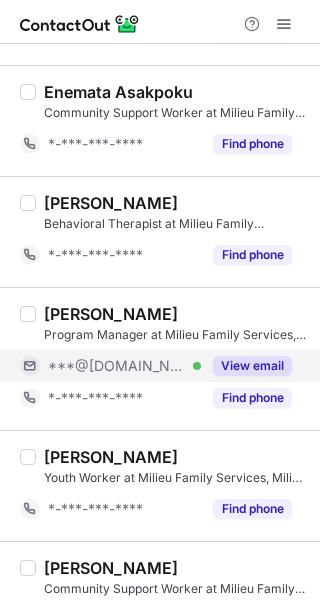 drag, startPoint x: 225, startPoint y: 361, endPoint x: 192, endPoint y: 366, distance: 33.37664 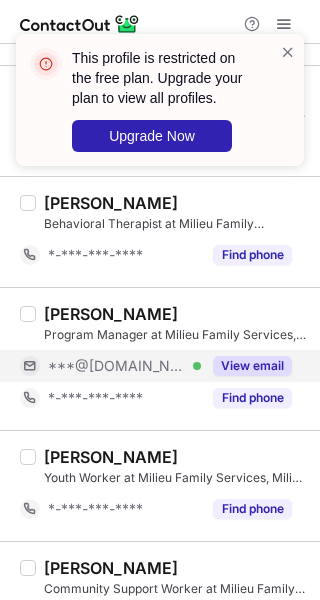 click on "View email" at bounding box center (252, 366) 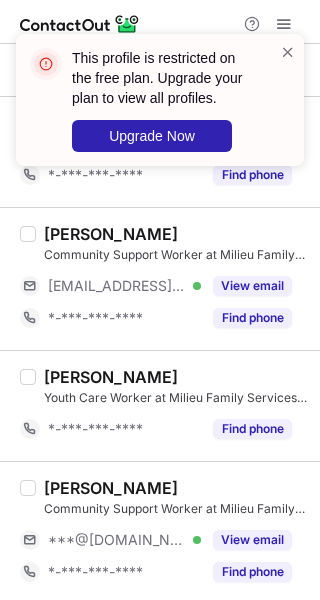 scroll, scrollTop: 1479, scrollLeft: 0, axis: vertical 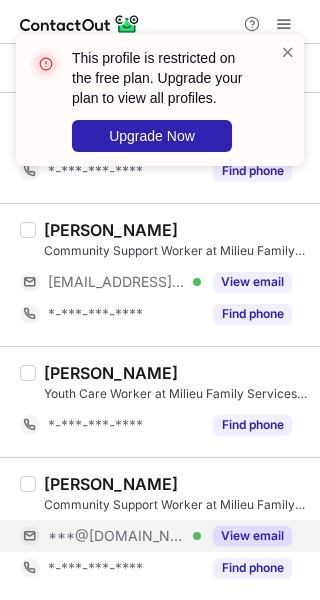 click on "View email" at bounding box center (252, 536) 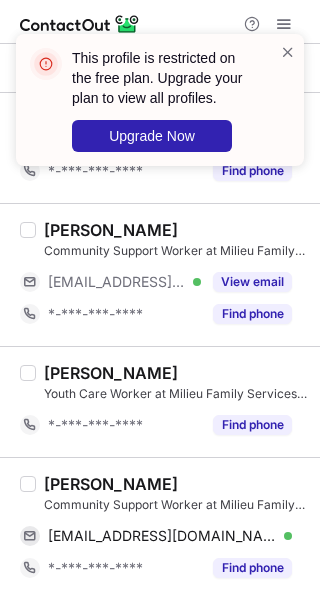 click on "Marwan Saleh" at bounding box center [111, 484] 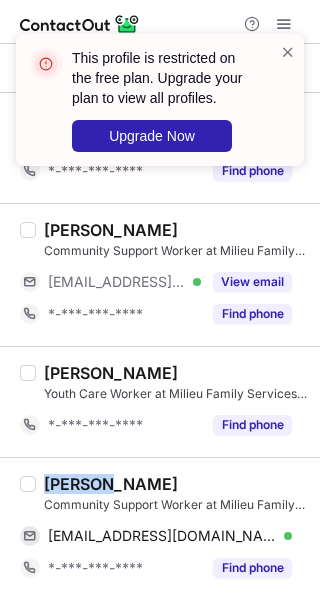 click on "Marwan Saleh" at bounding box center (111, 484) 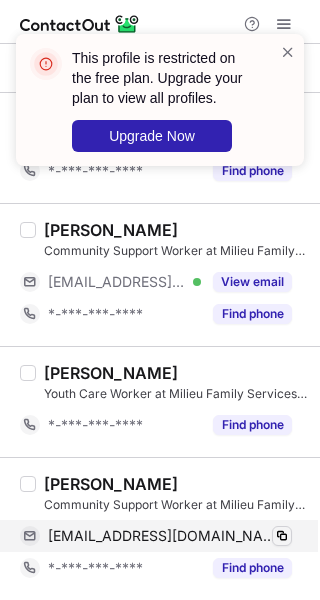drag, startPoint x: 268, startPoint y: 535, endPoint x: 279, endPoint y: 529, distance: 12.529964 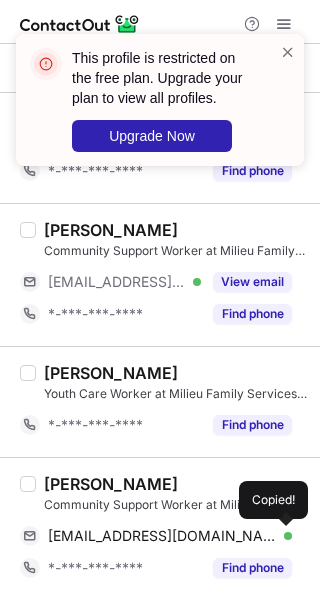 drag, startPoint x: 279, startPoint y: 529, endPoint x: 309, endPoint y: 512, distance: 34.48188 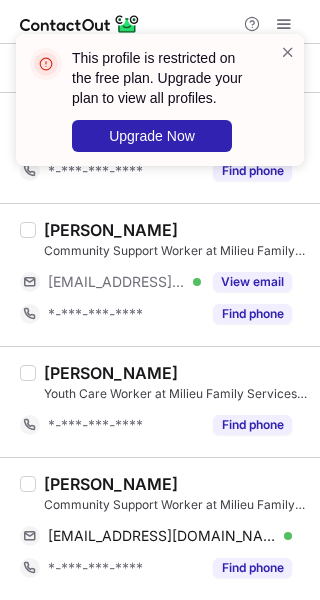 type 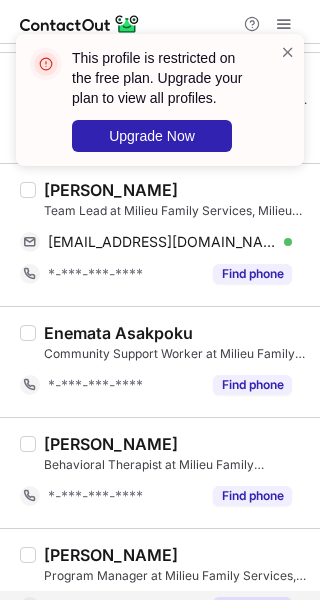 scroll, scrollTop: 0, scrollLeft: 0, axis: both 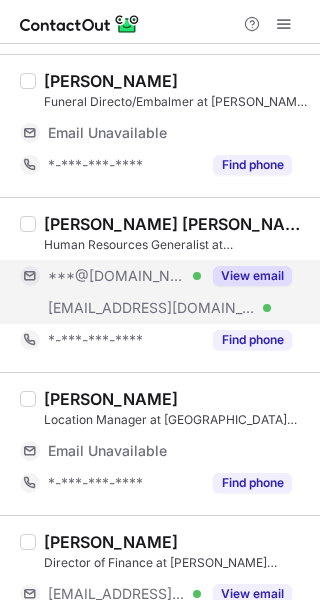 click on "View email" at bounding box center [246, 276] 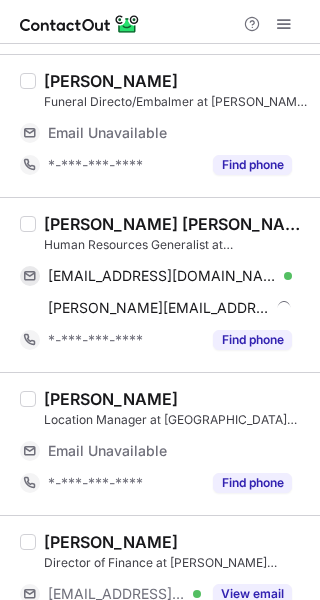 click on "[PERSON_NAME] [PERSON_NAME]" at bounding box center [176, 224] 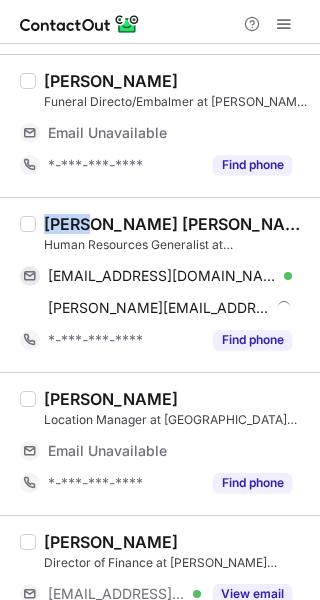 copy on "[PERSON_NAME]" 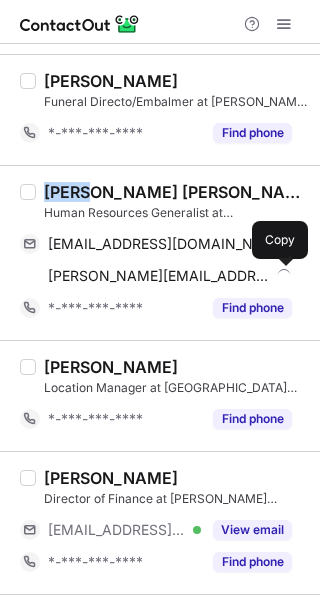 drag, startPoint x: 279, startPoint y: 268, endPoint x: 316, endPoint y: 263, distance: 37.336308 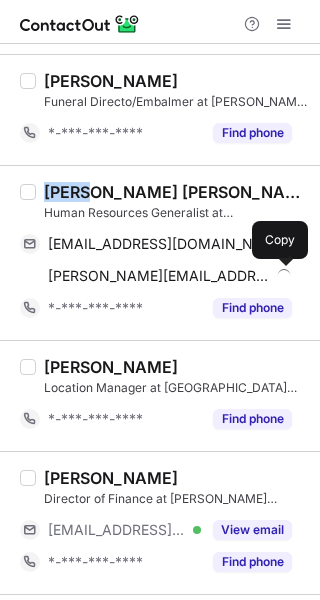 click at bounding box center [282, 276] 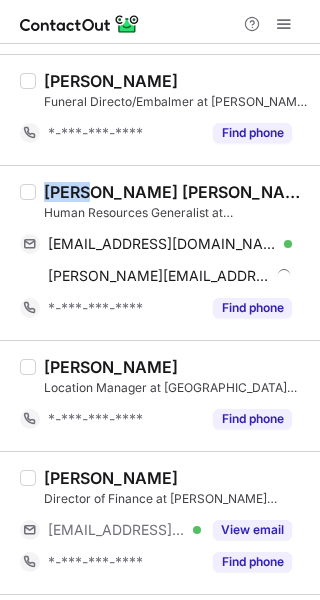 type 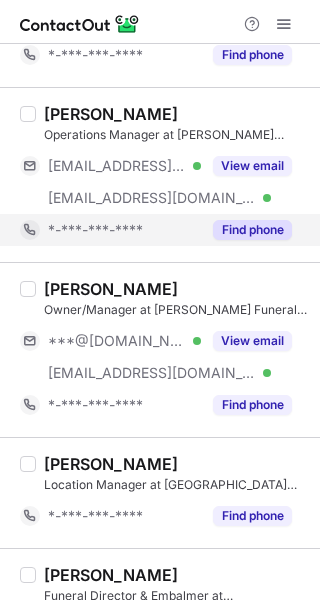 scroll, scrollTop: 900, scrollLeft: 0, axis: vertical 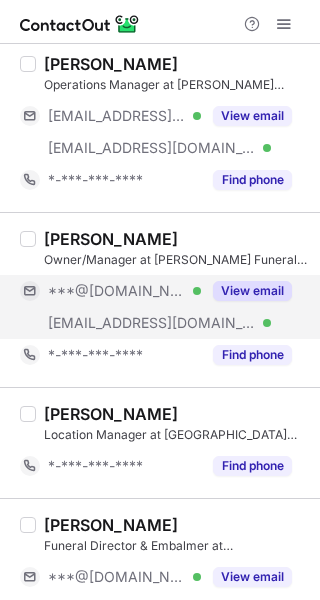 click on "View email" at bounding box center [252, 291] 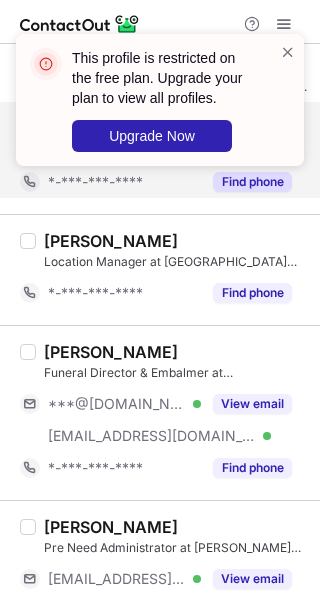 scroll, scrollTop: 1100, scrollLeft: 0, axis: vertical 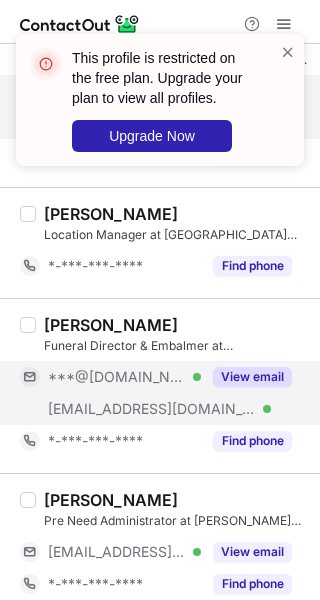 click on "View email" at bounding box center [252, 377] 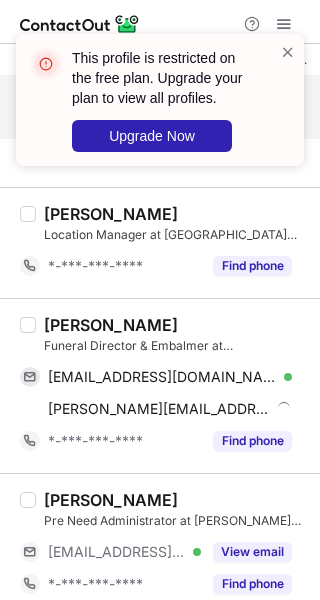 click on "Casey S." at bounding box center [111, 325] 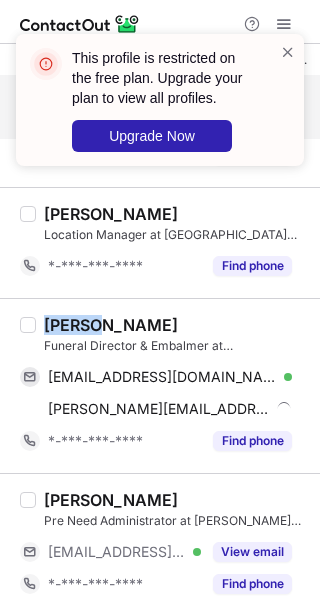 click on "Casey S." at bounding box center (111, 325) 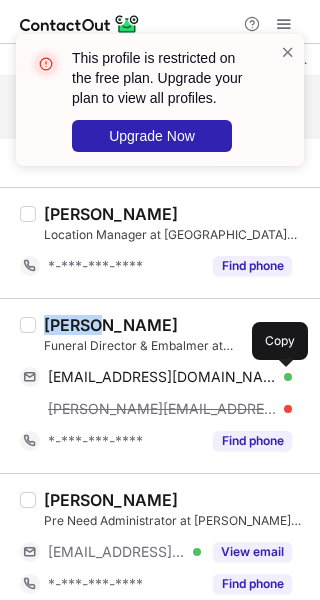 drag, startPoint x: 276, startPoint y: 372, endPoint x: 309, endPoint y: 370, distance: 33.06055 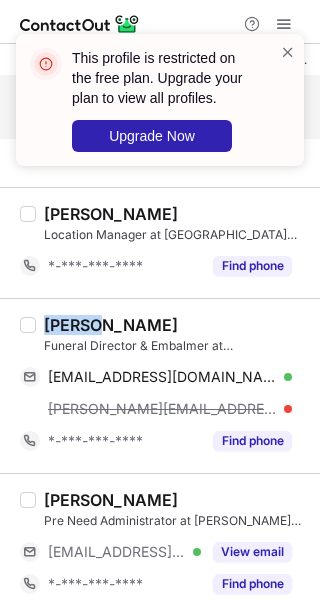 type 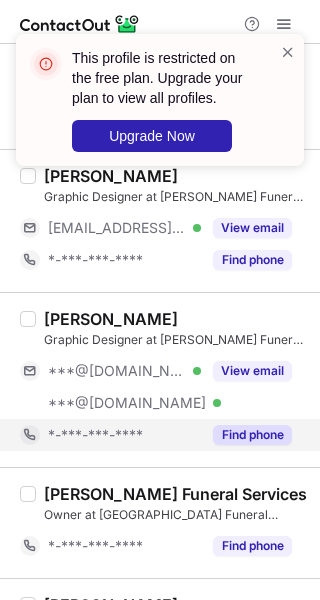 scroll, scrollTop: 1600, scrollLeft: 0, axis: vertical 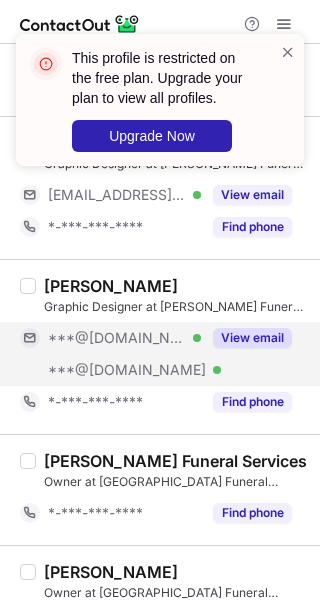 click on "View email" at bounding box center (252, 338) 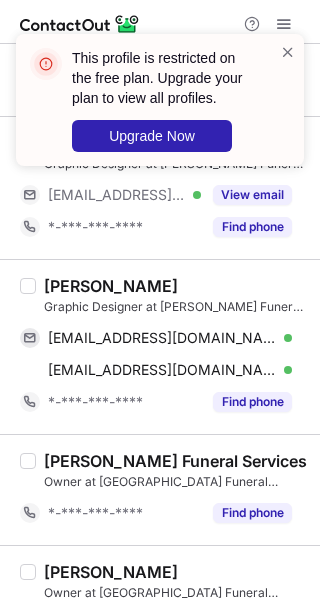 click on "Irene Fornaguera" at bounding box center [111, 286] 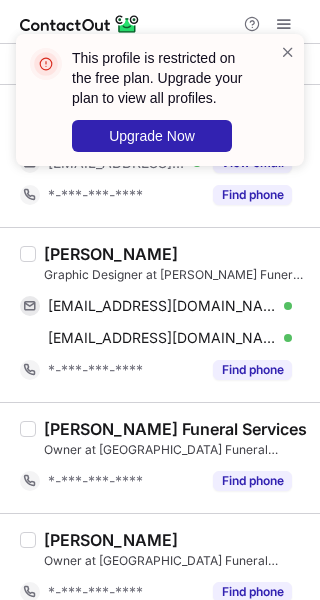 scroll, scrollTop: 1568, scrollLeft: 0, axis: vertical 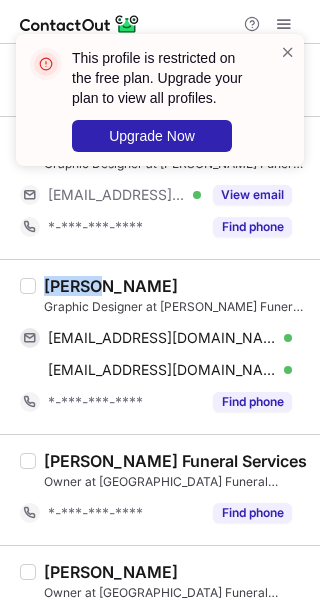 click on "Irene Fornaguera" at bounding box center (111, 286) 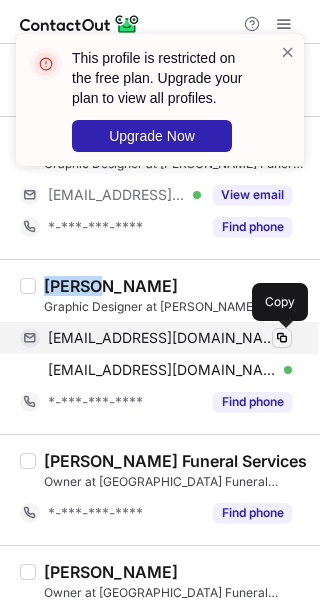 click at bounding box center [282, 338] 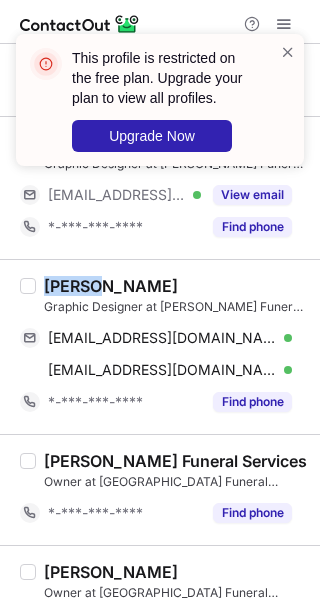 type 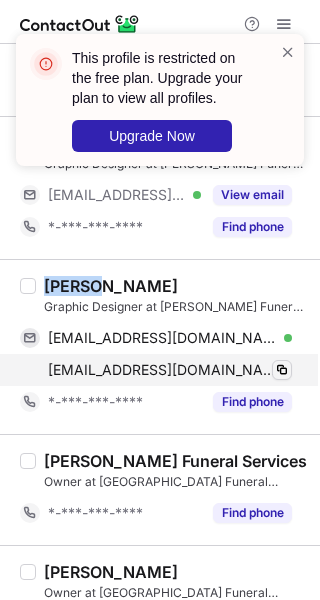 drag, startPoint x: 276, startPoint y: 367, endPoint x: 315, endPoint y: 360, distance: 39.623226 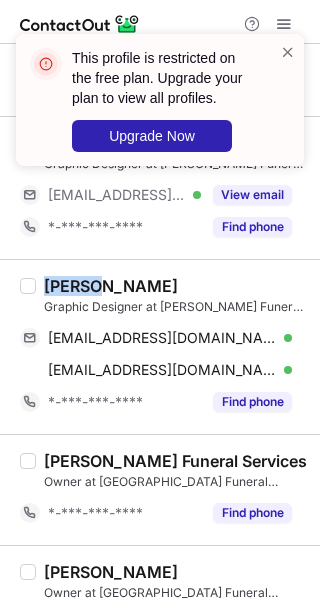 type 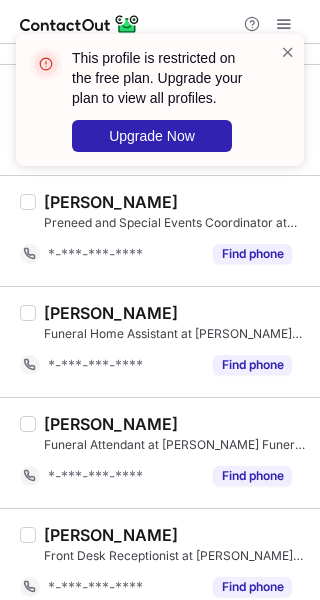 scroll, scrollTop: 2179, scrollLeft: 0, axis: vertical 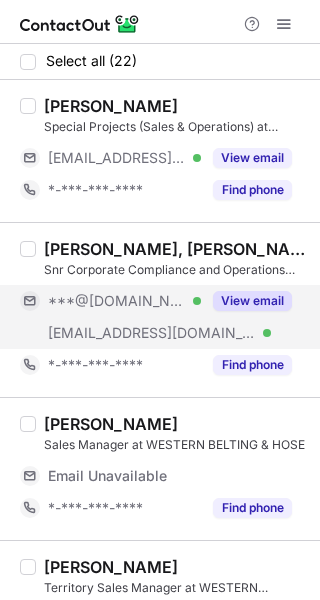click on "View email" at bounding box center (246, 301) 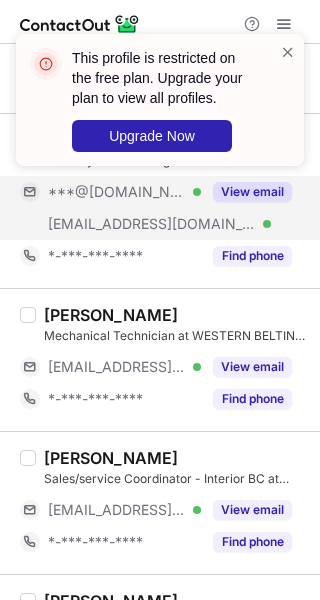 scroll, scrollTop: 1204, scrollLeft: 0, axis: vertical 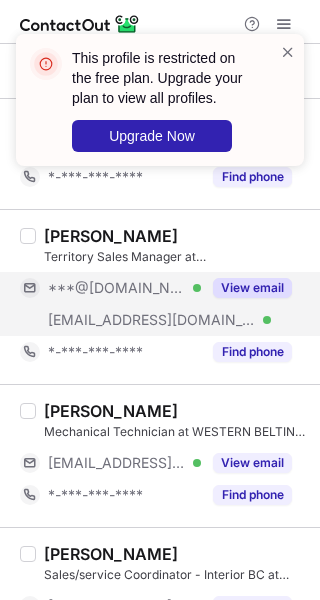 click on "***@outlook.com Verified ***@westernbelting.ca Verified View email" at bounding box center [164, 304] 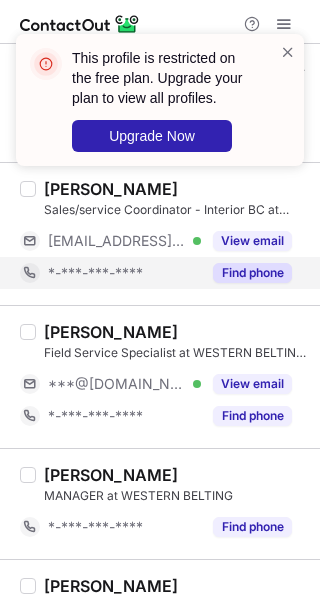 scroll, scrollTop: 1704, scrollLeft: 0, axis: vertical 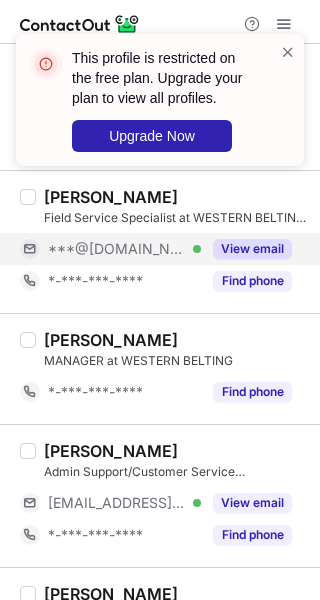 click on "View email" at bounding box center (246, 249) 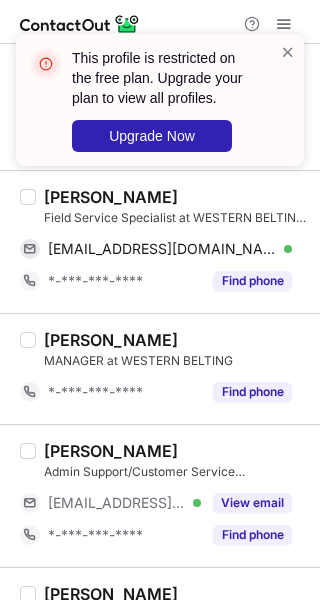 click on "This profile is restricted on the free plan. Upgrade your plan to view all profiles. Upgrade Now" at bounding box center [160, 108] 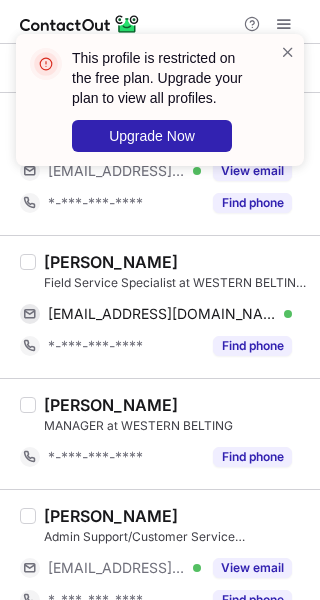 scroll, scrollTop: 1604, scrollLeft: 0, axis: vertical 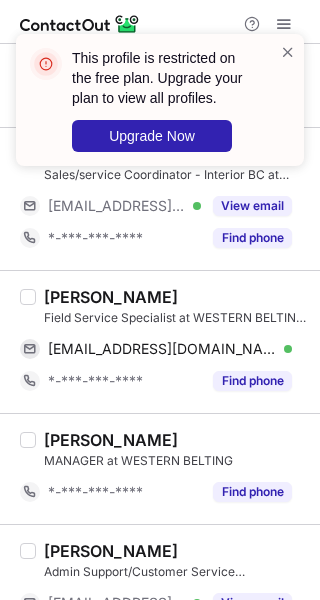 click on "Ed Bullerwell" at bounding box center (111, 297) 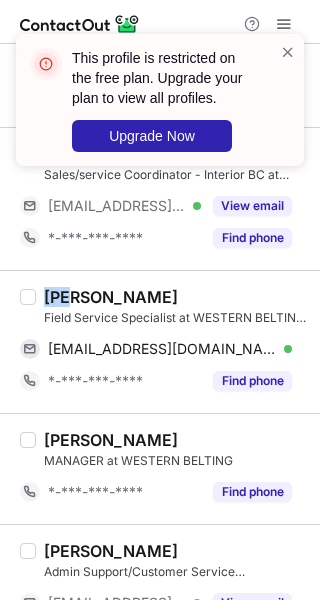copy on "Ed" 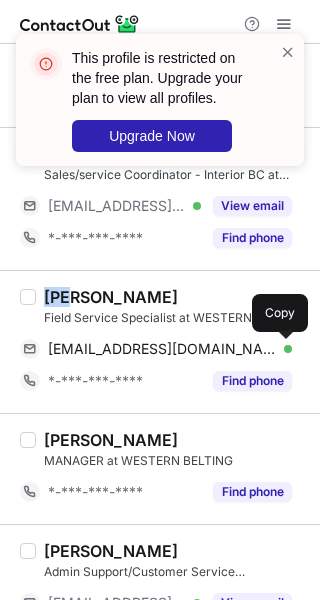 drag, startPoint x: 277, startPoint y: 348, endPoint x: 312, endPoint y: 344, distance: 35.22783 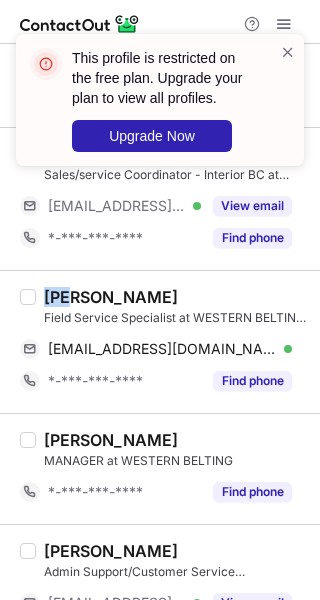 type 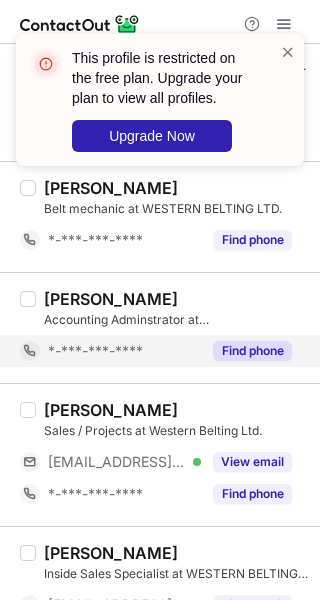 scroll, scrollTop: 2433, scrollLeft: 0, axis: vertical 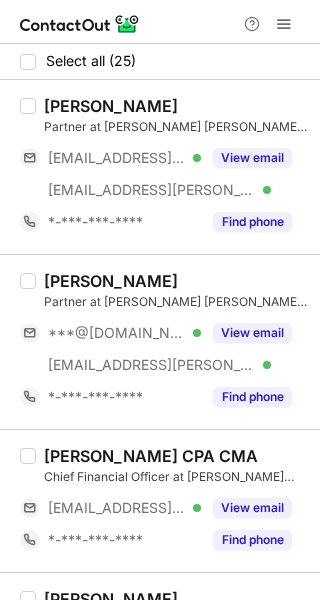 click on "Seema Lal Partner at Singleton Urquhart Reynolds Vogel LLP ***@yahoo.ca Verified ***@singleton.com Verified View email *-***-***-**** Find phone" at bounding box center [172, 167] 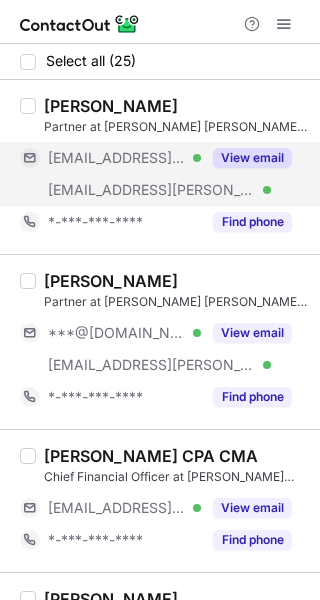 click on "View email" at bounding box center (252, 158) 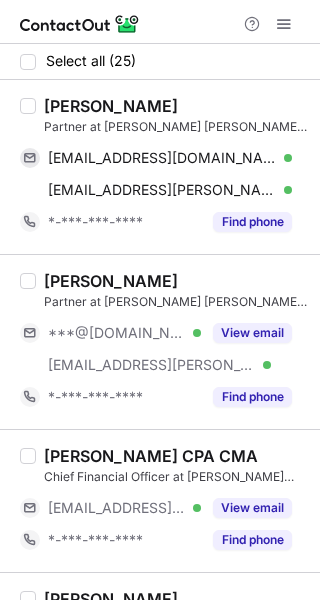 click on "Seema Lal" at bounding box center [111, 106] 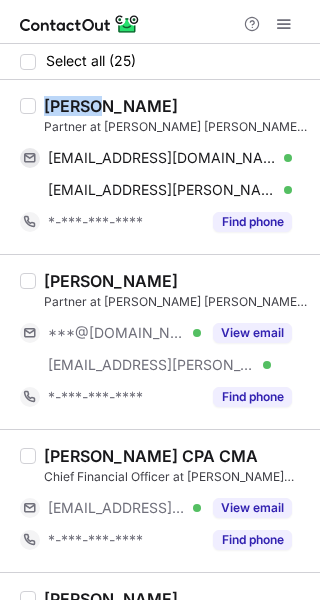 click on "Seema Lal" at bounding box center [111, 106] 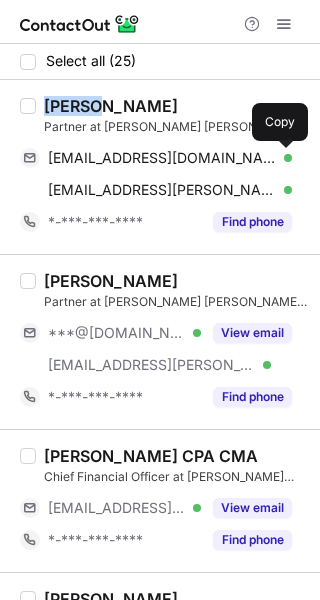 drag, startPoint x: 281, startPoint y: 153, endPoint x: 311, endPoint y: 155, distance: 30.066593 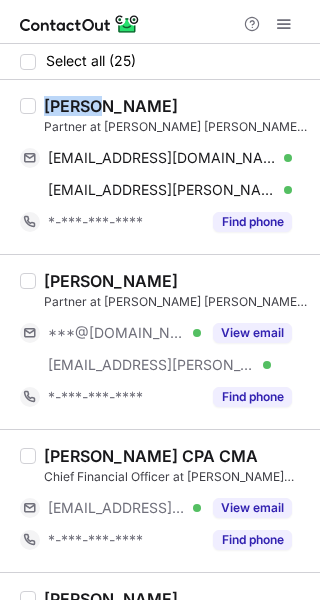 type 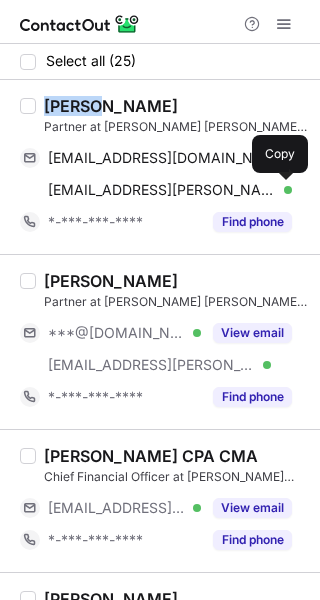 drag, startPoint x: 284, startPoint y: 186, endPoint x: 314, endPoint y: 187, distance: 30.016663 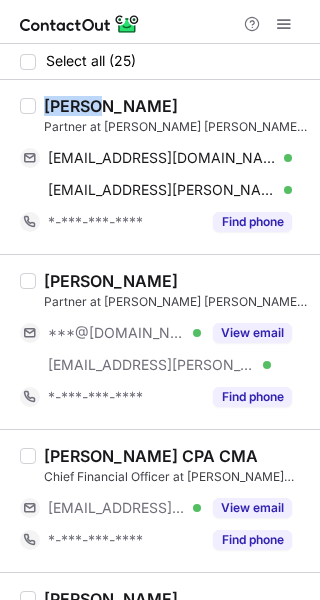 type 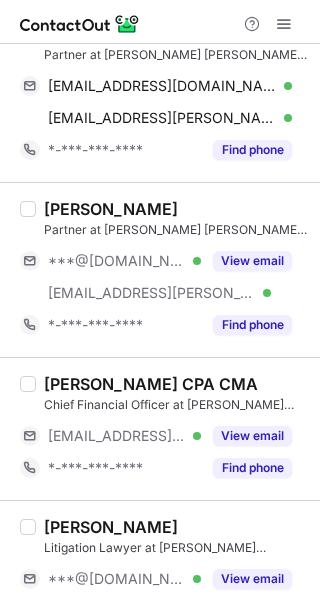 scroll, scrollTop: 100, scrollLeft: 0, axis: vertical 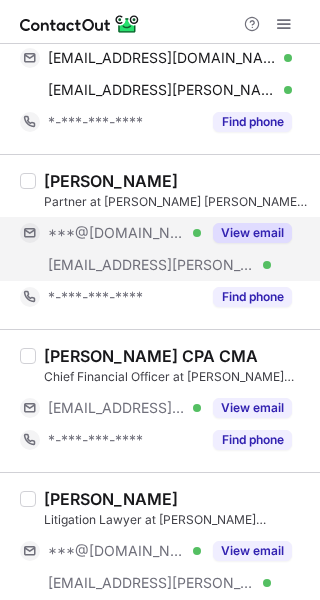 click on "View email" at bounding box center (252, 233) 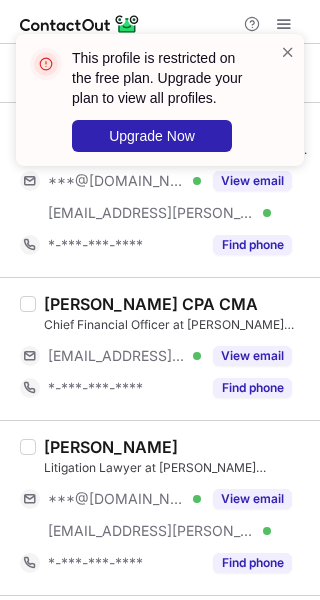 scroll, scrollTop: 200, scrollLeft: 0, axis: vertical 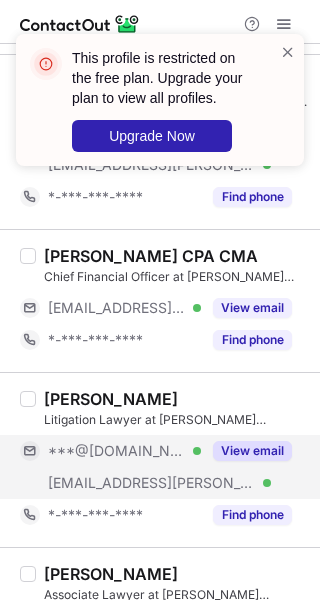 click on "View email" at bounding box center [252, 451] 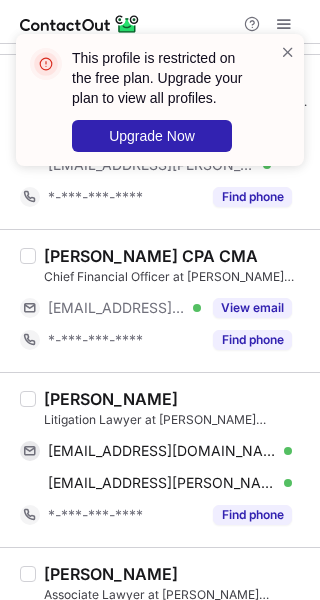 click on "Mia Laity" at bounding box center [111, 399] 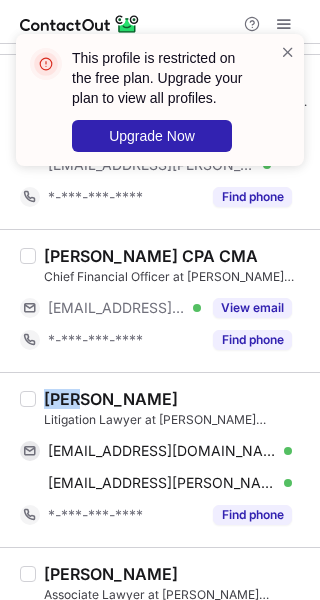 click on "Mia Laity" at bounding box center (111, 399) 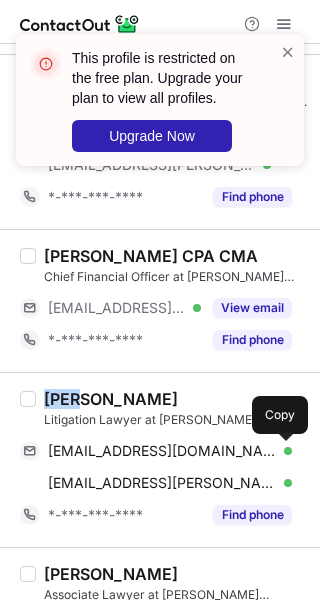 drag, startPoint x: 272, startPoint y: 448, endPoint x: 315, endPoint y: 437, distance: 44.38468 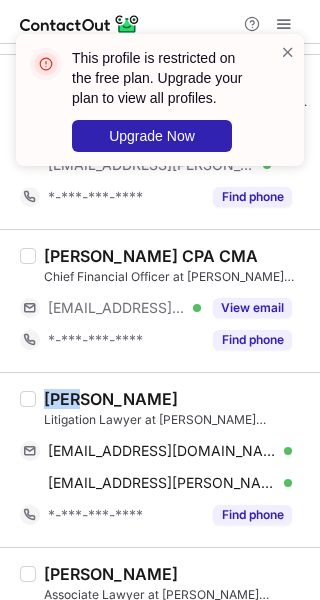 type 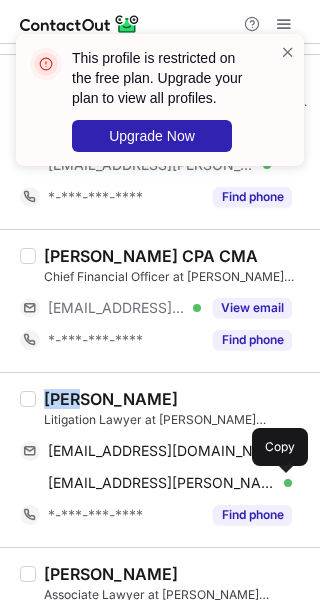 drag, startPoint x: 272, startPoint y: 476, endPoint x: 312, endPoint y: 473, distance: 40.112343 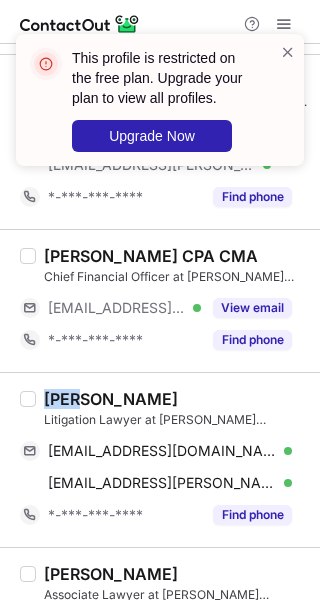 type 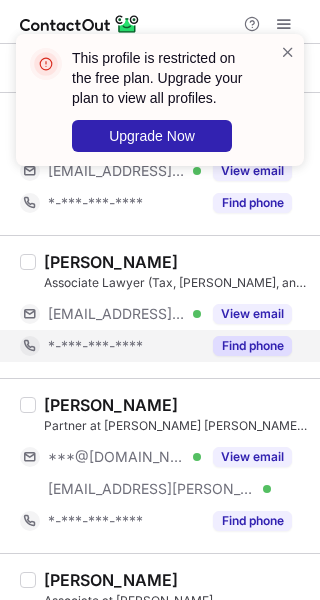 scroll, scrollTop: 800, scrollLeft: 0, axis: vertical 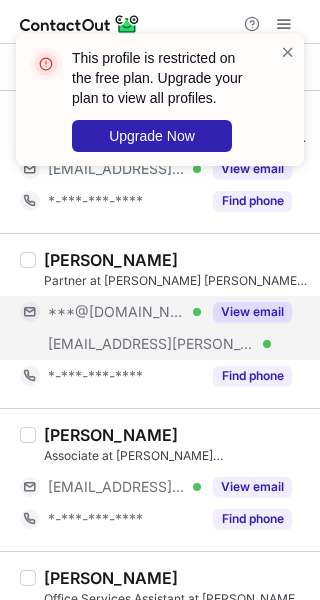 click on "View email" at bounding box center (252, 312) 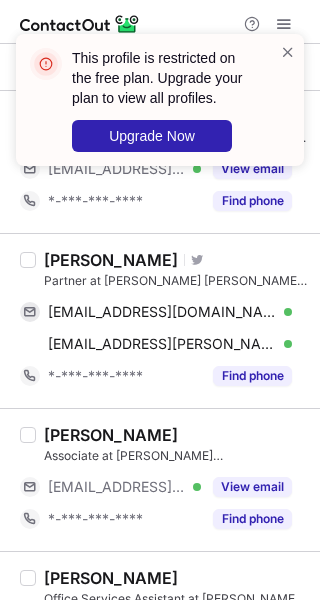 click on "Parveen Karsan" at bounding box center [111, 260] 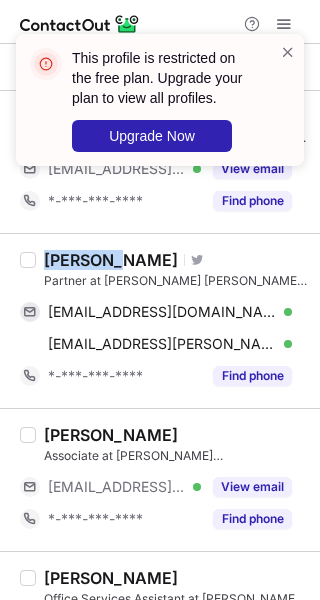 click on "Parveen Karsan" at bounding box center (111, 260) 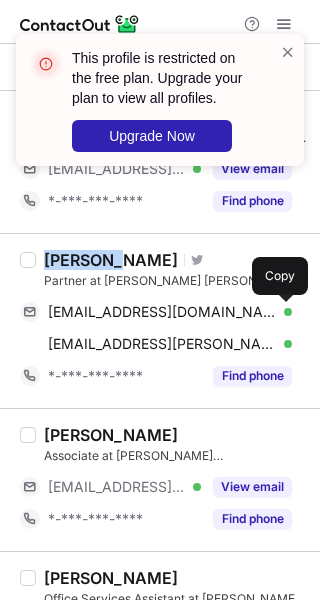drag, startPoint x: 286, startPoint y: 318, endPoint x: 310, endPoint y: 317, distance: 24.020824 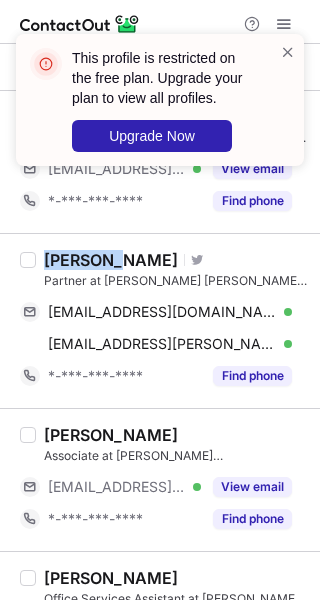 type 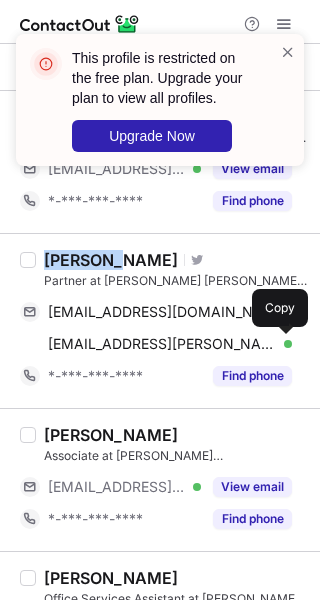 drag, startPoint x: 282, startPoint y: 346, endPoint x: 317, endPoint y: 344, distance: 35.057095 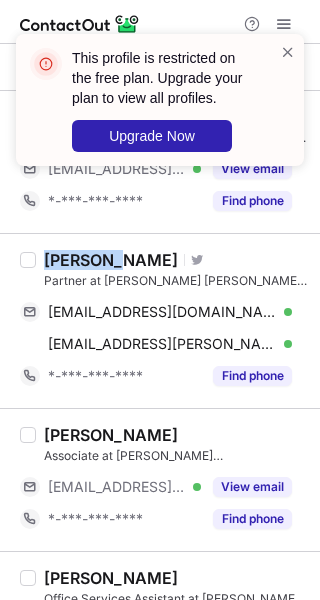 type 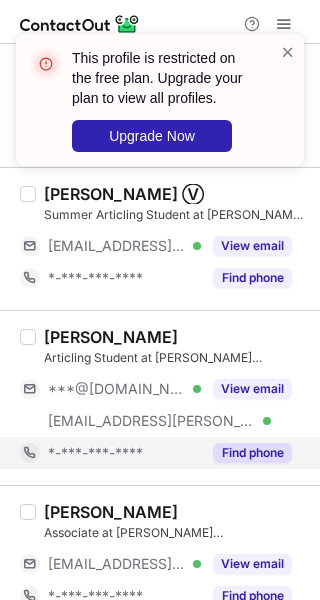 scroll, scrollTop: 1500, scrollLeft: 0, axis: vertical 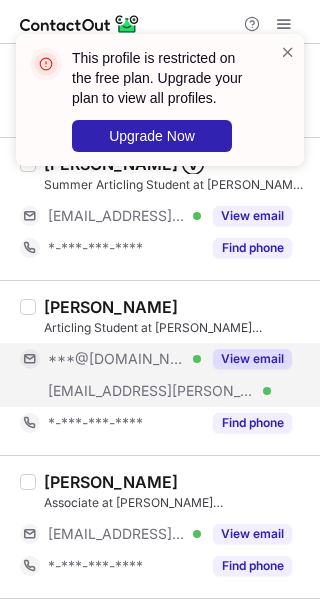 click on "View email" at bounding box center [246, 359] 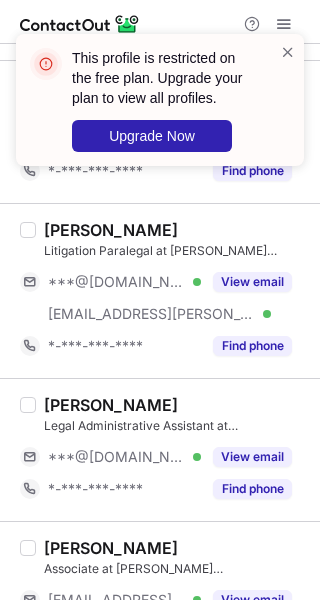 scroll, scrollTop: 1900, scrollLeft: 0, axis: vertical 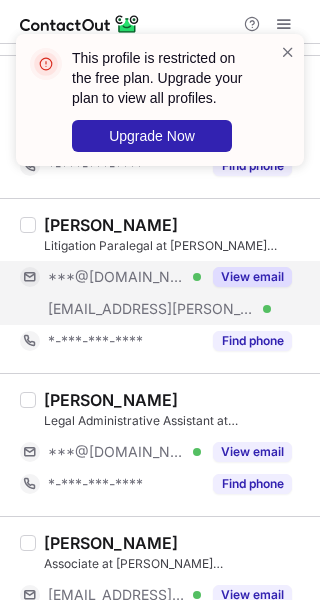 click on "View email" at bounding box center [252, 277] 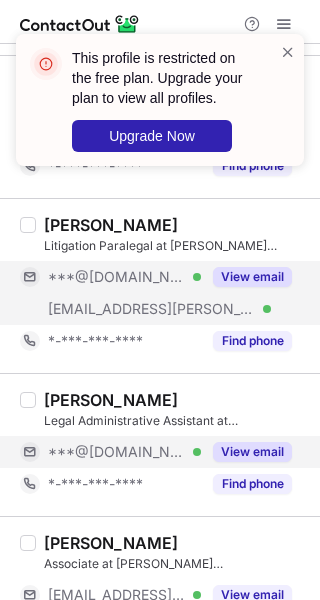 click on "View email" at bounding box center [252, 452] 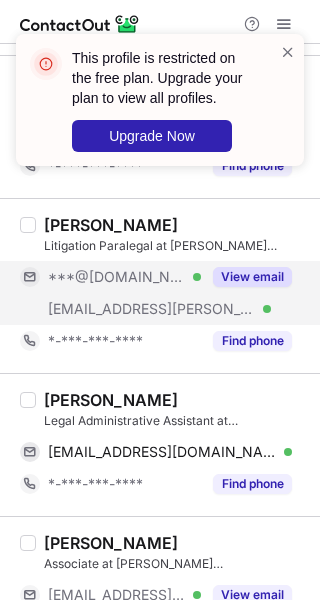 click on "Kayla Barsby Legal Administrative Assistant at Singleton Urquhart Reynolds Vogel LLP kaylabarsby@icloud.com Verified Copy *-***-***-**** Find phone" at bounding box center (160, 444) 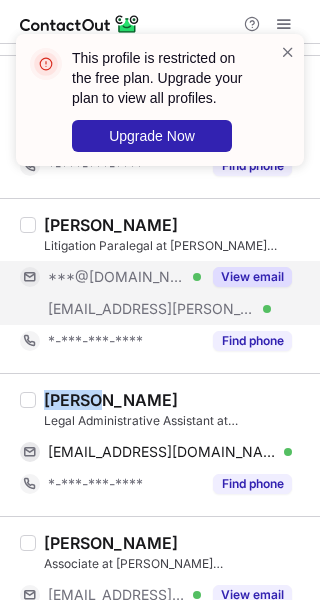 click on "Kayla Barsby Legal Administrative Assistant at Singleton Urquhart Reynolds Vogel LLP kaylabarsby@icloud.com Verified Copy *-***-***-**** Find phone" at bounding box center (160, 444) 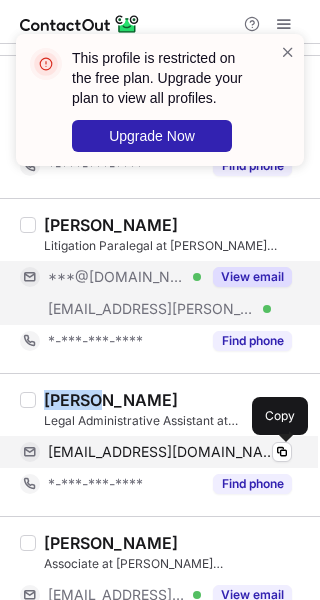 click at bounding box center (282, 452) 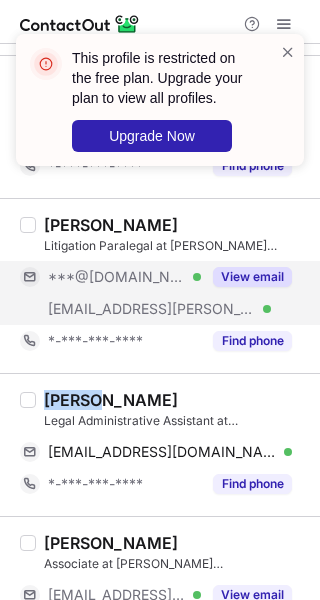 type 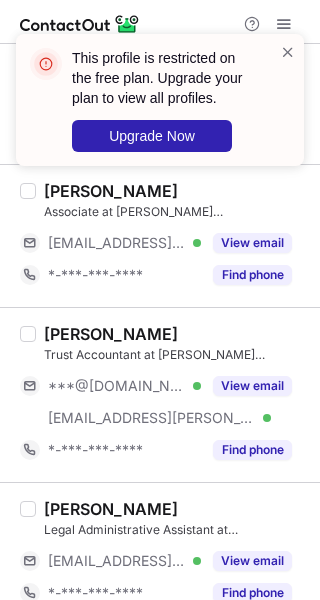 scroll, scrollTop: 3000, scrollLeft: 0, axis: vertical 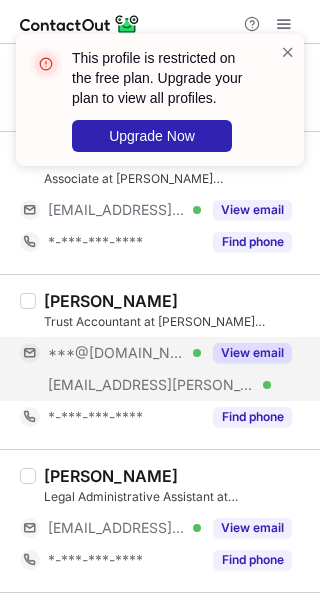 click on "View email" at bounding box center (246, 353) 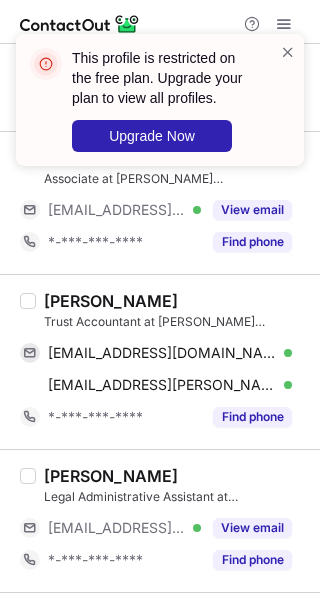 click on "Aqil Uzair" at bounding box center [111, 301] 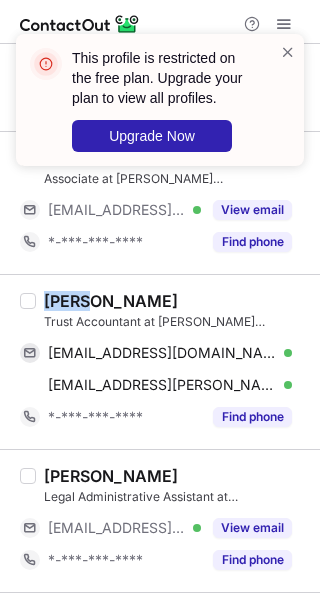 click on "Aqil Uzair" at bounding box center [111, 301] 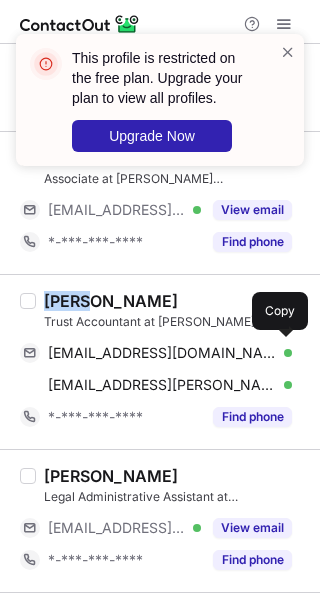 drag, startPoint x: 275, startPoint y: 348, endPoint x: 313, endPoint y: 357, distance: 39.051247 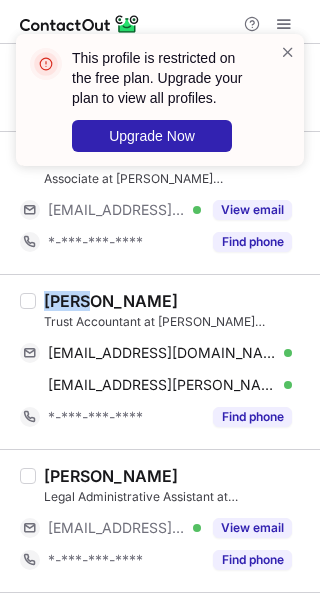 type 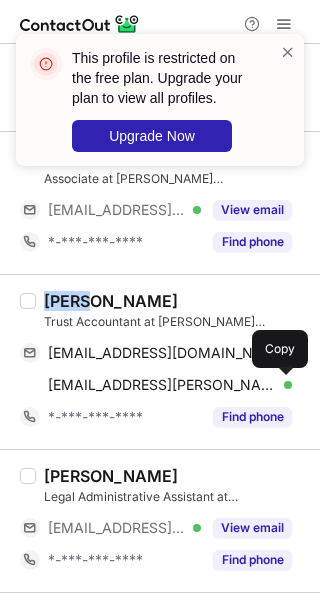 drag, startPoint x: 276, startPoint y: 377, endPoint x: 313, endPoint y: 385, distance: 37.85499 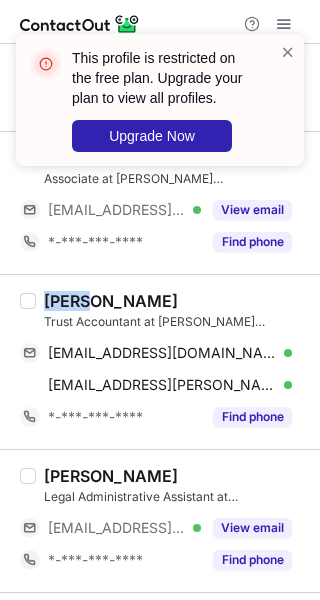 type 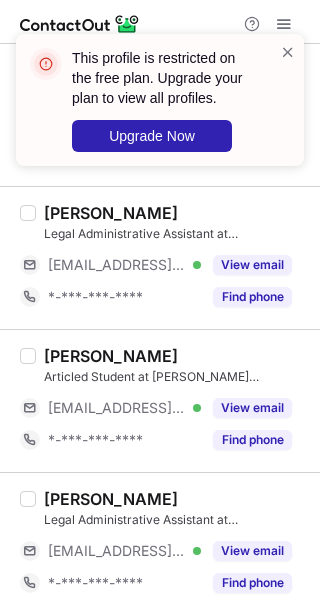 scroll, scrollTop: 3278, scrollLeft: 0, axis: vertical 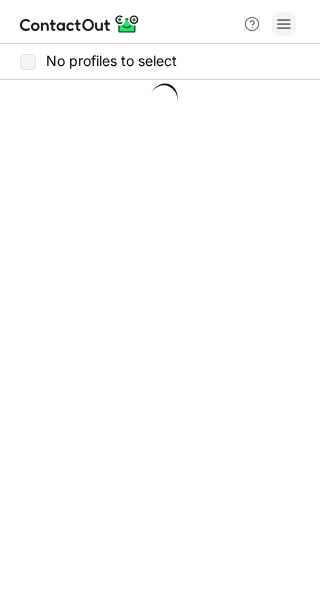 click 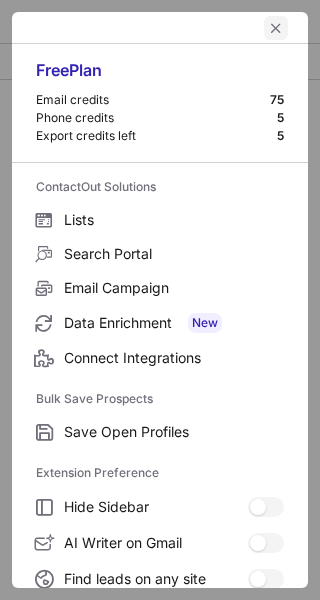 click 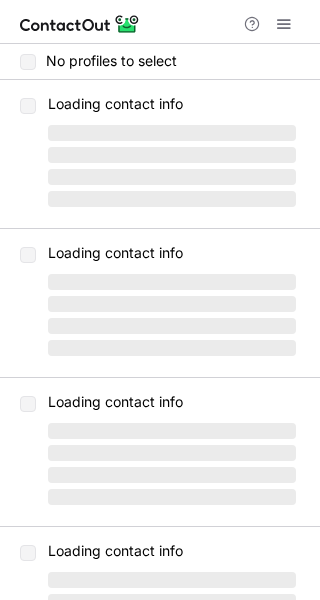 scroll, scrollTop: 0, scrollLeft: 0, axis: both 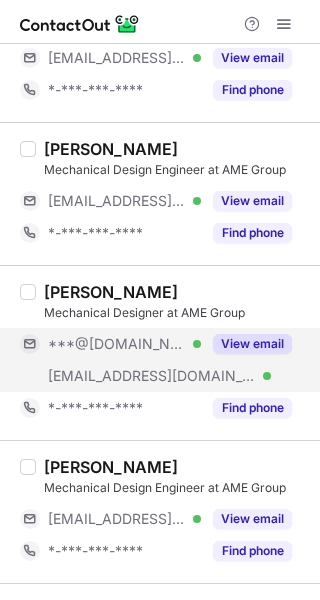 click on "View email" at bounding box center (246, 344) 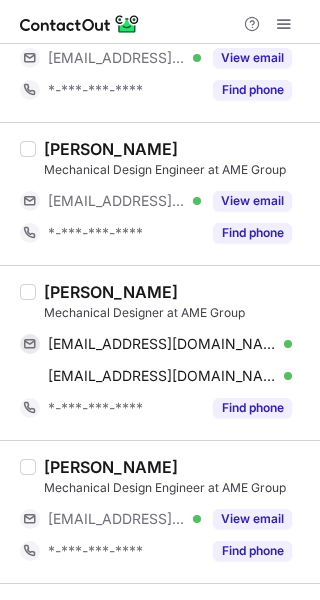 click on "Alex Mumm" at bounding box center (111, 292) 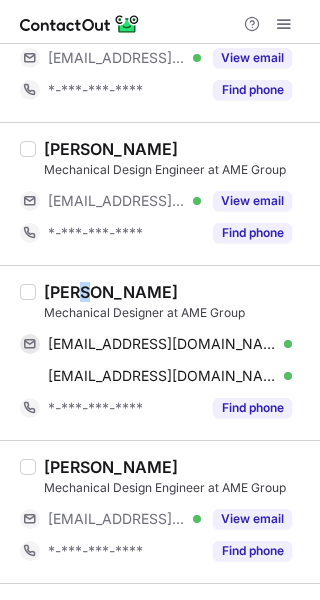 click on "Alex Mumm" at bounding box center [111, 292] 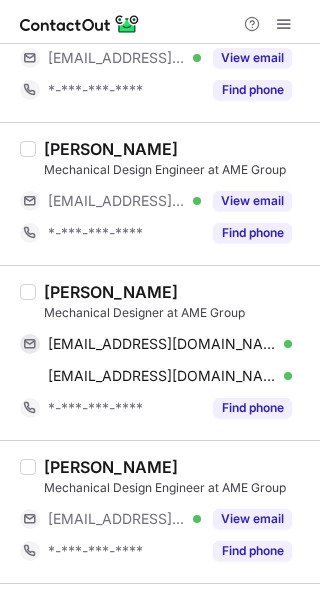 click on "Alex Mumm" at bounding box center [111, 292] 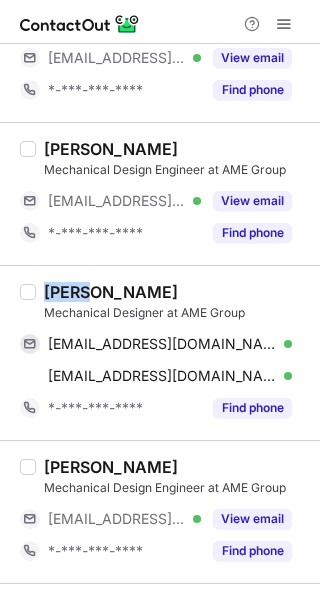 click on "Alex Mumm" at bounding box center (111, 292) 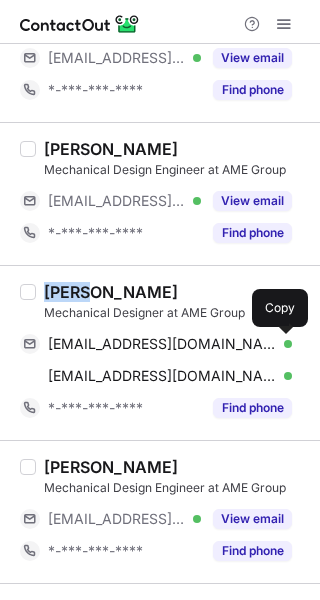drag, startPoint x: 280, startPoint y: 338, endPoint x: 319, endPoint y: 332, distance: 39.45884 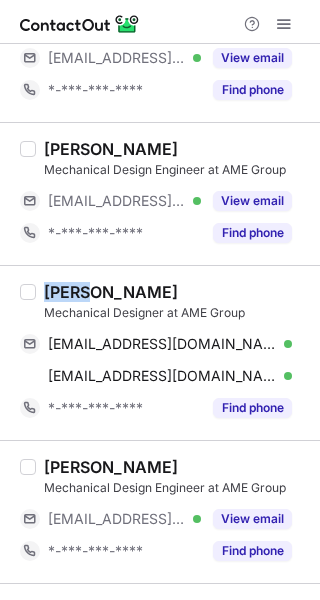 type 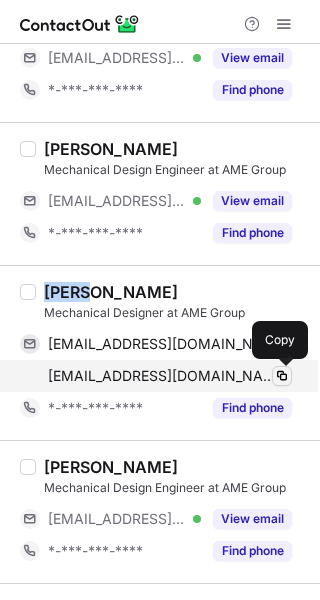 click at bounding box center (282, 376) 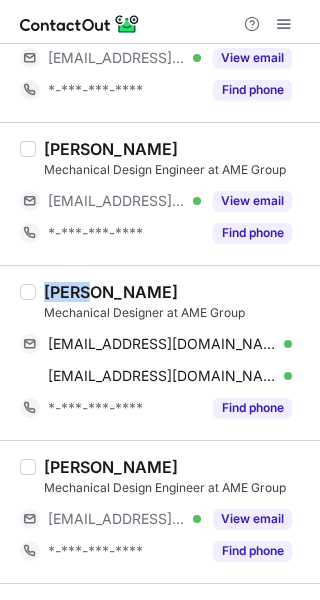 type 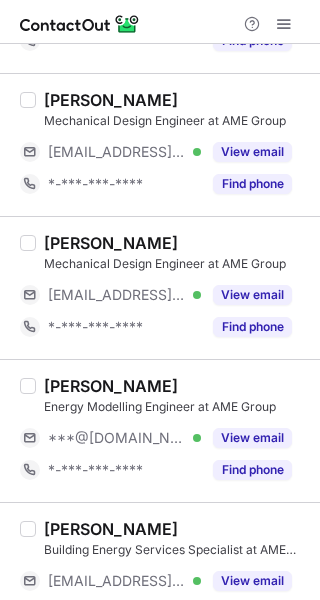 scroll, scrollTop: 500, scrollLeft: 0, axis: vertical 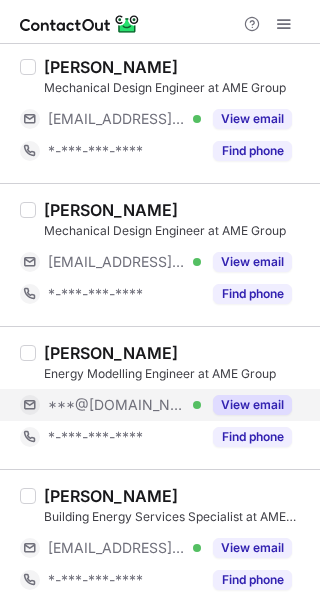 drag, startPoint x: 278, startPoint y: 406, endPoint x: 243, endPoint y: 406, distance: 35 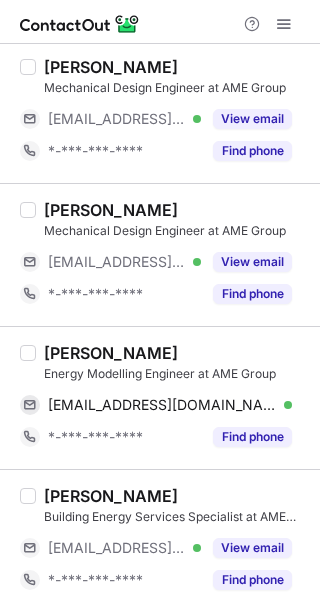 click on "Merlyn Varkey" at bounding box center (111, 353) 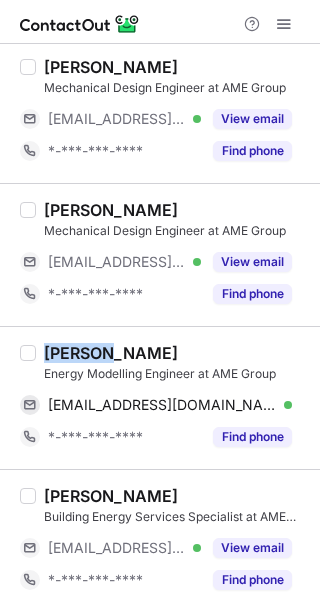 click on "Merlyn Varkey" at bounding box center (111, 353) 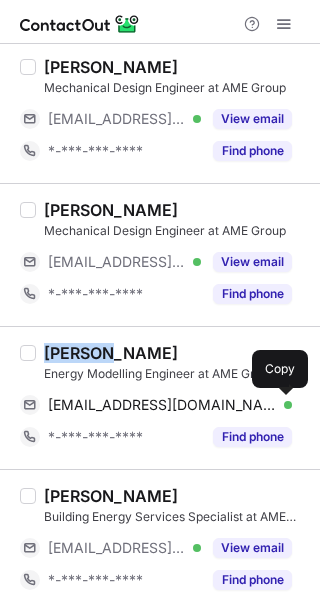 drag, startPoint x: 281, startPoint y: 398, endPoint x: 316, endPoint y: 390, distance: 35.902645 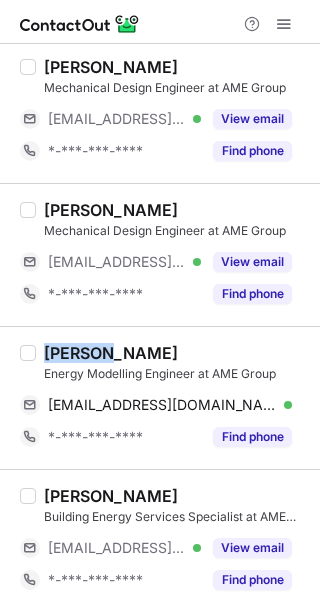 type 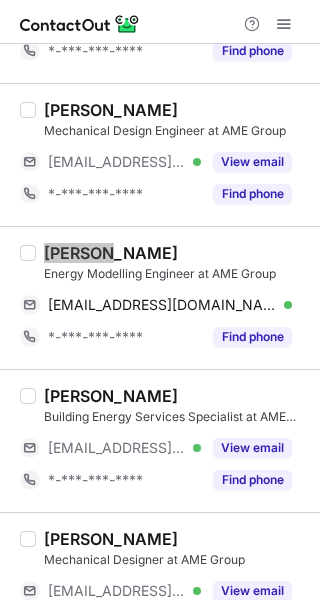 scroll, scrollTop: 700, scrollLeft: 0, axis: vertical 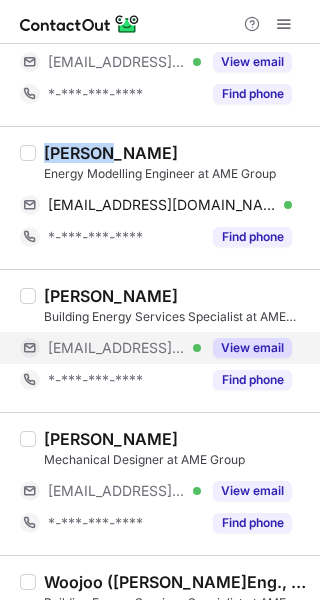 click on "View email" at bounding box center (252, 348) 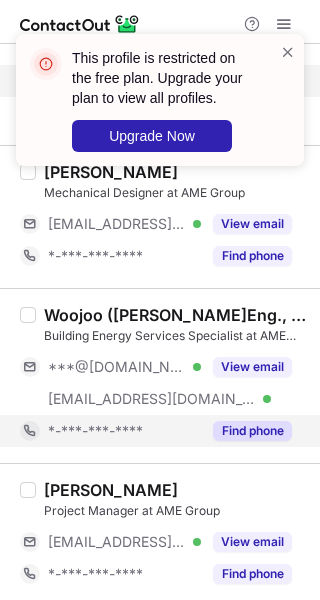 scroll, scrollTop: 1000, scrollLeft: 0, axis: vertical 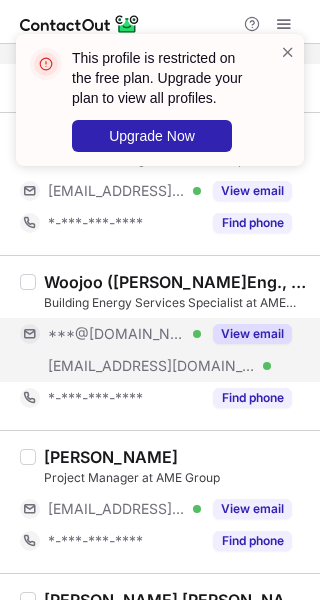 click on "View email" at bounding box center [252, 334] 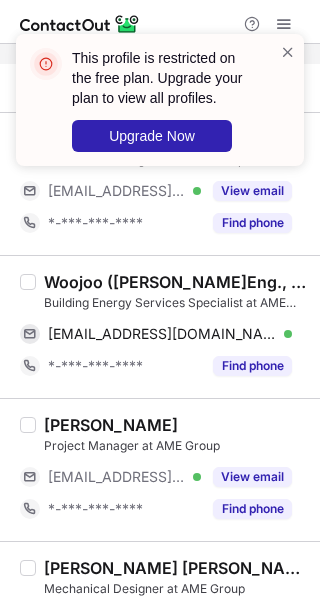 click on "Woojoo (Will) Lee, P.Eng., PMP" at bounding box center [176, 282] 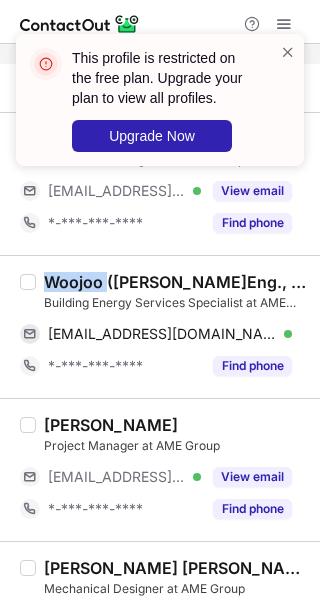 click on "Woojoo (Will) Lee, P.Eng., PMP" at bounding box center (176, 282) 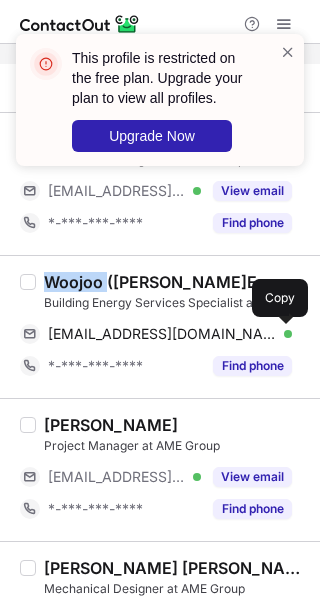 drag, startPoint x: 281, startPoint y: 330, endPoint x: 309, endPoint y: 330, distance: 28 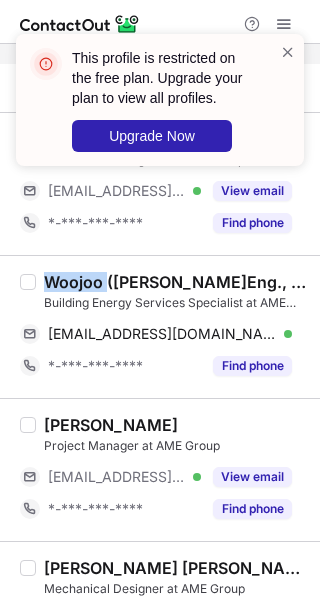 type 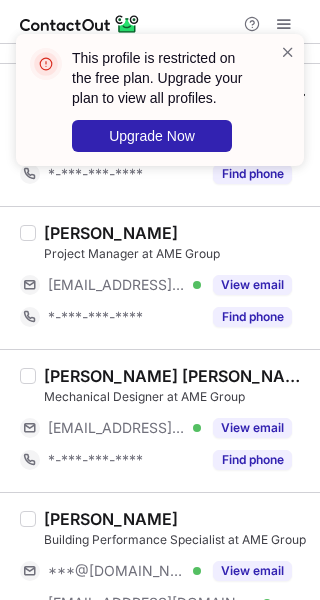 scroll, scrollTop: 1200, scrollLeft: 0, axis: vertical 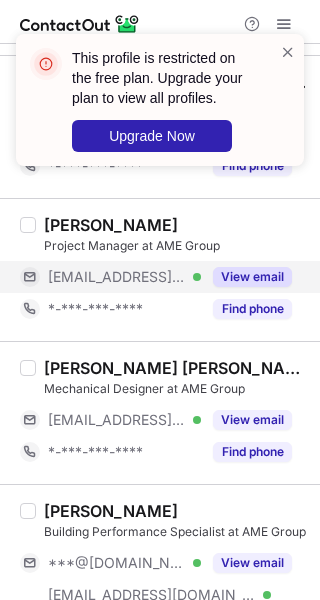 click on "View email" at bounding box center (252, 277) 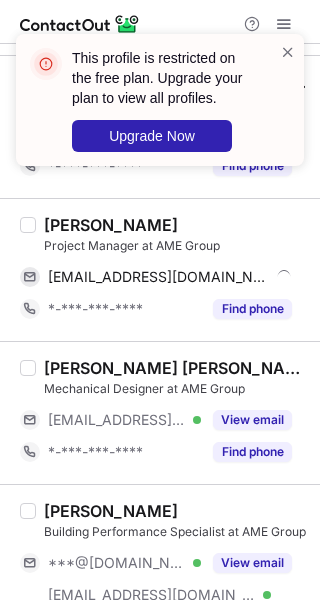 click on "Jorge Martinez Gallego" at bounding box center (111, 225) 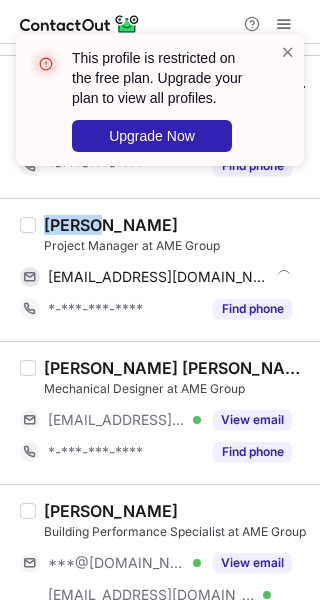 click on "Jorge Martinez Gallego" at bounding box center [111, 225] 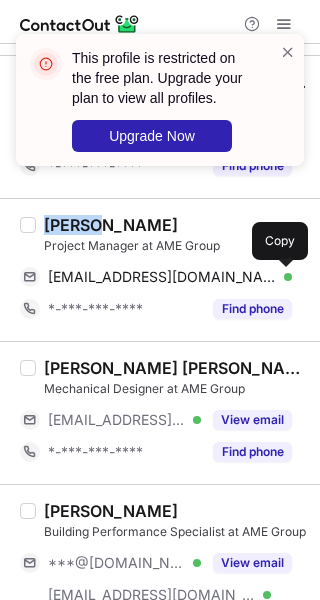 drag, startPoint x: 280, startPoint y: 272, endPoint x: 317, endPoint y: 289, distance: 40.718548 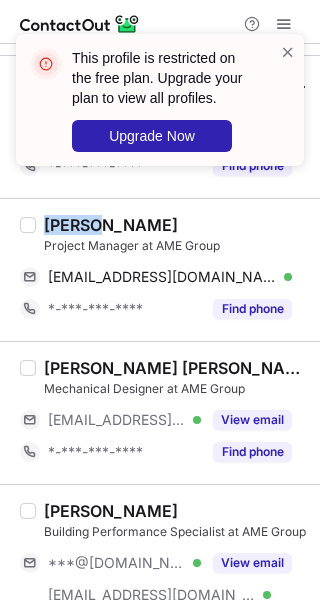 type 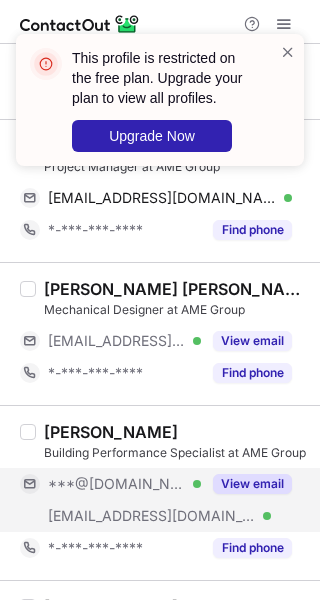 scroll, scrollTop: 1300, scrollLeft: 0, axis: vertical 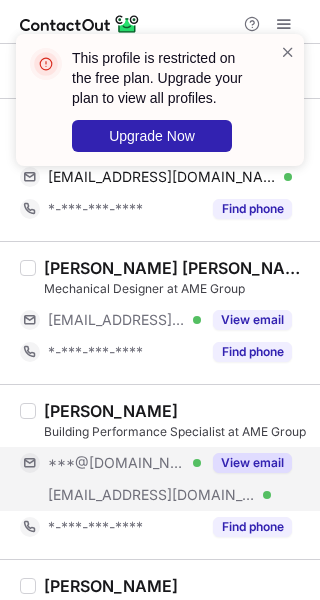 click on "View email" at bounding box center [246, 463] 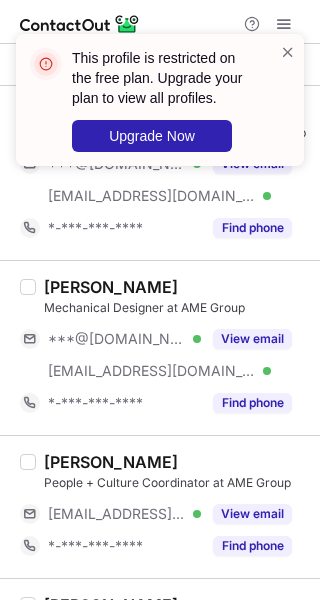 scroll, scrollTop: 1600, scrollLeft: 0, axis: vertical 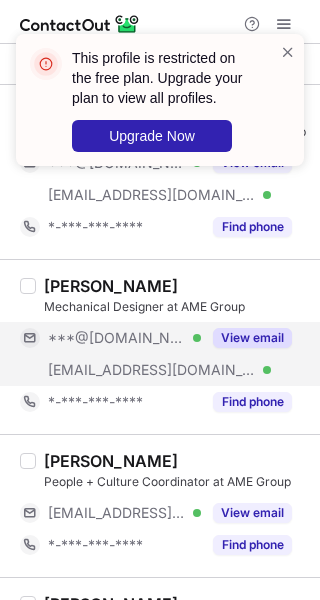 click on "View email" at bounding box center [252, 338] 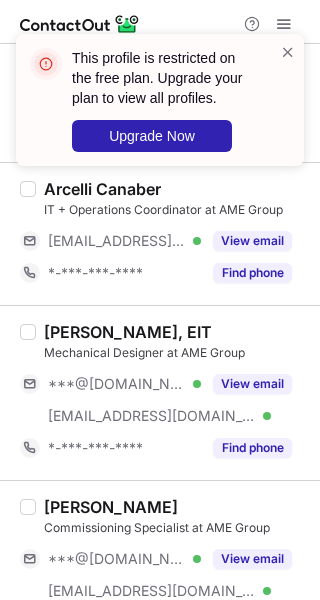scroll, scrollTop: 2200, scrollLeft: 0, axis: vertical 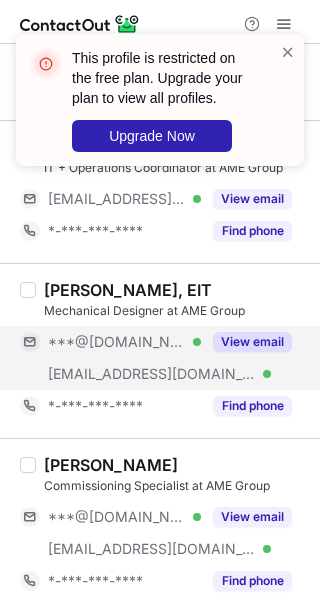 click on "View email" at bounding box center (252, 342) 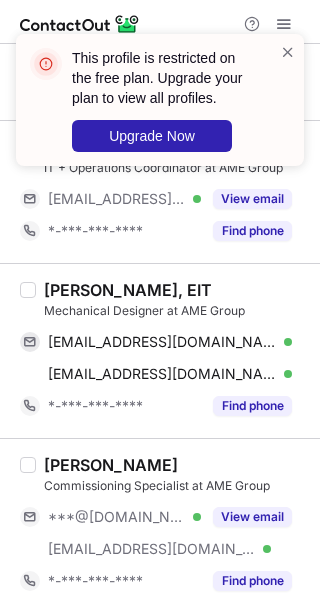 click on "Shirsha Chirantan, EIT" at bounding box center [128, 290] 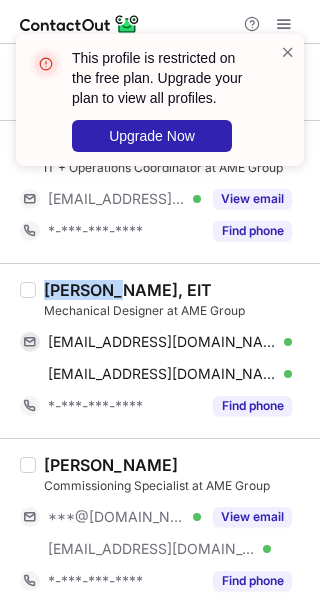 click on "Shirsha Chirantan, EIT" at bounding box center (128, 290) 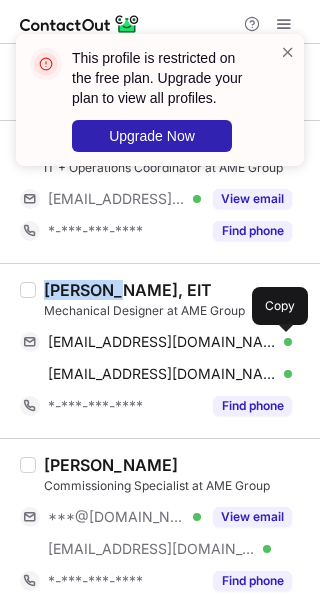 drag, startPoint x: 278, startPoint y: 339, endPoint x: 315, endPoint y: 353, distance: 39.56008 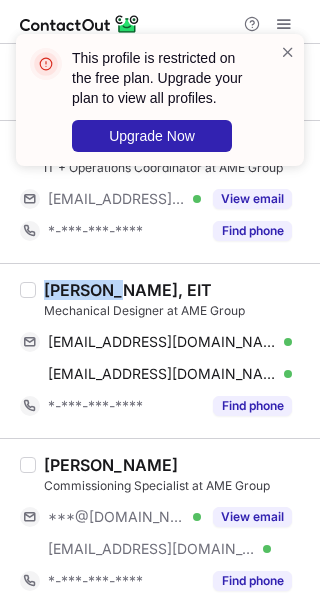 type 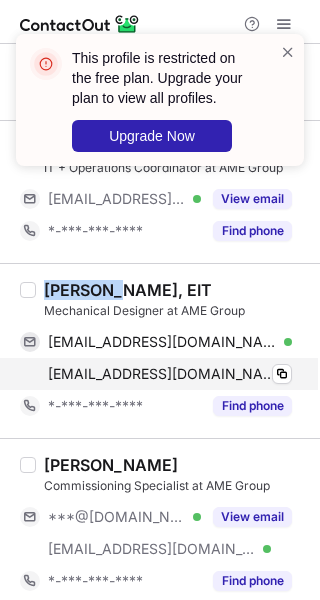 click on "shirshachirantan@amegroup.ca Verified" at bounding box center (170, 374) 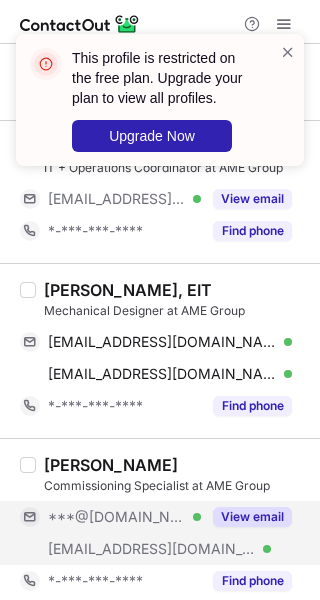 drag, startPoint x: 228, startPoint y: 513, endPoint x: 211, endPoint y: 519, distance: 18.027756 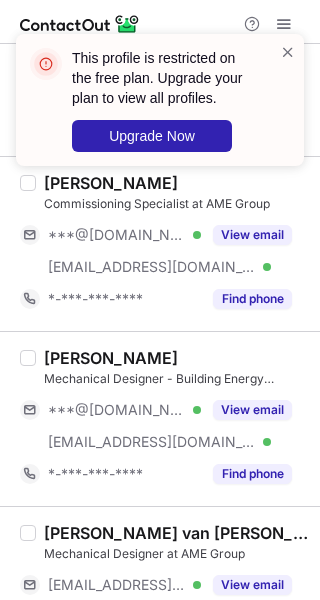 scroll, scrollTop: 2500, scrollLeft: 0, axis: vertical 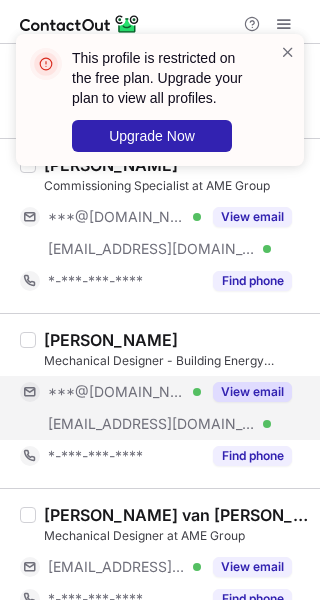 click on "View email" at bounding box center [252, 392] 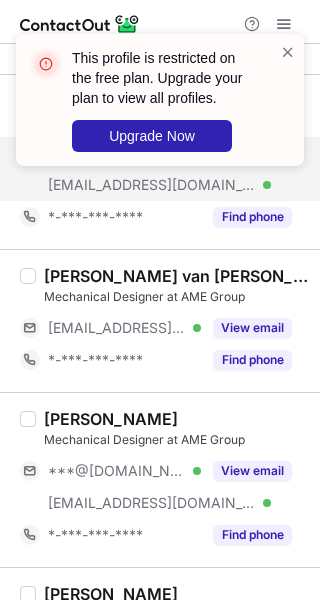 scroll, scrollTop: 2800, scrollLeft: 0, axis: vertical 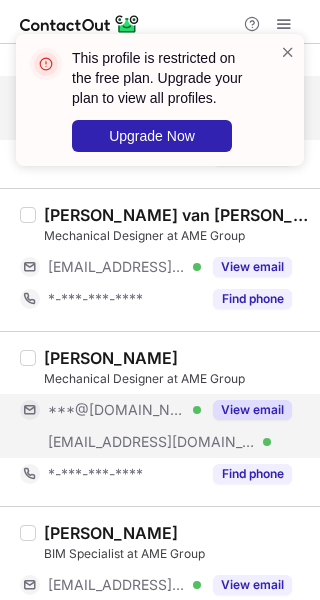 click on "View email" at bounding box center (246, 410) 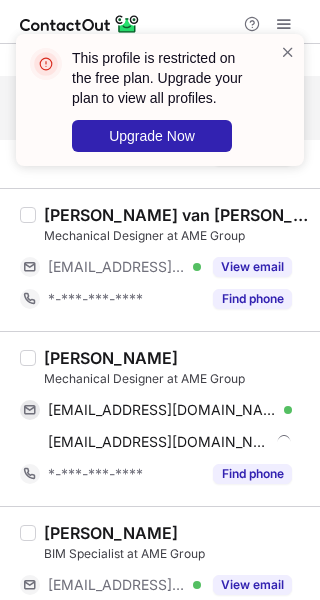click on "Joseph Lake" at bounding box center [111, 358] 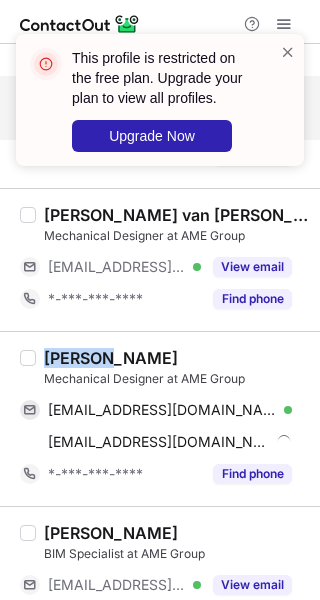 click on "Joseph Lake" at bounding box center [111, 358] 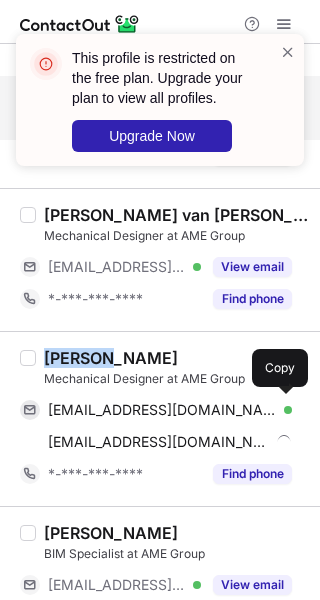 copy on "Joseph" 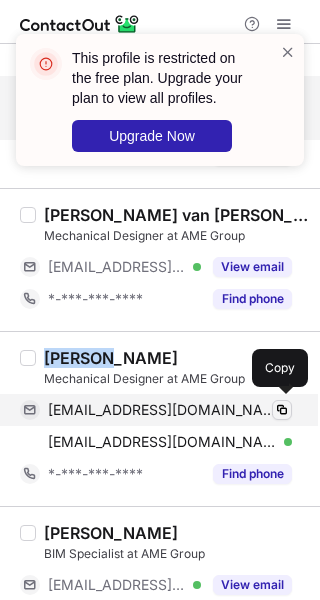 click on "lakejoseph@hotmail.com Verified Copy" at bounding box center (156, 410) 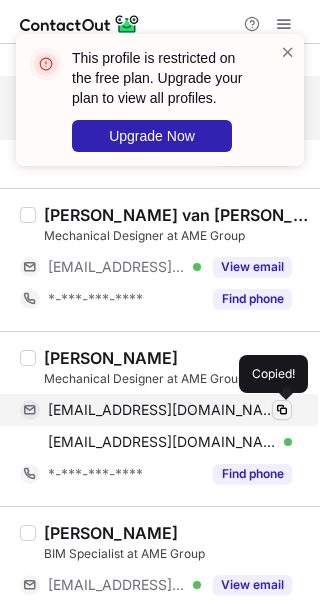 click at bounding box center [282, 410] 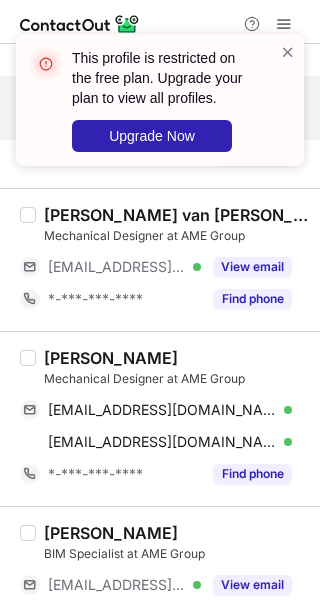 type 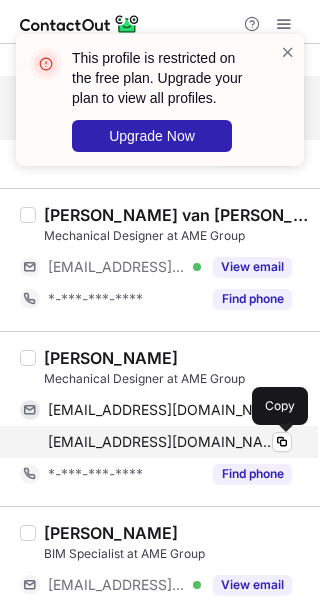 drag, startPoint x: 275, startPoint y: 437, endPoint x: 305, endPoint y: 446, distance: 31.320919 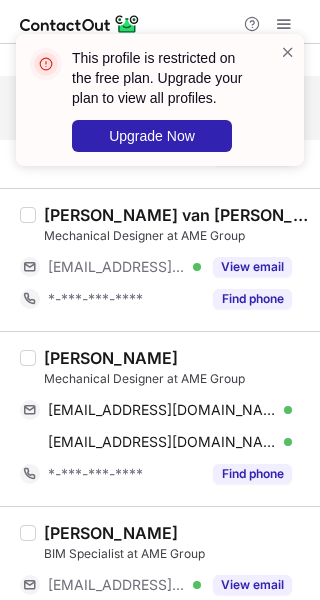 type 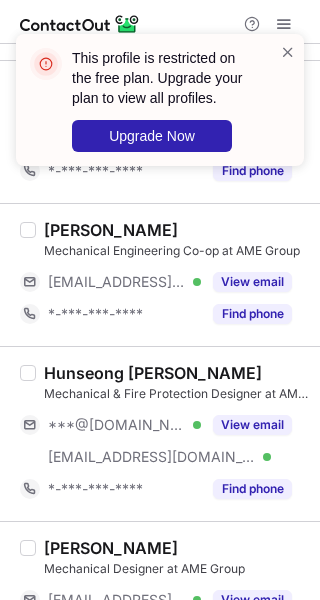 scroll, scrollTop: 3300, scrollLeft: 0, axis: vertical 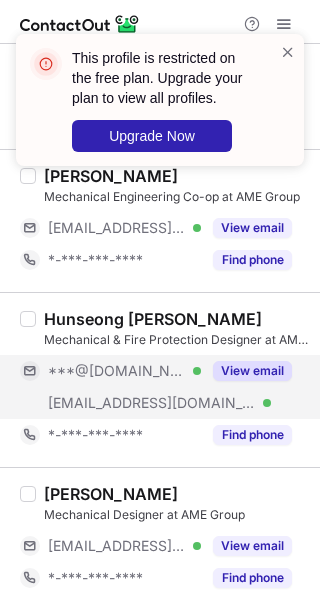 click on "View email" at bounding box center [252, 371] 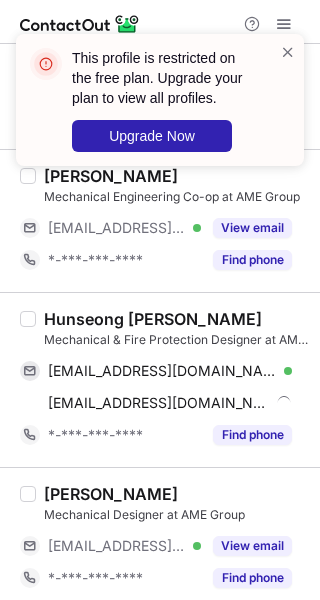 click on "Hunseong Kim" at bounding box center (153, 319) 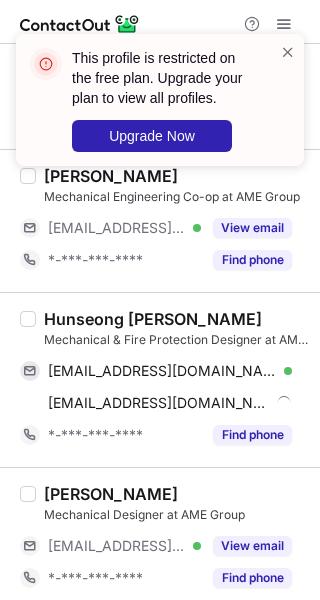 click on "Hunseong Kim" at bounding box center [153, 319] 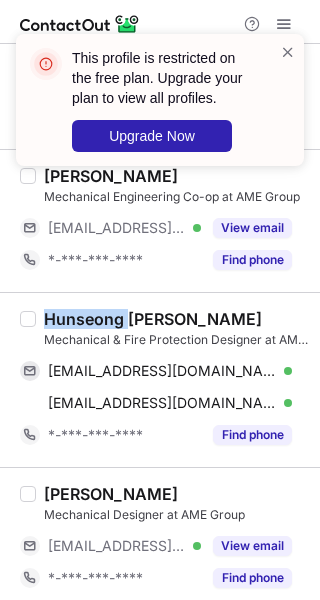 copy on "Hunseong" 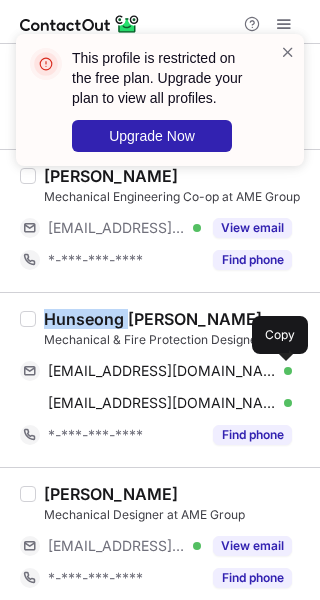 drag, startPoint x: 281, startPoint y: 368, endPoint x: 312, endPoint y: 390, distance: 38.013157 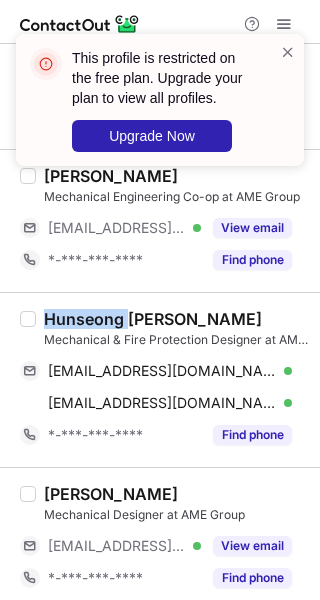 type 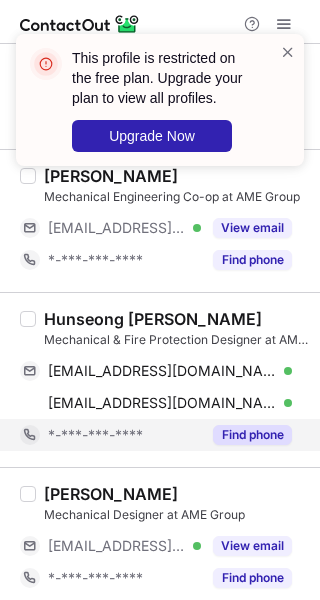 scroll, scrollTop: 3310, scrollLeft: 0, axis: vertical 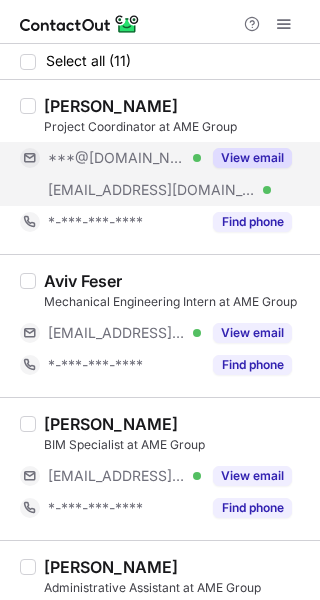 click on "View email" at bounding box center (252, 158) 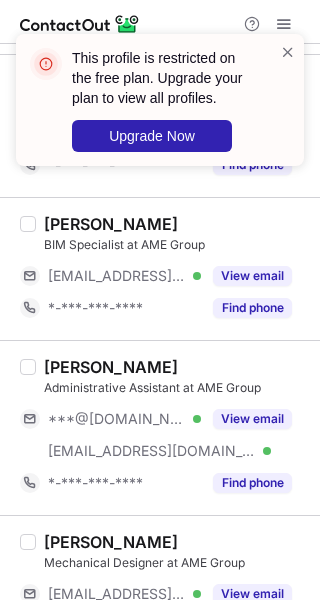 scroll, scrollTop: 300, scrollLeft: 0, axis: vertical 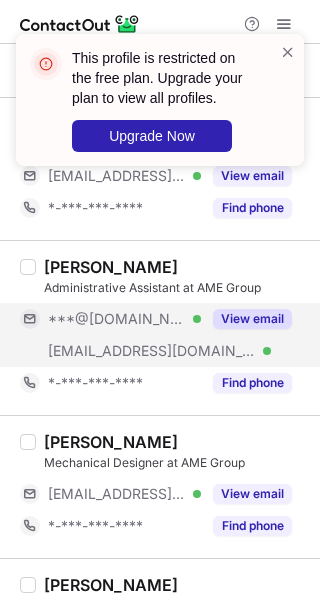 click on "View email" at bounding box center [246, 319] 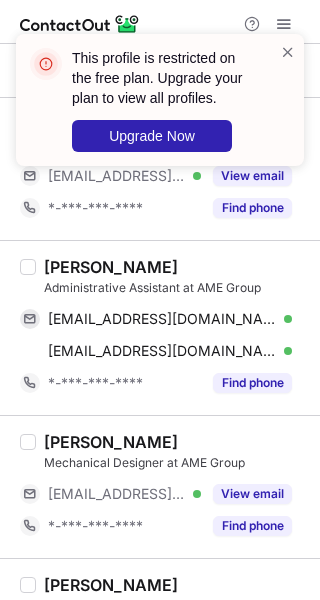 click on "[PERSON_NAME]" at bounding box center [111, 267] 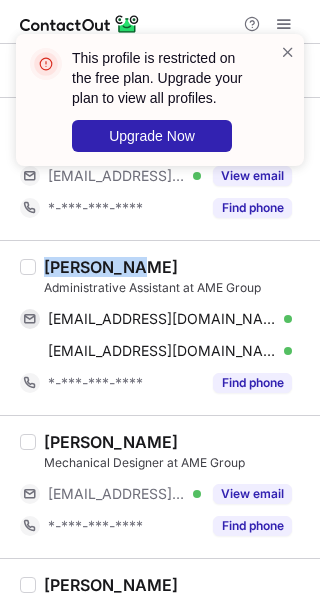 click on "[PERSON_NAME]" at bounding box center [111, 267] 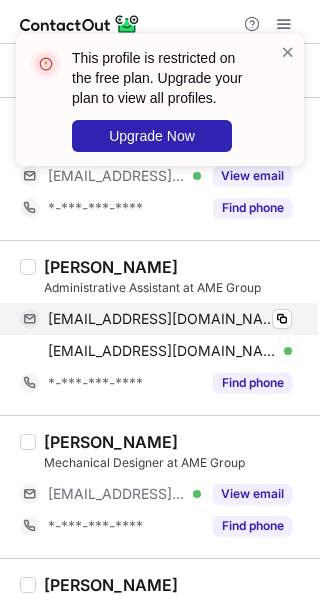 click on "[EMAIL_ADDRESS][DOMAIN_NAME] Verified Copy" at bounding box center [156, 319] 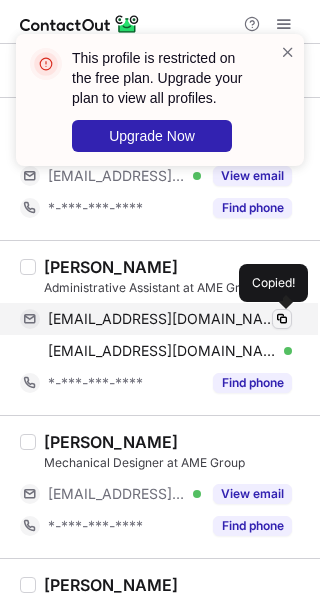 click at bounding box center [282, 319] 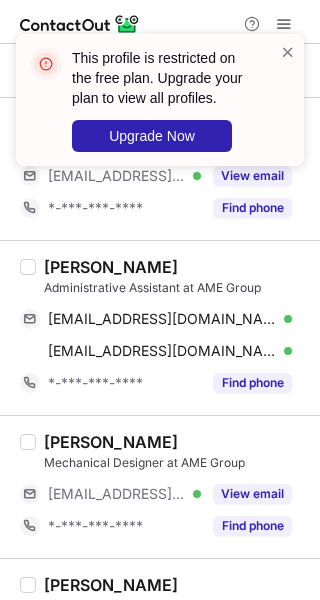 type 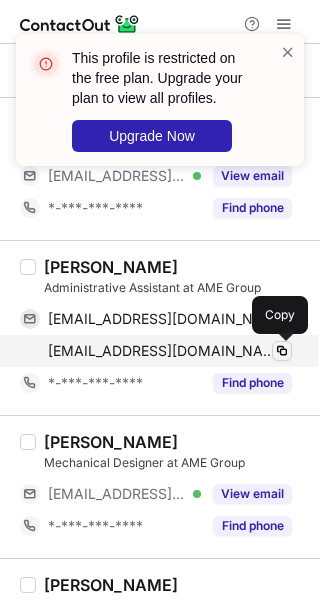 click at bounding box center (282, 351) 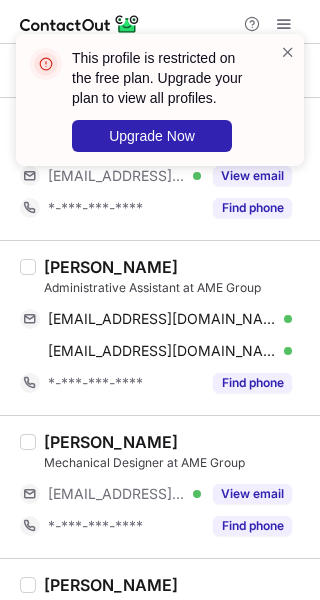 type 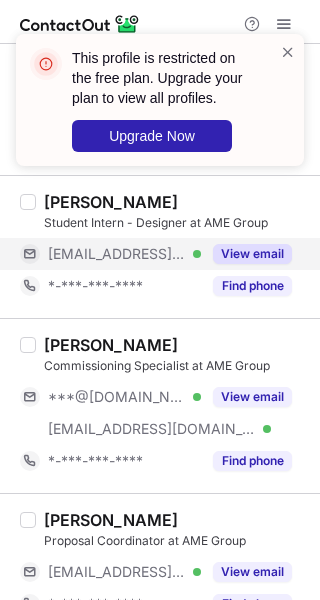 scroll, scrollTop: 1000, scrollLeft: 0, axis: vertical 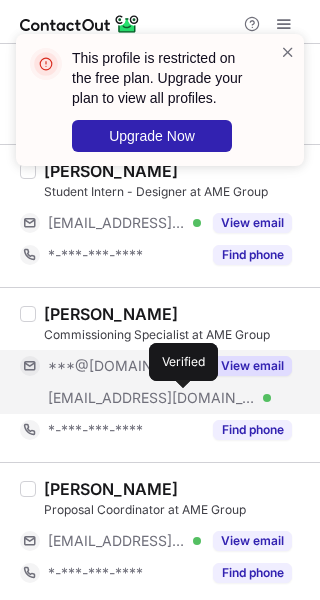 click on "View email" at bounding box center (252, 366) 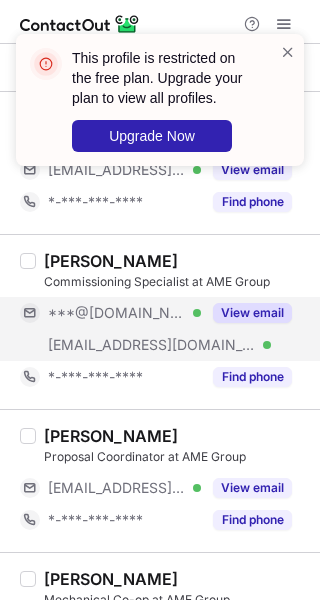 scroll, scrollTop: 1148, scrollLeft: 0, axis: vertical 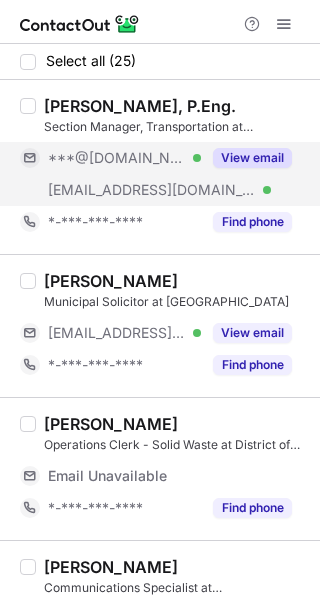 click on "View email" at bounding box center [252, 158] 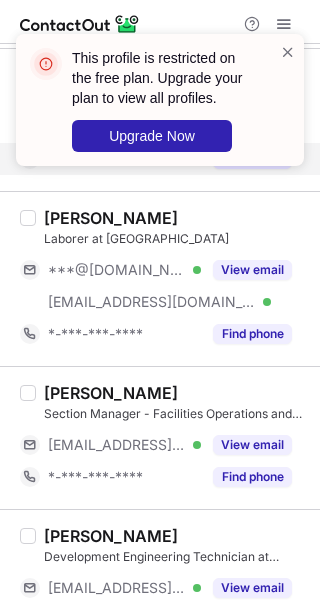 scroll, scrollTop: 500, scrollLeft: 0, axis: vertical 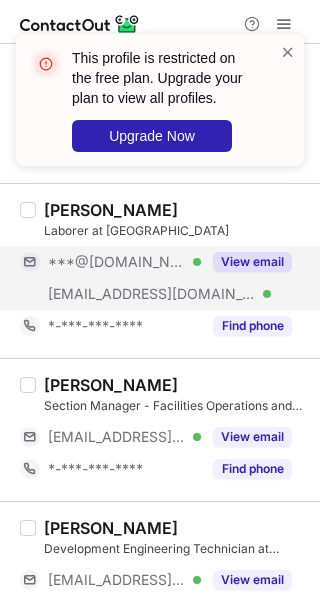 click on "View email" at bounding box center [252, 262] 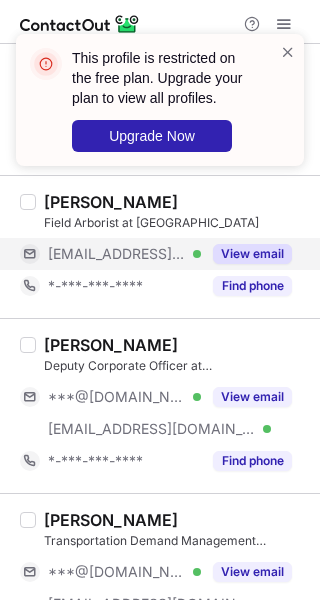 scroll, scrollTop: 968, scrollLeft: 0, axis: vertical 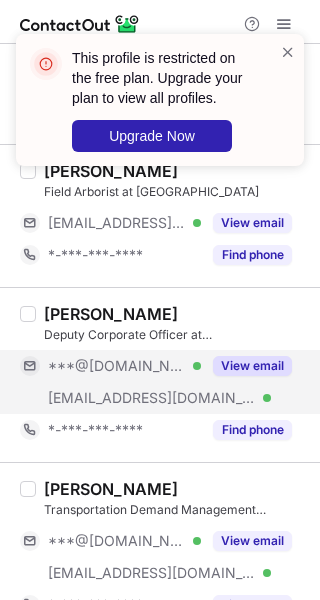 click on "View email" at bounding box center (252, 366) 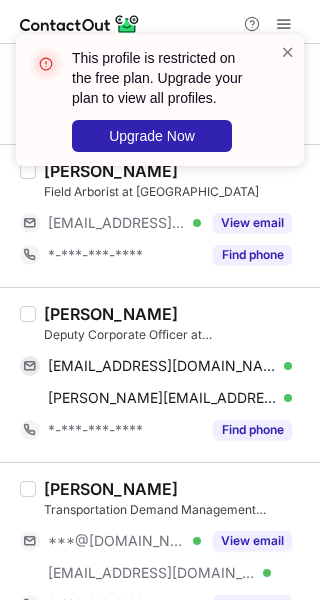 click on "[PERSON_NAME]" at bounding box center [111, 314] 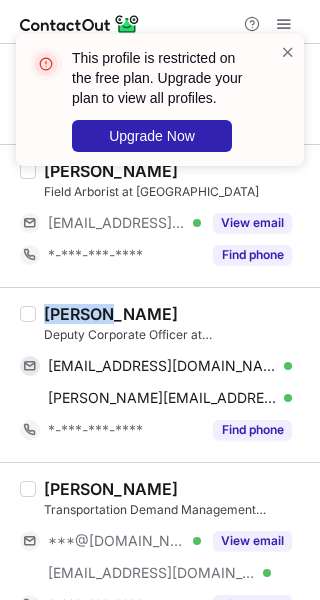 click on "[PERSON_NAME]" at bounding box center [111, 314] 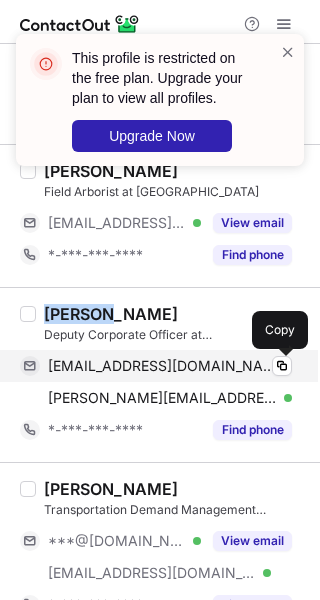 click at bounding box center (282, 366) 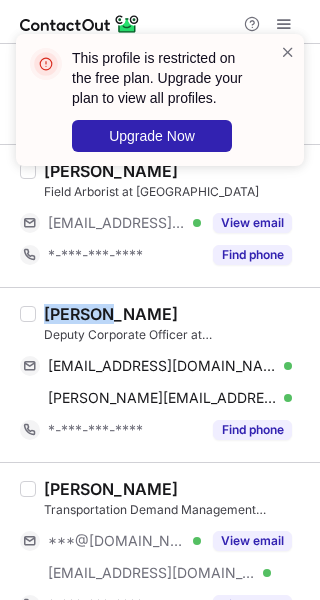 type 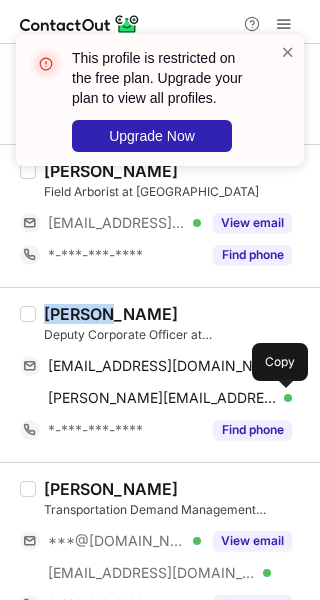 click at bounding box center (282, 398) 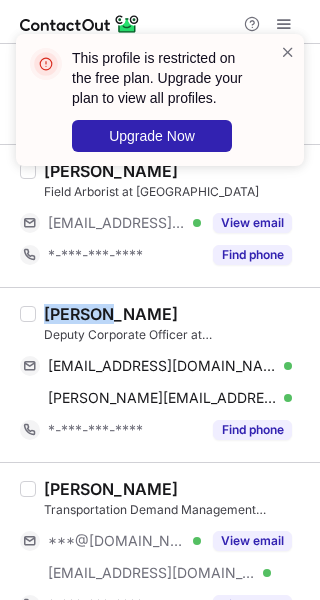 type 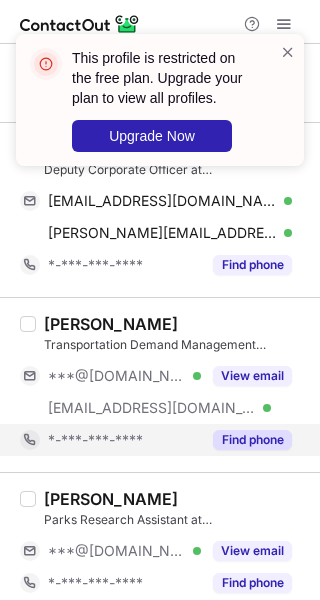 scroll, scrollTop: 1168, scrollLeft: 0, axis: vertical 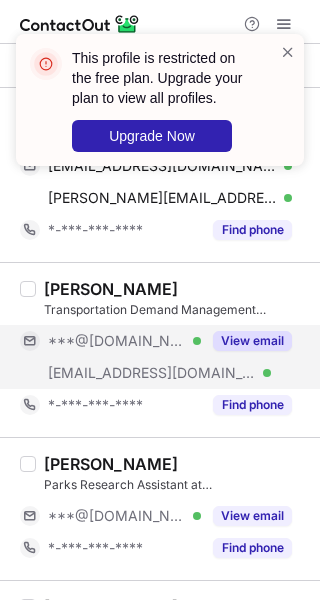 drag, startPoint x: 264, startPoint y: 339, endPoint x: 239, endPoint y: 343, distance: 25.317978 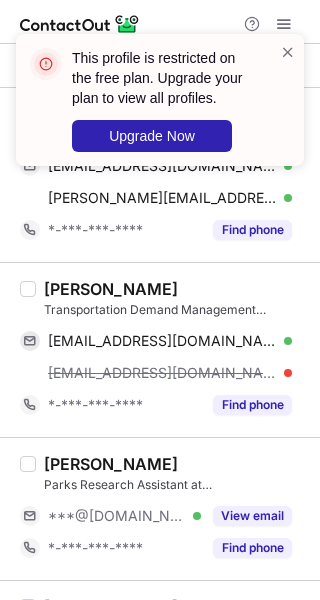 click on "Geneva C." at bounding box center [111, 289] 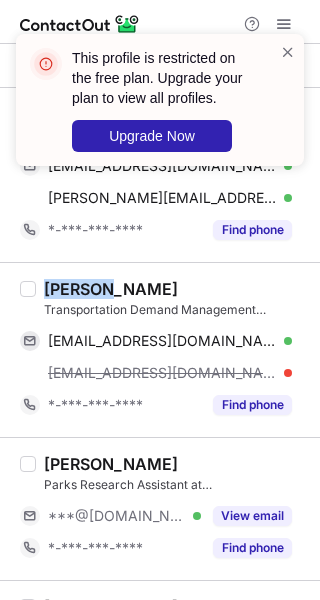 click on "Geneva C." at bounding box center (111, 289) 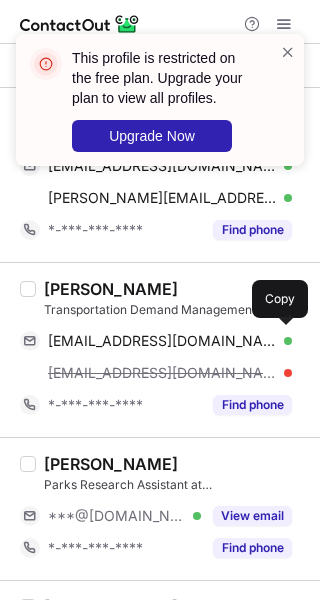 drag, startPoint x: 270, startPoint y: 334, endPoint x: 317, endPoint y: 329, distance: 47.26521 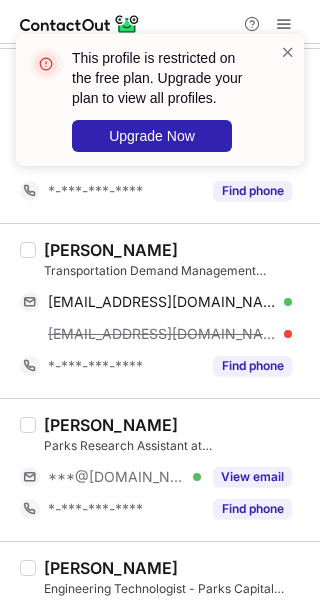 scroll, scrollTop: 1268, scrollLeft: 0, axis: vertical 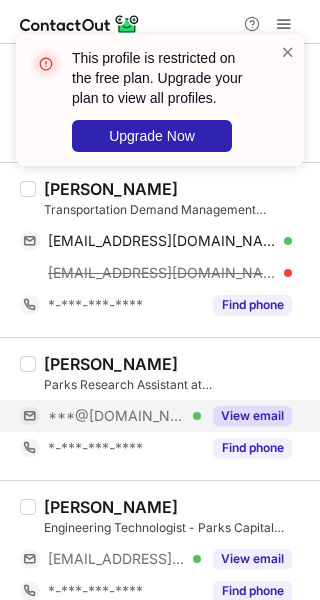 drag, startPoint x: 272, startPoint y: 417, endPoint x: 198, endPoint y: 415, distance: 74.02702 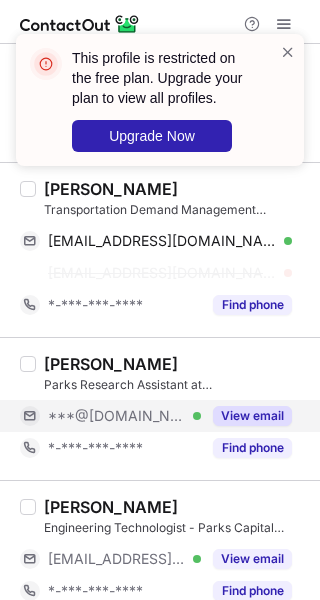 click on "View email" at bounding box center [252, 416] 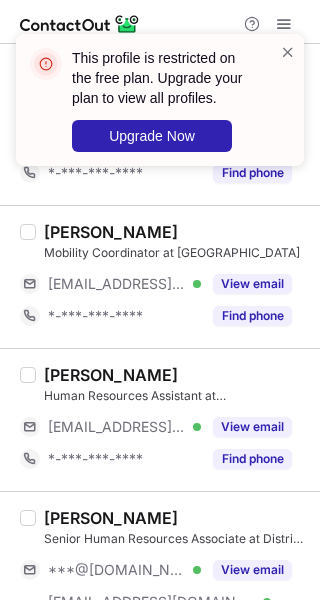 scroll, scrollTop: 2068, scrollLeft: 0, axis: vertical 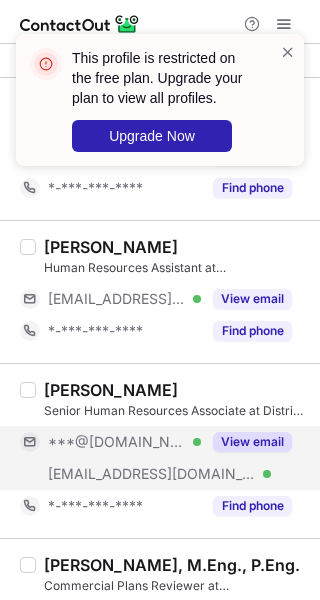 click on "View email" at bounding box center [246, 442] 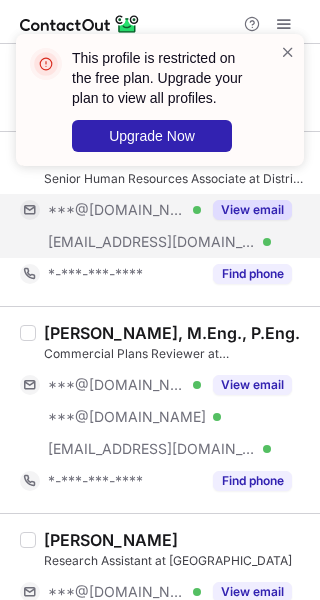 scroll, scrollTop: 2368, scrollLeft: 0, axis: vertical 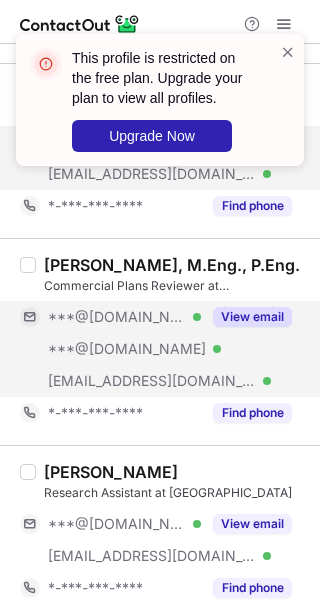 click on "View email" at bounding box center (252, 317) 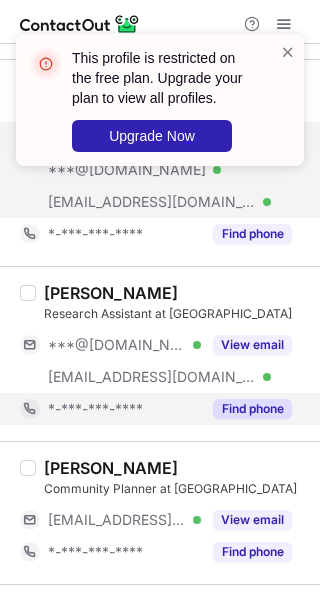 scroll, scrollTop: 2568, scrollLeft: 0, axis: vertical 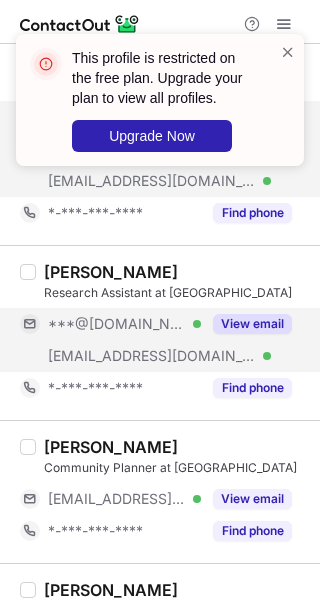 click on "View email" at bounding box center [252, 324] 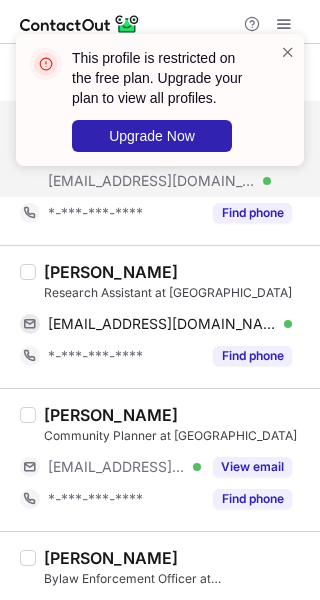 click on "Charlotte Bach" at bounding box center (111, 272) 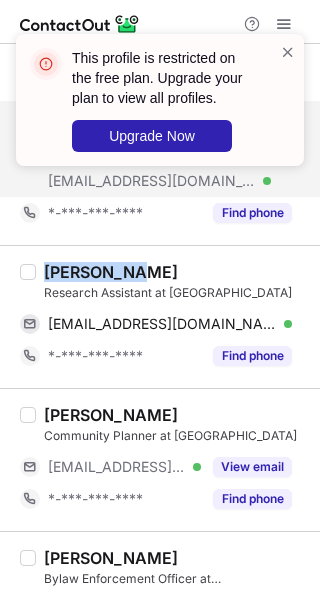 click on "Charlotte Bach" at bounding box center (111, 272) 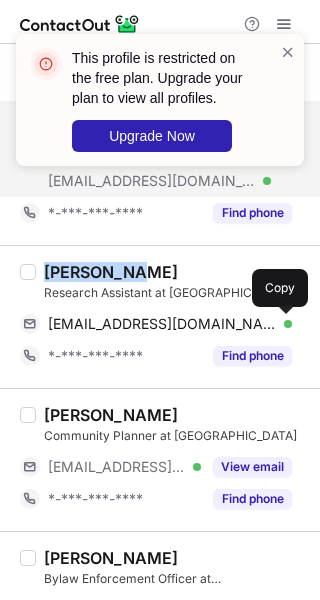 drag, startPoint x: 277, startPoint y: 325, endPoint x: 317, endPoint y: 318, distance: 40.60788 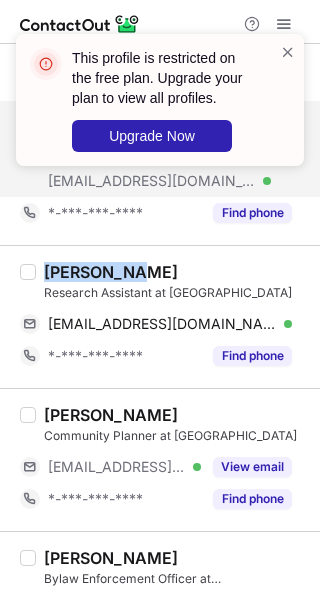 type 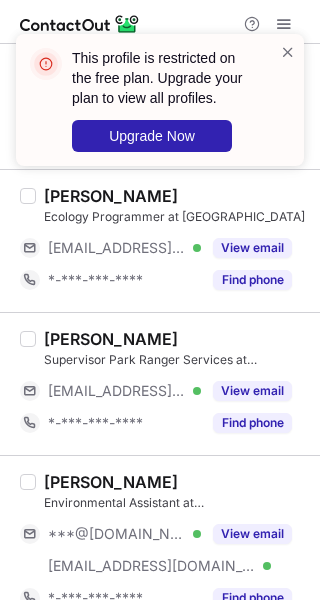 scroll, scrollTop: 3246, scrollLeft: 0, axis: vertical 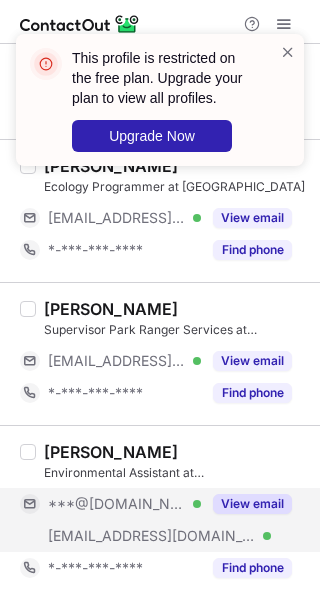 click on "View email" at bounding box center [252, 504] 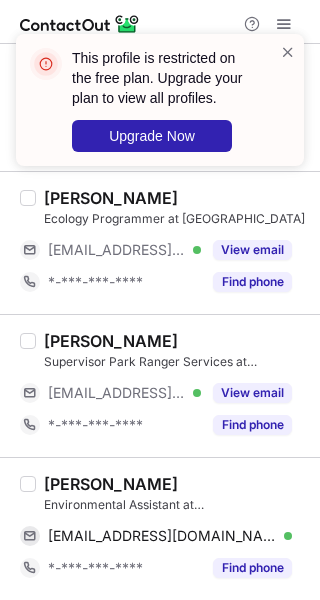 scroll, scrollTop: 3214, scrollLeft: 0, axis: vertical 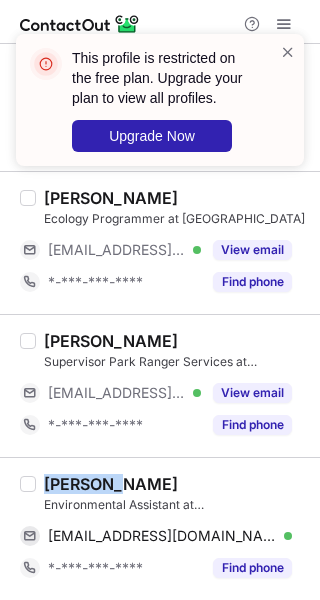 click on "Cassidy Pereira" at bounding box center [111, 484] 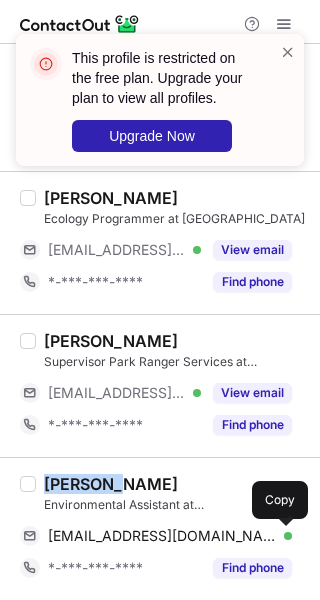 drag, startPoint x: 282, startPoint y: 531, endPoint x: 308, endPoint y: 518, distance: 29.068884 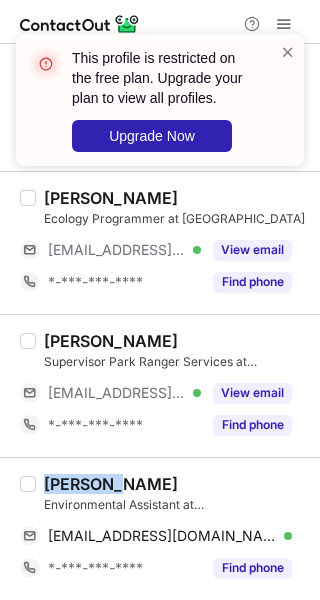 type 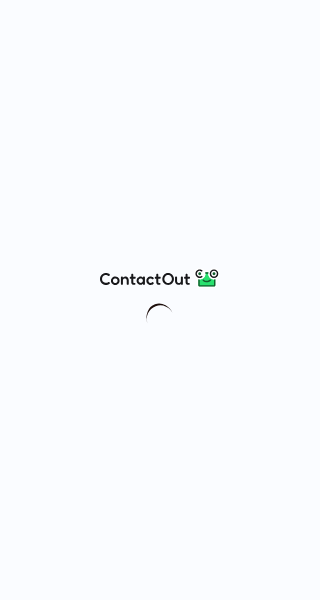 scroll, scrollTop: 0, scrollLeft: 0, axis: both 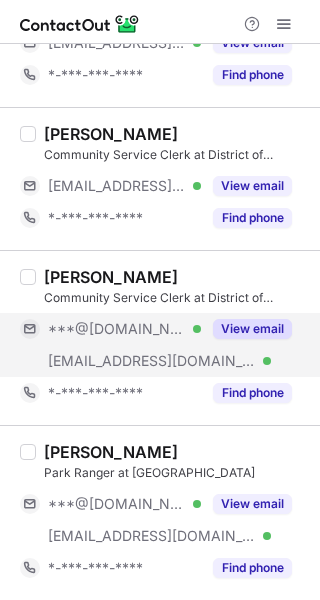 click on "View email" at bounding box center (252, 329) 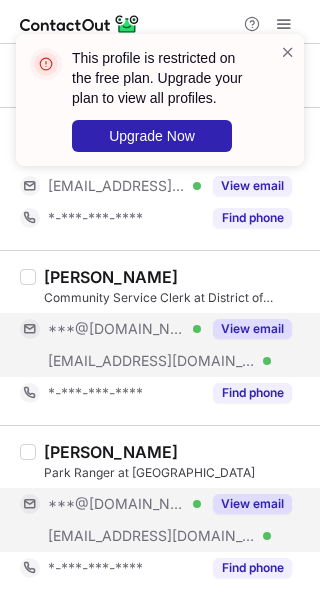click on "View email" at bounding box center [252, 504] 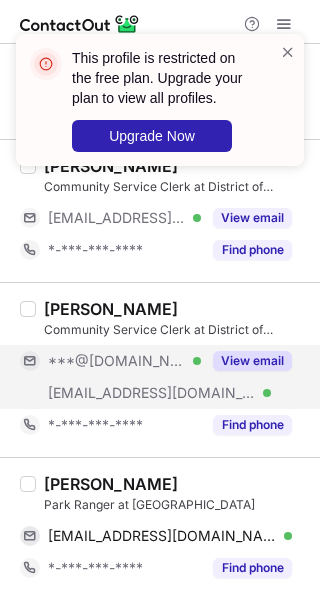 scroll, scrollTop: 766, scrollLeft: 0, axis: vertical 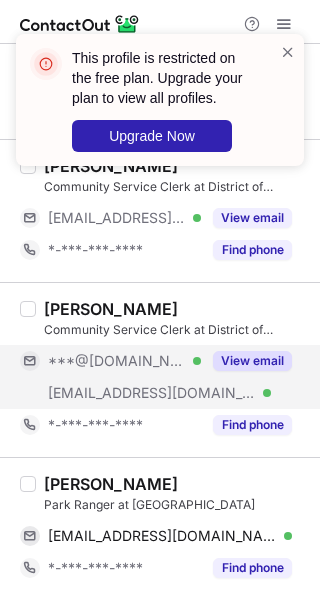 click on "[PERSON_NAME]" at bounding box center (111, 484) 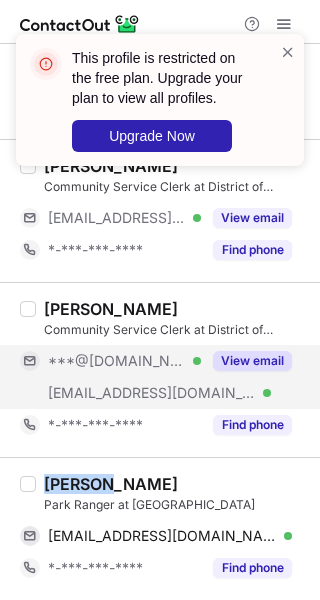 click on "[PERSON_NAME]" at bounding box center [111, 484] 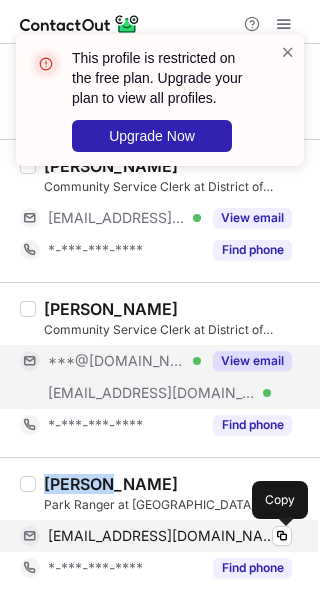 drag, startPoint x: 284, startPoint y: 535, endPoint x: 303, endPoint y: 527, distance: 20.615528 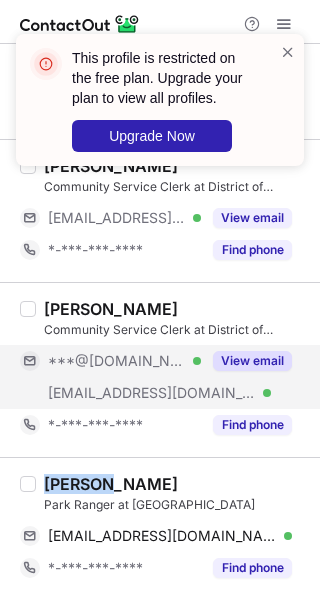 type 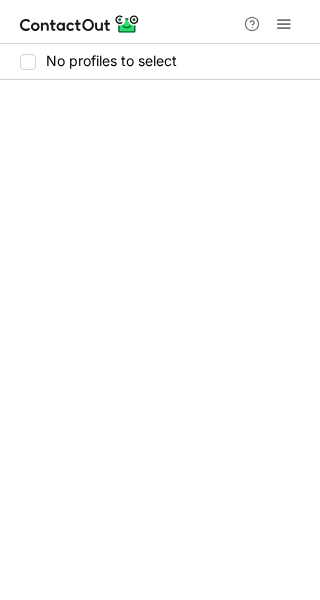 scroll, scrollTop: 0, scrollLeft: 0, axis: both 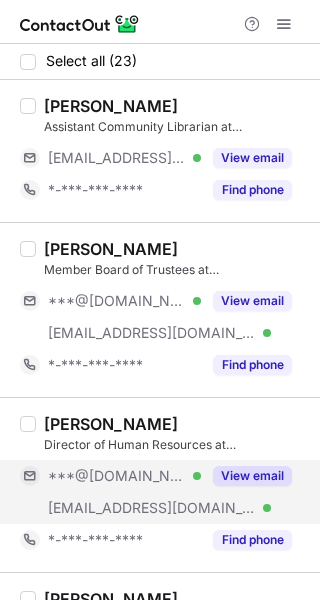 click on "View email" at bounding box center [252, 476] 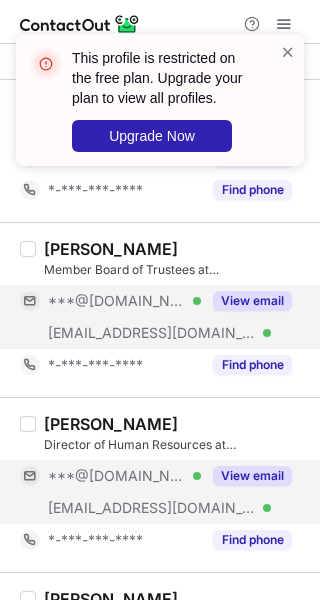 click on "View email" at bounding box center (252, 301) 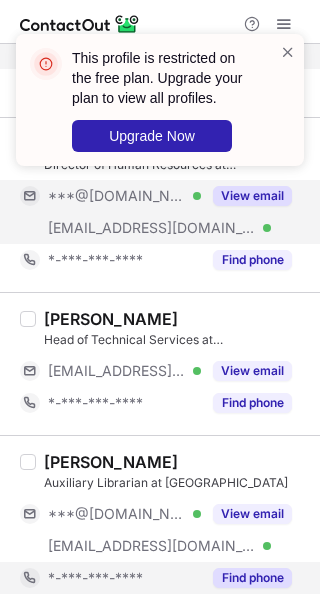 scroll, scrollTop: 400, scrollLeft: 0, axis: vertical 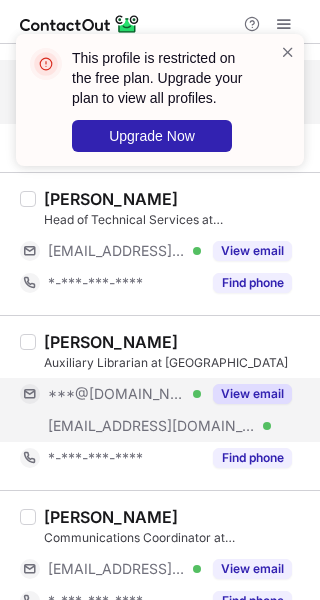 click on "View email" at bounding box center [252, 394] 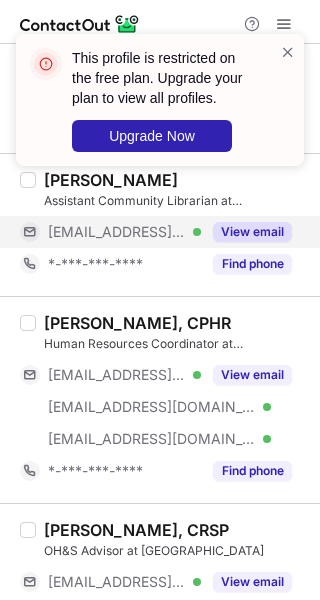 scroll, scrollTop: 900, scrollLeft: 0, axis: vertical 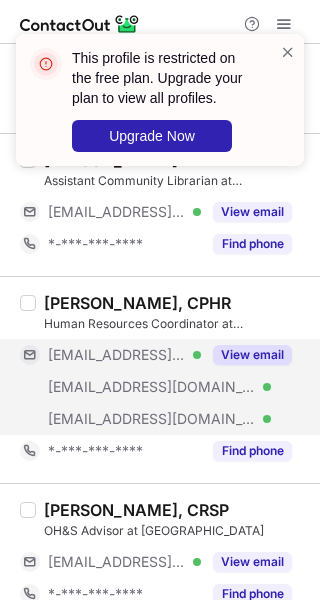 click on "View email" at bounding box center [252, 355] 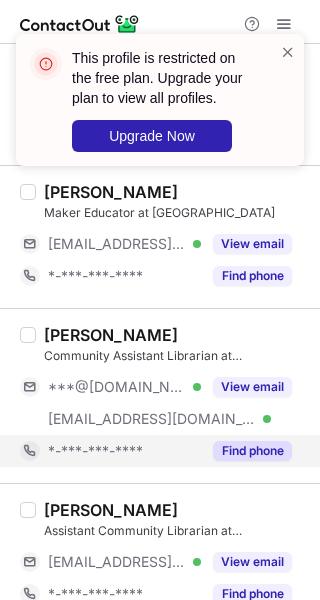 scroll, scrollTop: 2100, scrollLeft: 0, axis: vertical 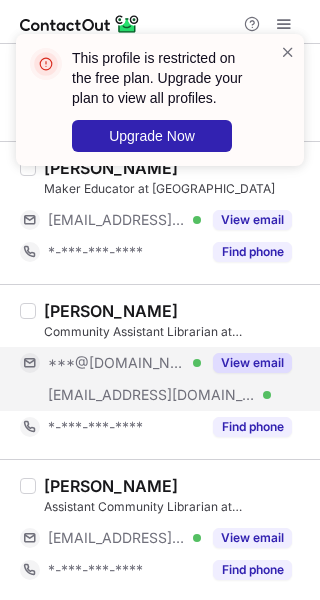 click on "View email" at bounding box center [252, 363] 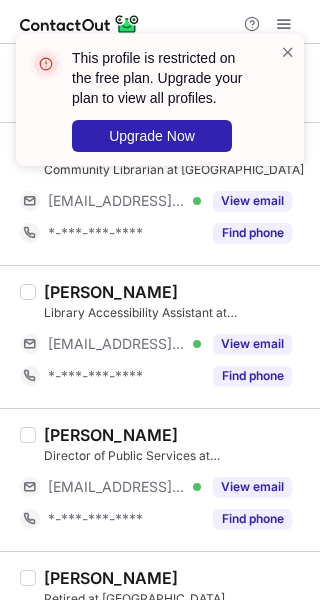 scroll, scrollTop: 2960, scrollLeft: 0, axis: vertical 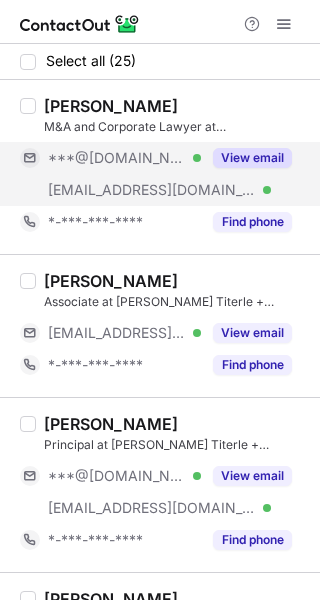 click on "View email" at bounding box center (252, 158) 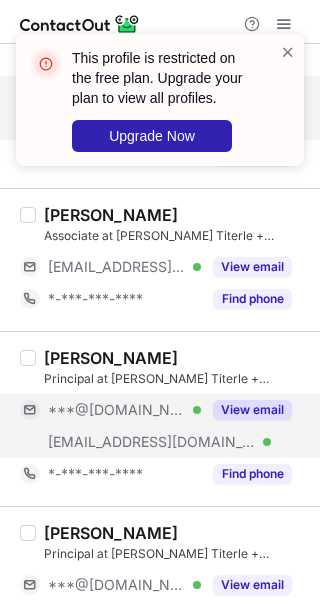 scroll, scrollTop: 100, scrollLeft: 0, axis: vertical 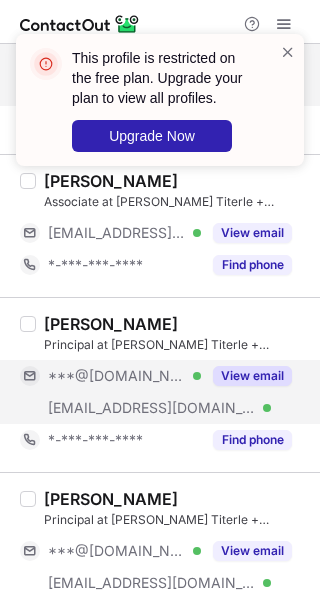 click on "View email" at bounding box center (252, 376) 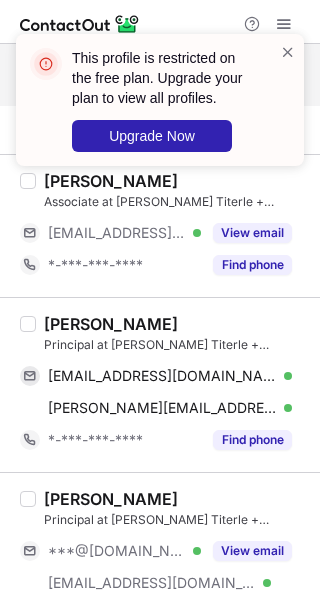 click on "Myles Brown" at bounding box center (111, 324) 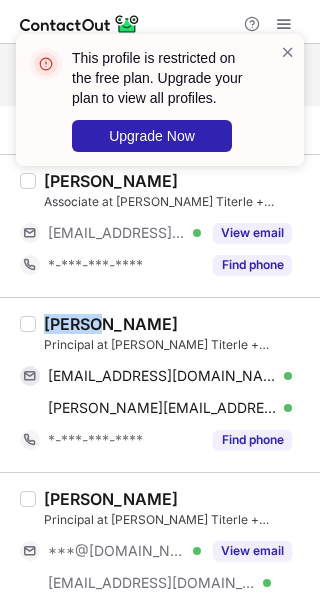 click on "Myles Brown" at bounding box center (111, 324) 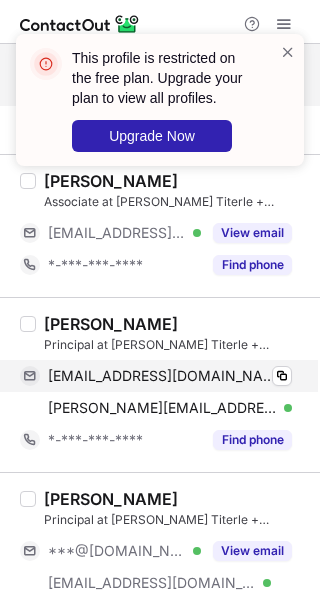 click on "mylessbrown@gmail.com Verified Copy" at bounding box center [156, 376] 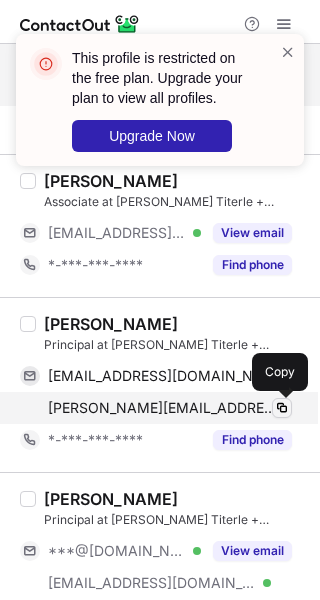 drag, startPoint x: 278, startPoint y: 405, endPoint x: 309, endPoint y: 393, distance: 33.24154 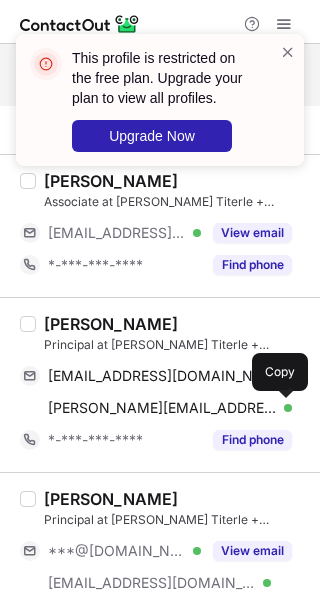 click at bounding box center (282, 408) 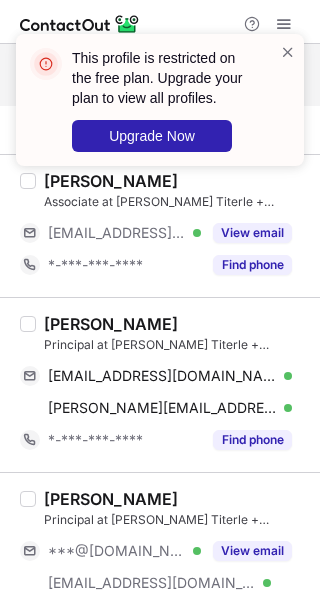 type 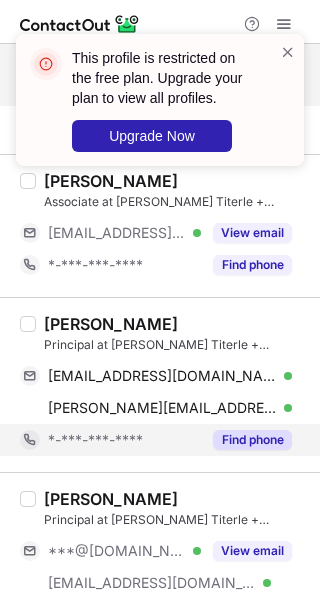 scroll, scrollTop: 200, scrollLeft: 0, axis: vertical 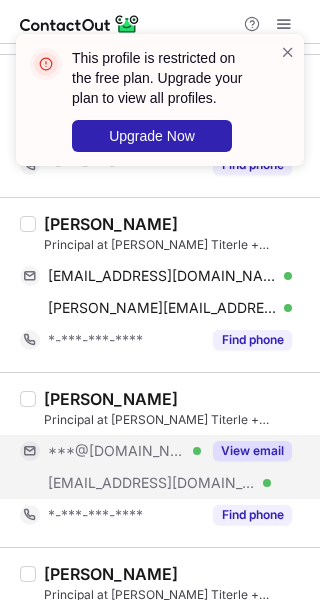 drag, startPoint x: 252, startPoint y: 438, endPoint x: 240, endPoint y: 440, distance: 12.165525 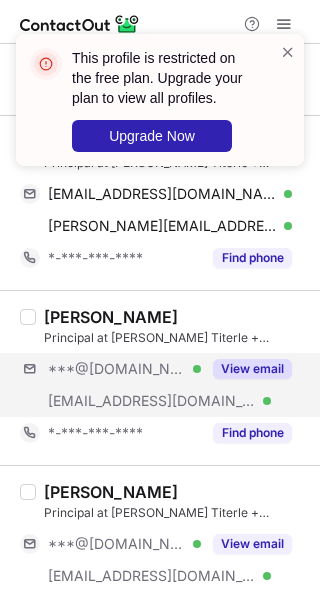 scroll, scrollTop: 500, scrollLeft: 0, axis: vertical 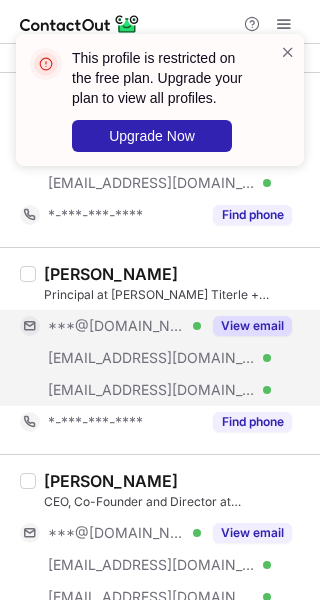 click on "View email" at bounding box center (252, 326) 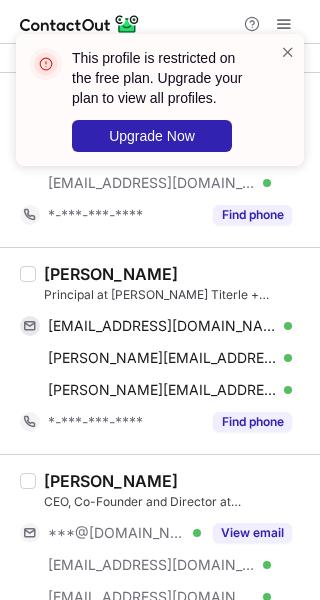 click on "Dan Fogarty" at bounding box center (111, 274) 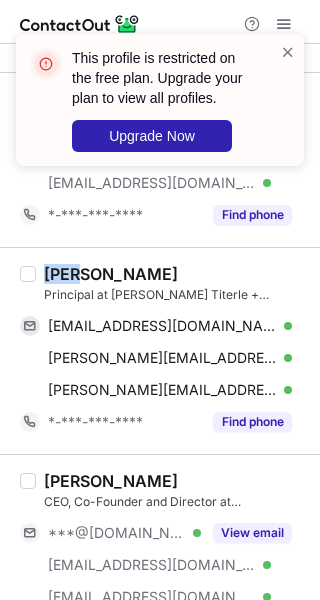 click on "Dan Fogarty" at bounding box center [111, 274] 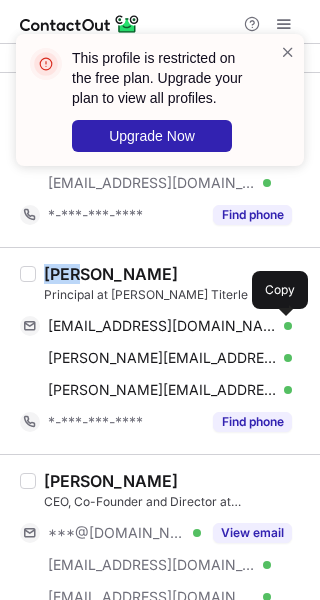 drag, startPoint x: 274, startPoint y: 326, endPoint x: 313, endPoint y: 324, distance: 39.051247 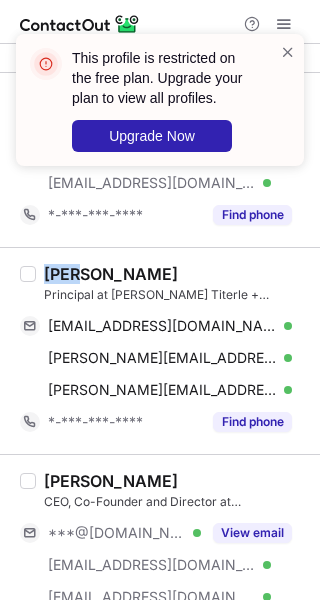 type 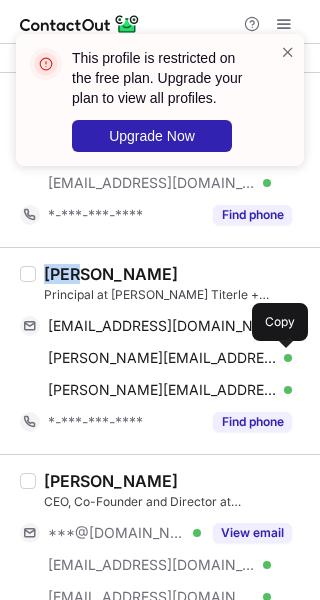 drag, startPoint x: 277, startPoint y: 350, endPoint x: 311, endPoint y: 347, distance: 34.132095 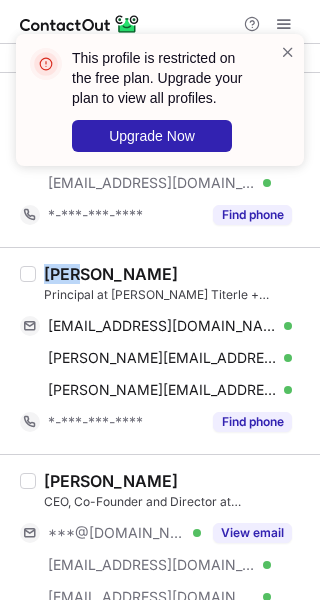 type 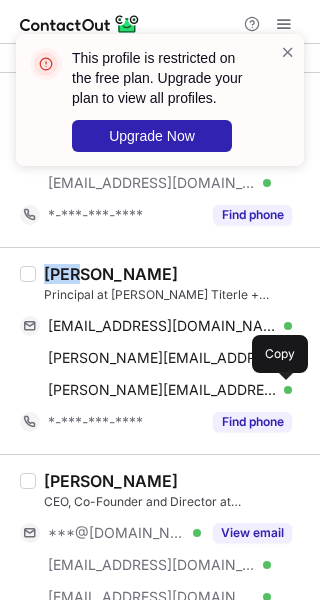 click at bounding box center [282, 390] 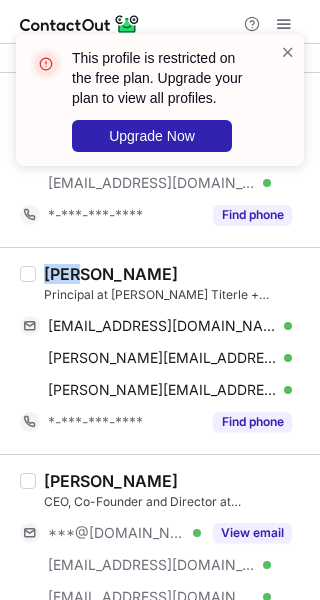type 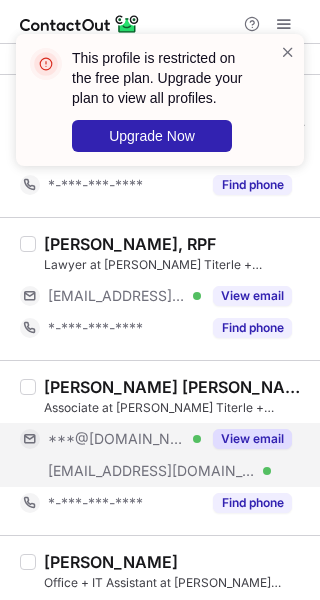 scroll, scrollTop: 1100, scrollLeft: 0, axis: vertical 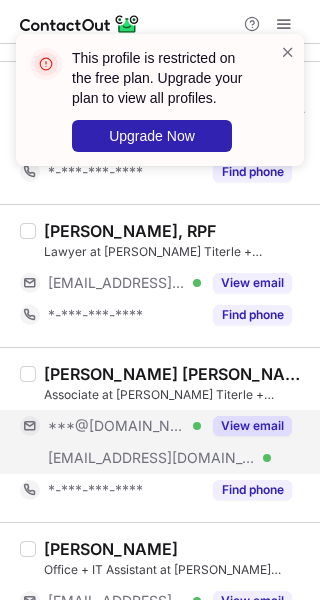click on "View email" at bounding box center [252, 426] 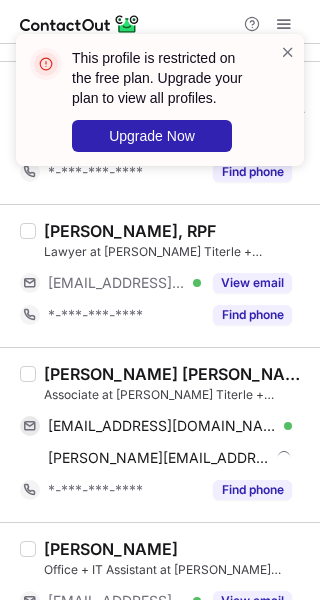 click on "Leah D. George-Wilson, JD" at bounding box center [176, 374] 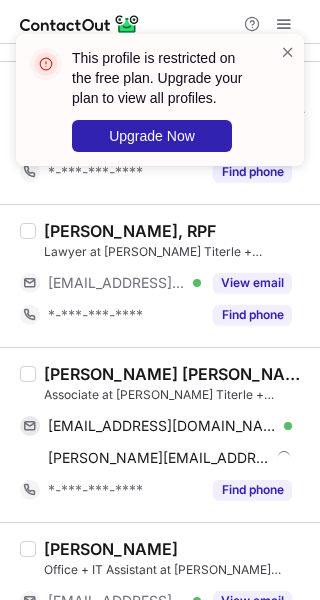 click on "Leah D. George-Wilson, JD" at bounding box center [176, 374] 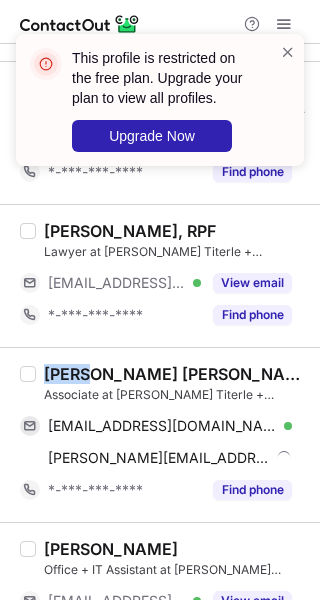 copy on "Leah" 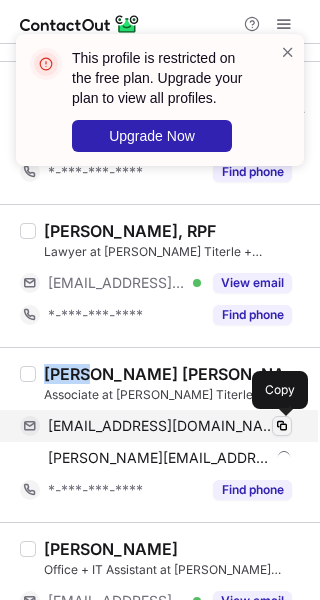 drag, startPoint x: 275, startPoint y: 422, endPoint x: 311, endPoint y: 420, distance: 36.05551 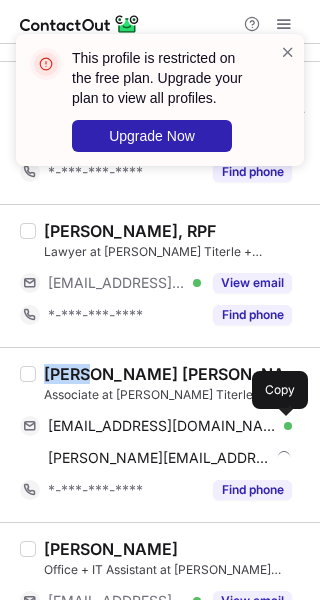click at bounding box center [282, 426] 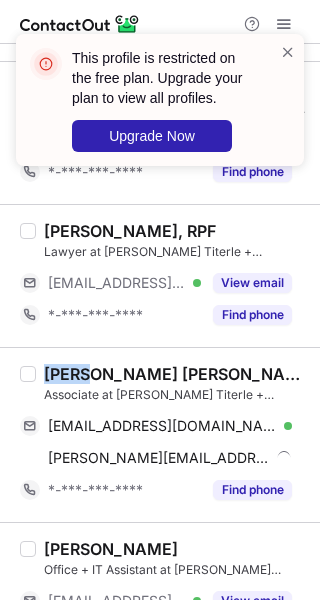 type 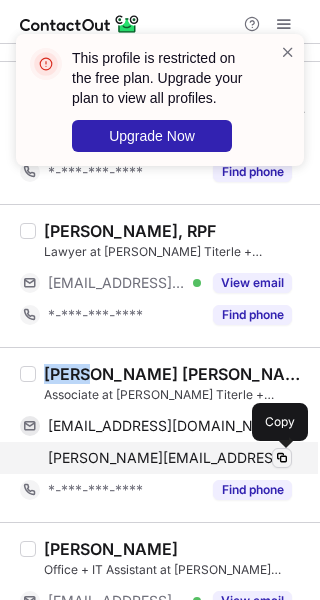 click at bounding box center (282, 458) 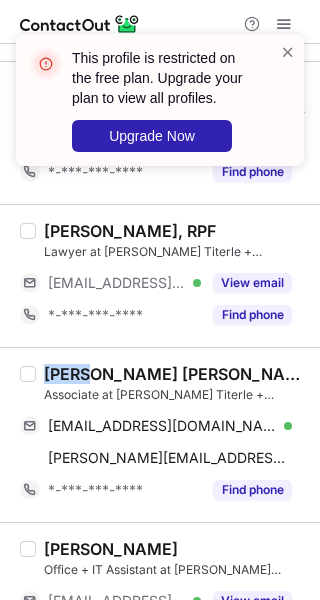 type 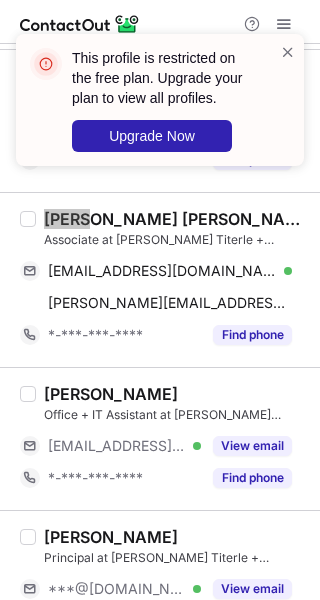 scroll, scrollTop: 1400, scrollLeft: 0, axis: vertical 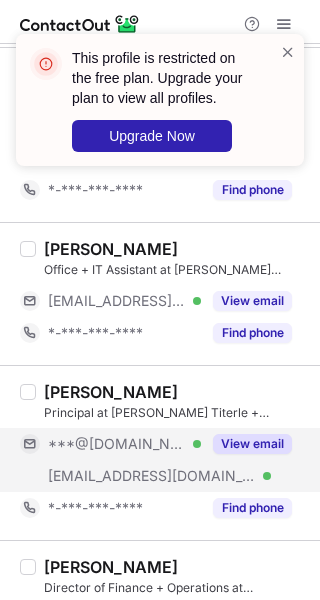 drag, startPoint x: 243, startPoint y: 436, endPoint x: 228, endPoint y: 439, distance: 15.297058 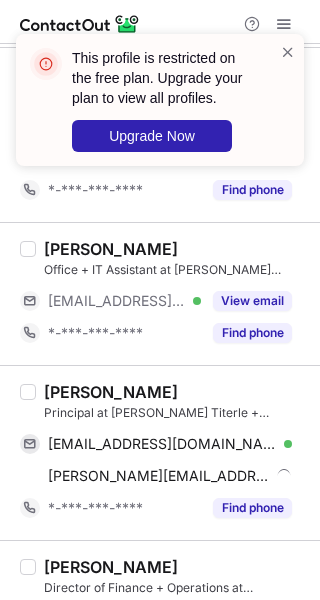 click on "Erin Reimer" at bounding box center (111, 392) 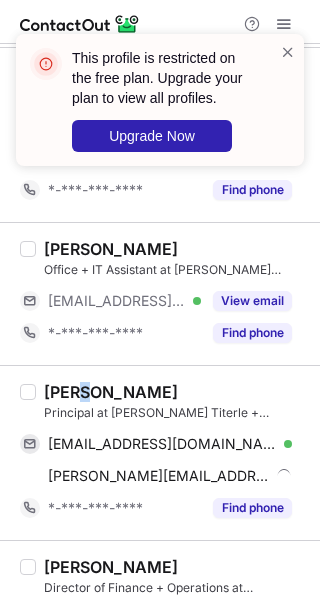 click on "Erin Reimer" at bounding box center (111, 392) 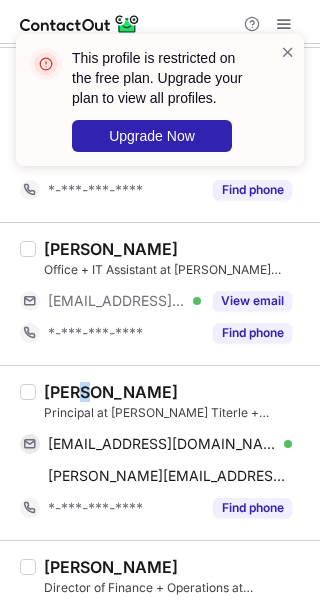 click on "Erin Reimer" at bounding box center [111, 392] 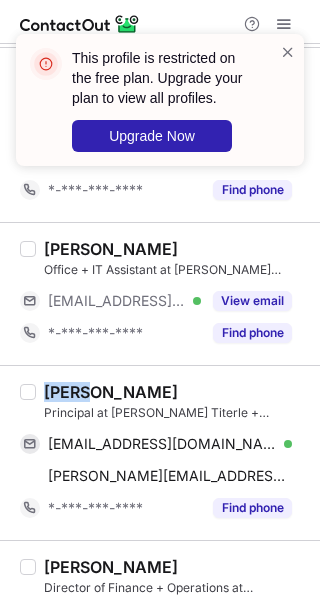 click on "Erin Reimer" at bounding box center [111, 392] 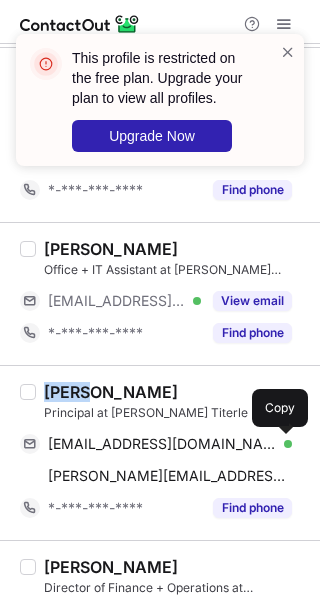 drag, startPoint x: 280, startPoint y: 442, endPoint x: 313, endPoint y: 436, distance: 33.54102 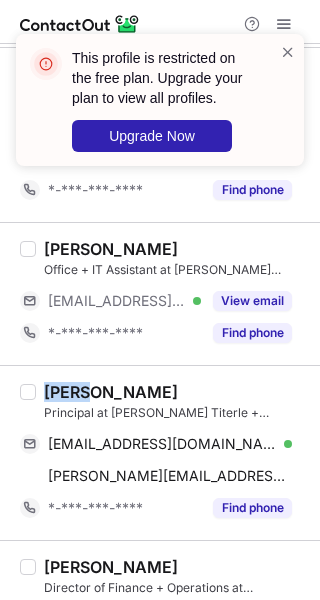 type 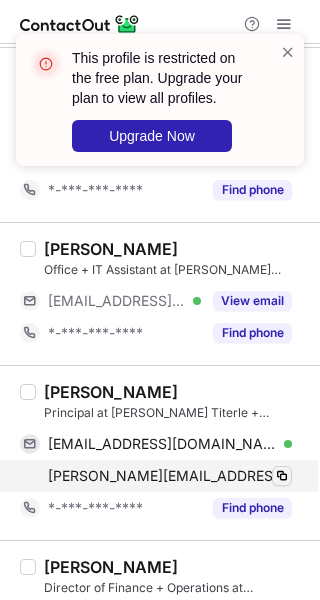 click on "erin@millertiterle.com Copy" at bounding box center [156, 476] 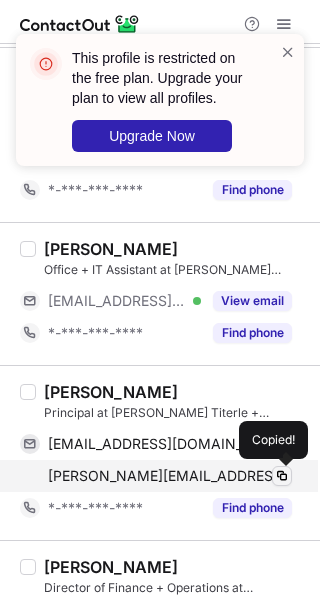 click at bounding box center (282, 476) 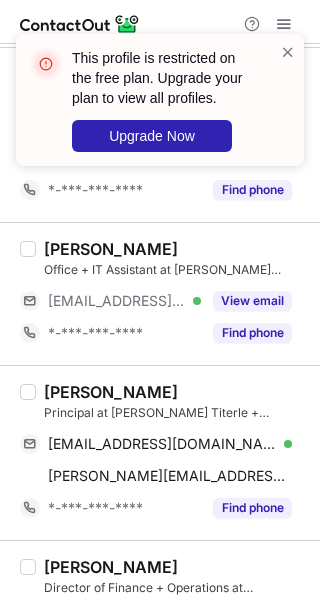 type 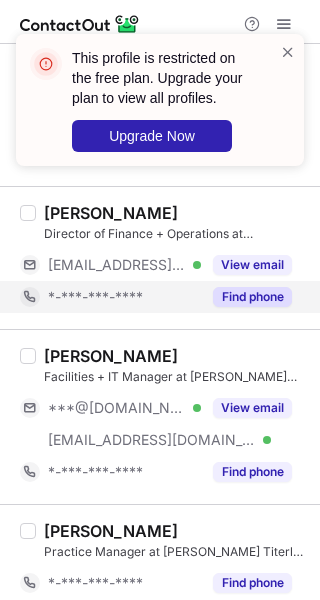 scroll, scrollTop: 1800, scrollLeft: 0, axis: vertical 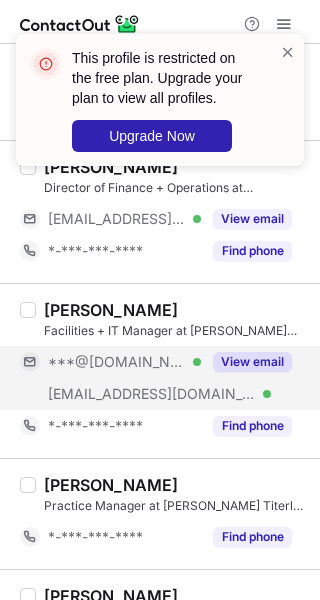 click on "View email" at bounding box center [252, 362] 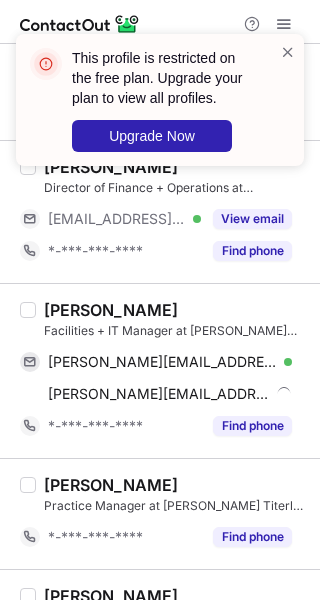 click on "Jessica Howcroft" at bounding box center [111, 310] 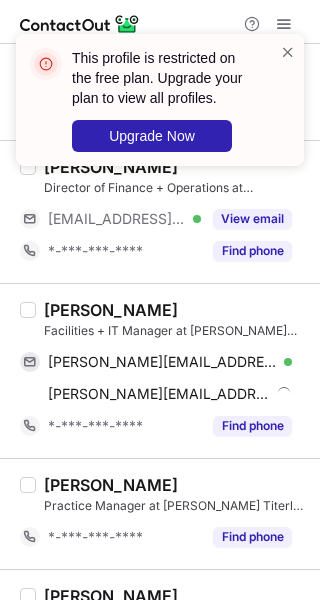 click on "Jessica Howcroft" at bounding box center [111, 310] 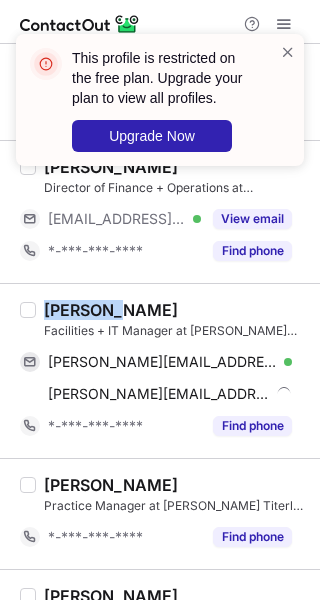 click on "Jessica Howcroft" at bounding box center (111, 310) 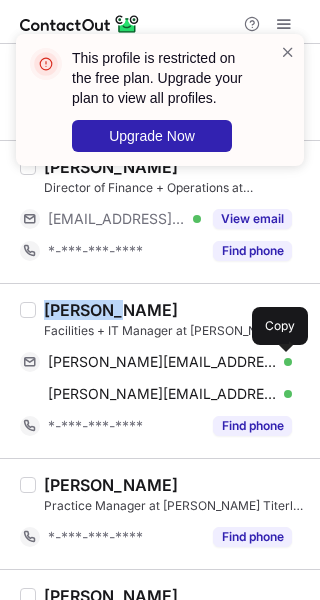drag, startPoint x: 276, startPoint y: 358, endPoint x: 314, endPoint y: 361, distance: 38.118237 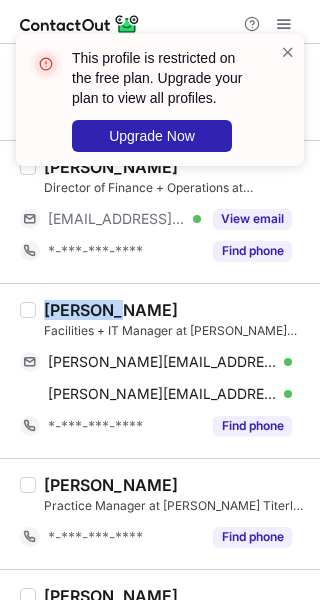 type 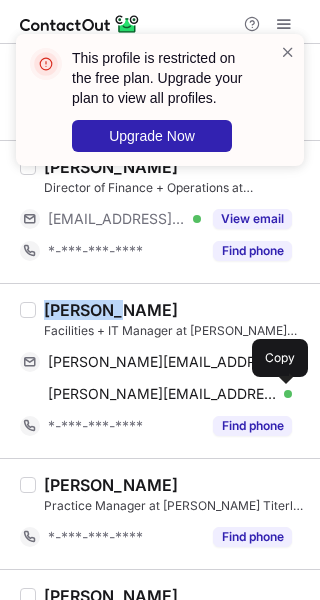 drag, startPoint x: 280, startPoint y: 390, endPoint x: 315, endPoint y: 398, distance: 35.902645 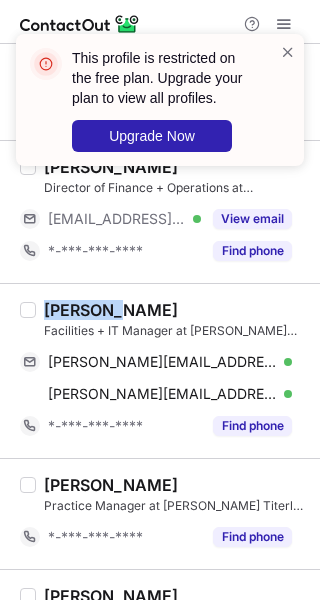 type 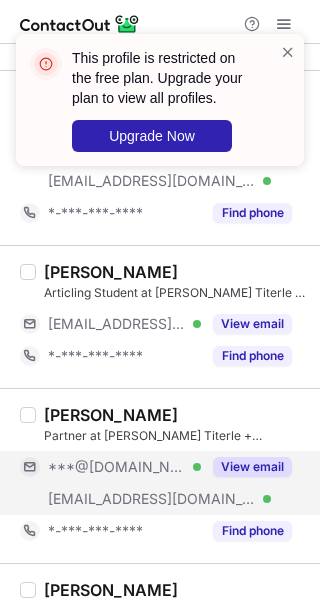 scroll, scrollTop: 2600, scrollLeft: 0, axis: vertical 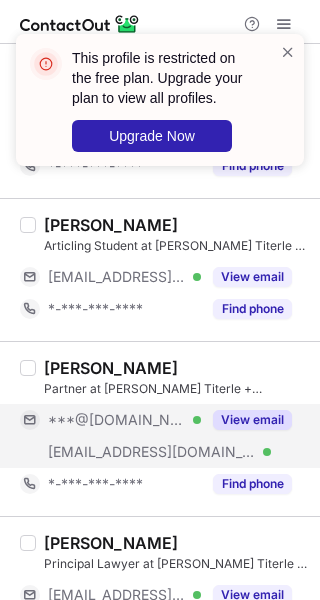click on "View email" at bounding box center [252, 420] 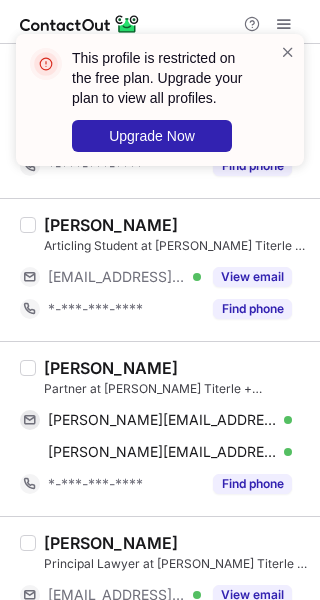 click on "David Allardice" at bounding box center [111, 368] 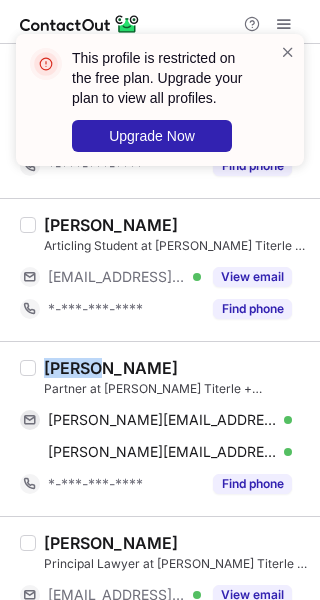 click on "David Allardice" at bounding box center (111, 368) 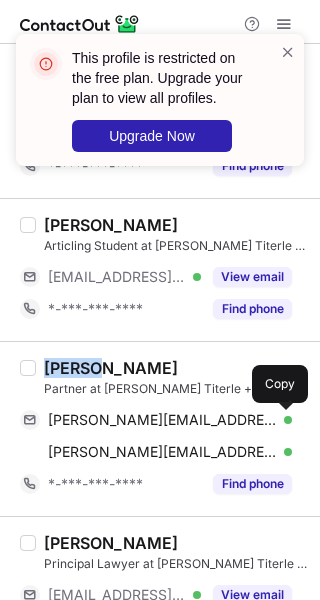 drag, startPoint x: 279, startPoint y: 417, endPoint x: 317, endPoint y: 426, distance: 39.051247 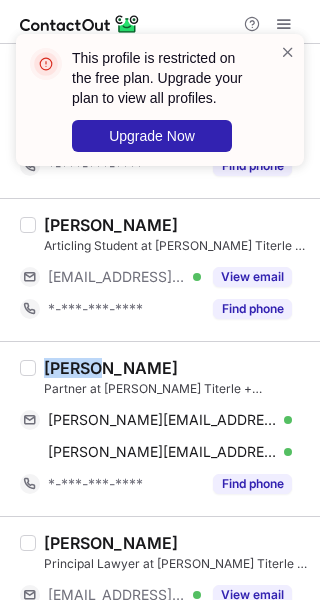 type 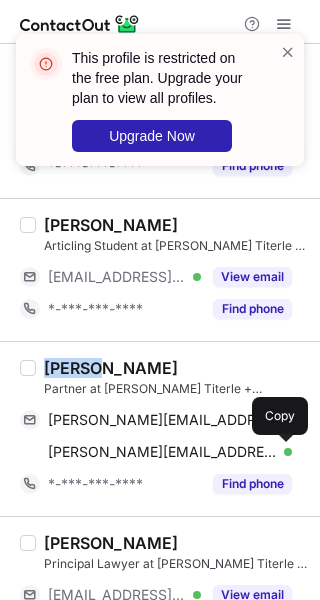 drag, startPoint x: 278, startPoint y: 446, endPoint x: 319, endPoint y: 457, distance: 42.44997 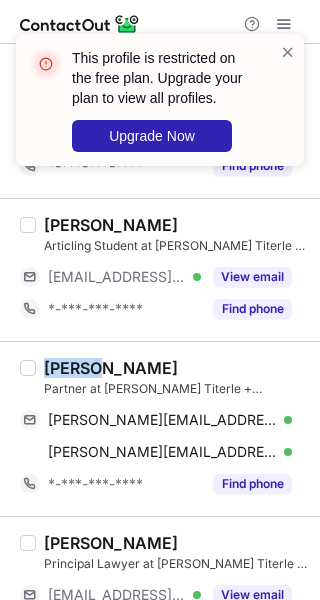type 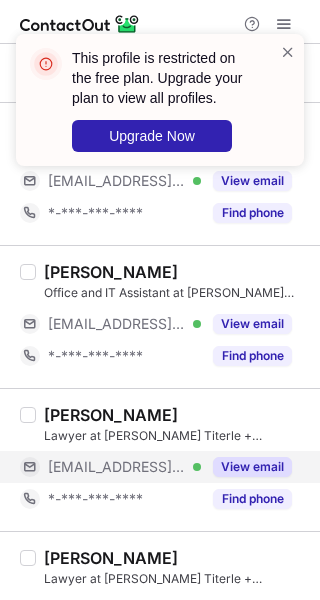 scroll, scrollTop: 3374, scrollLeft: 0, axis: vertical 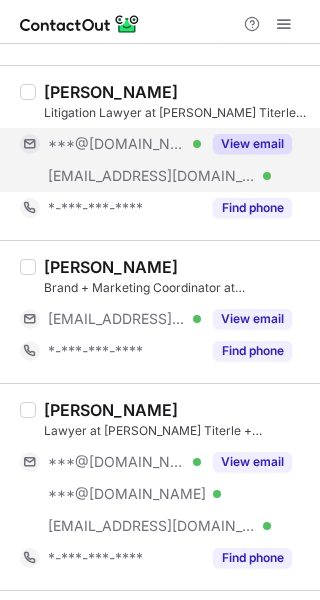 click on "View email" at bounding box center [252, 144] 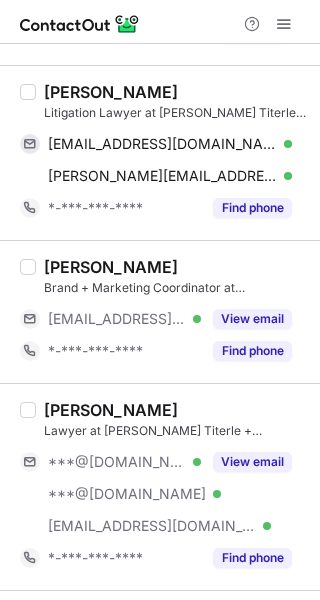 click on "Nathan J." at bounding box center [111, 92] 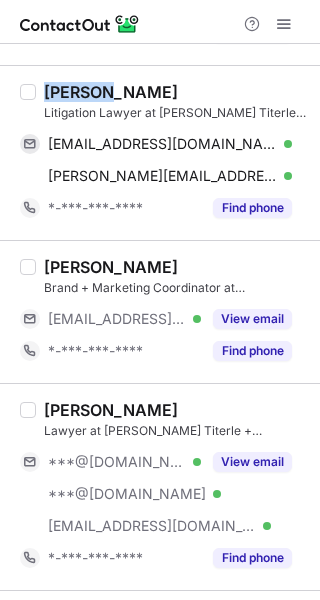 click on "Nathan J." at bounding box center [111, 92] 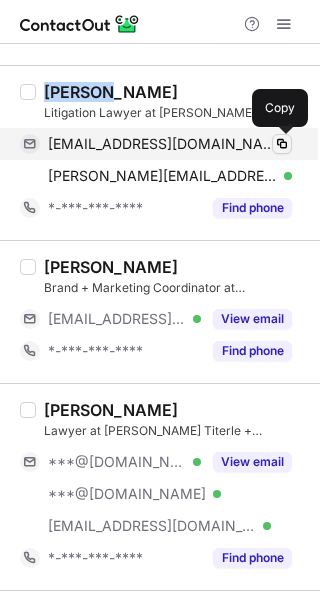 drag, startPoint x: 286, startPoint y: 141, endPoint x: 314, endPoint y: 164, distance: 36.23534 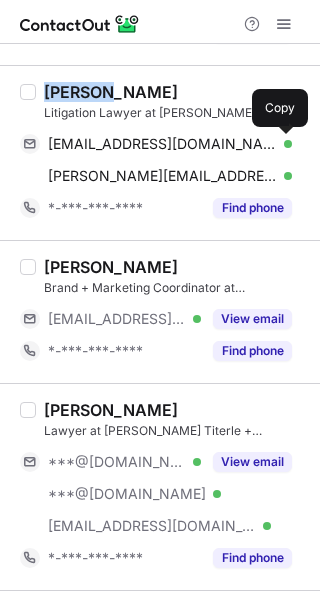 click at bounding box center (282, 144) 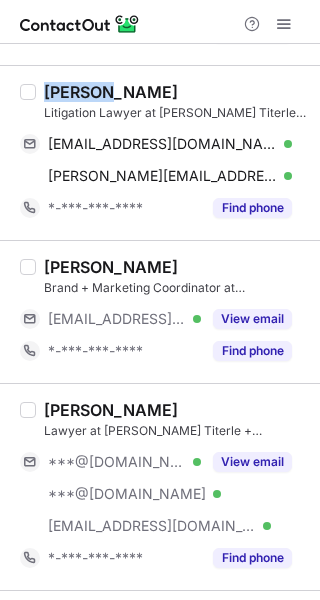 type 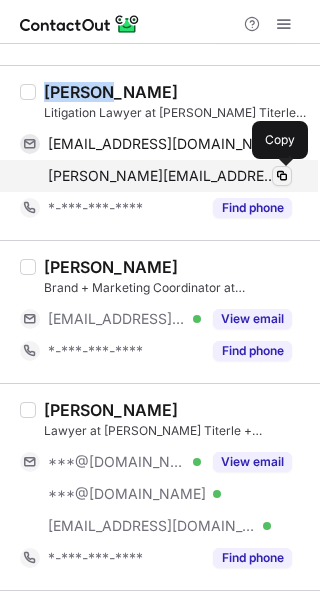 click at bounding box center [282, 176] 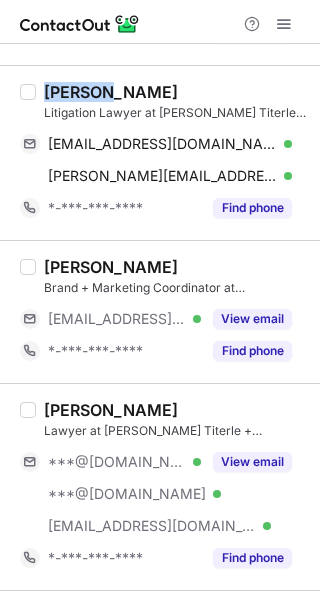 type 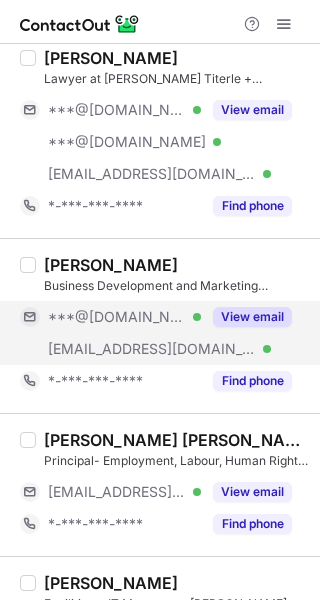 scroll, scrollTop: 700, scrollLeft: 0, axis: vertical 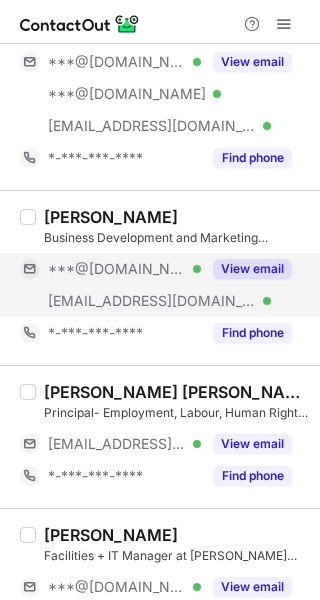 click on "***@gmail.com Verified" at bounding box center [110, 269] 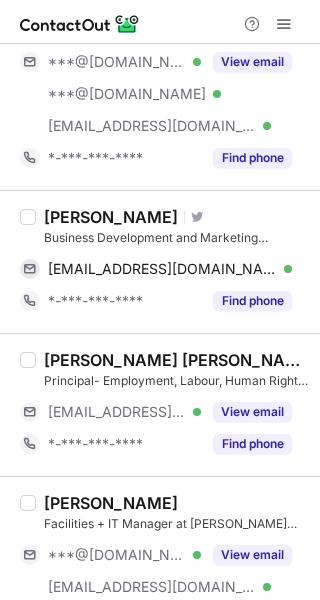 click on "Nicole Lougheed" at bounding box center [111, 217] 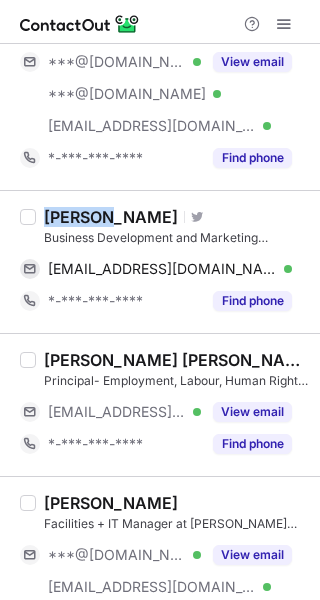 click on "Nicole Lougheed" at bounding box center [111, 217] 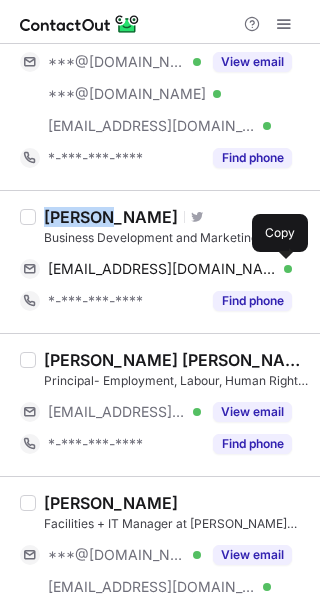 drag, startPoint x: 278, startPoint y: 264, endPoint x: 315, endPoint y: 279, distance: 39.92493 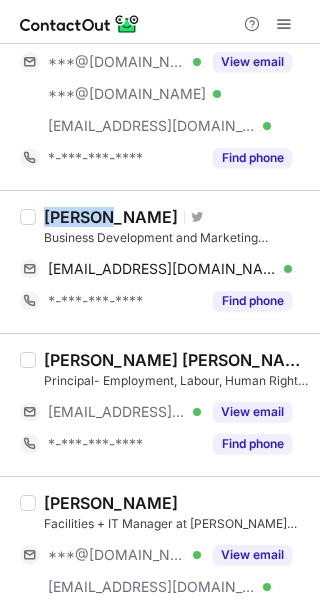 type 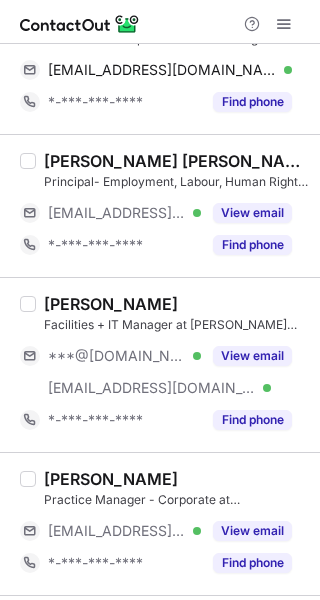 scroll, scrollTop: 900, scrollLeft: 0, axis: vertical 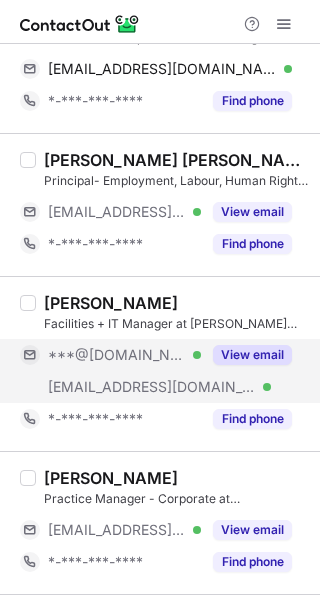 click on "View email" at bounding box center (252, 355) 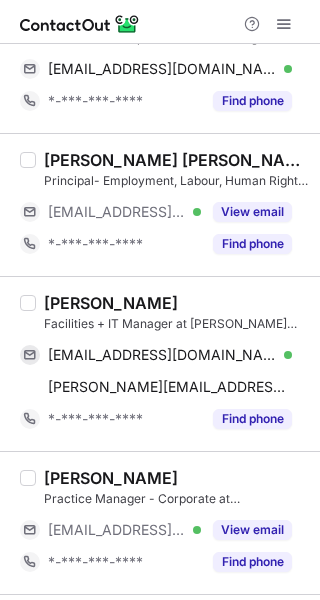 click on "Emma Clark" at bounding box center [111, 303] 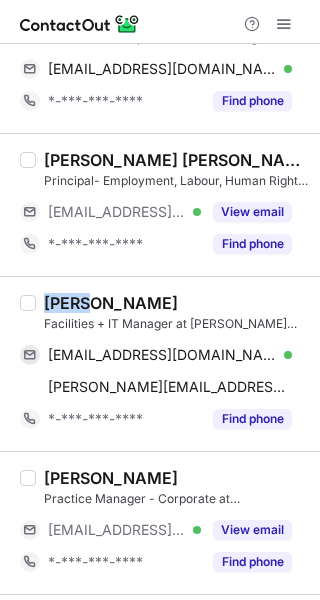 click on "Emma Clark" at bounding box center [111, 303] 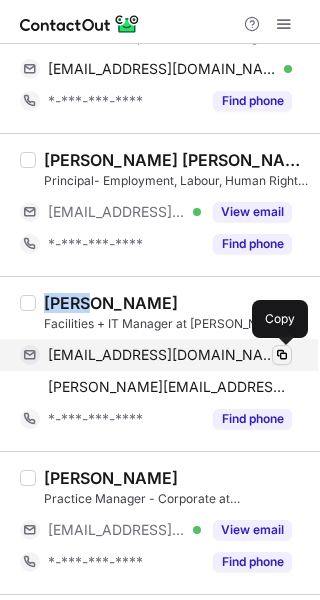 click at bounding box center [282, 355] 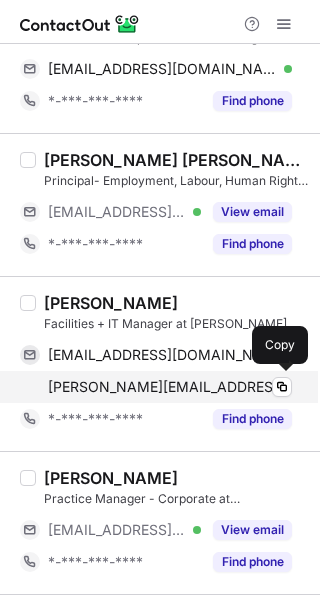 click on "emma@millertiterle.com Copy" at bounding box center (156, 387) 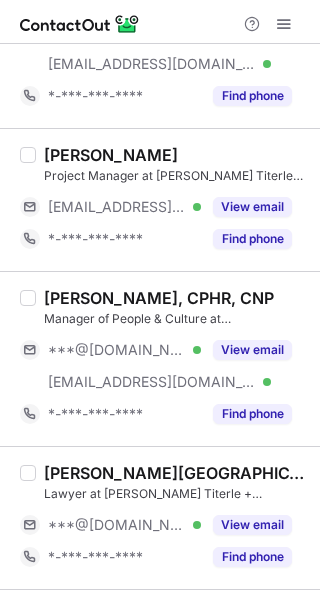 scroll, scrollTop: 2100, scrollLeft: 0, axis: vertical 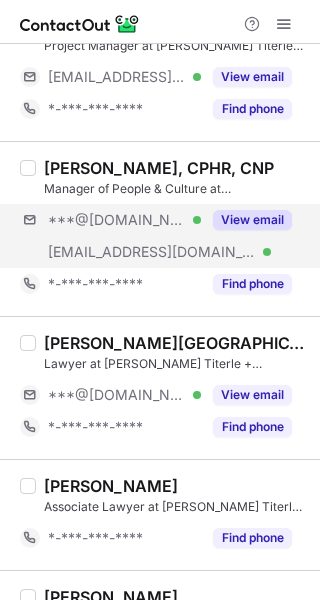 click on "***@hotmail.com Verified ***@millertiterle.com Verified View email" at bounding box center (164, 236) 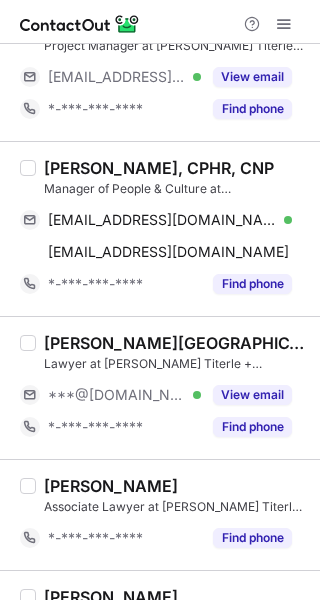 click on "Zarah Hofer, CPHR, CNP" at bounding box center [159, 168] 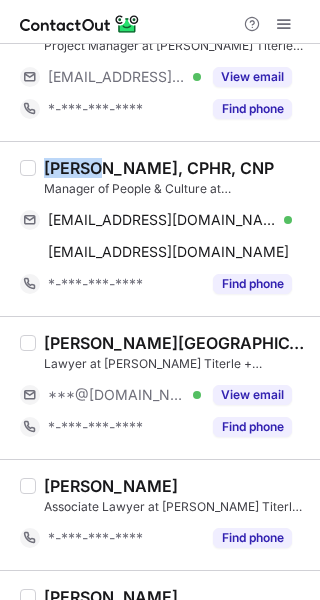 click on "Zarah Hofer, CPHR, CNP" at bounding box center (159, 168) 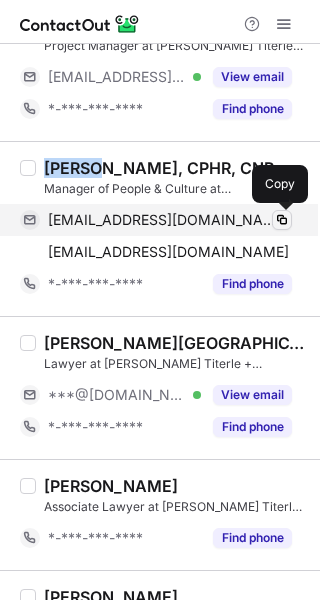 click at bounding box center [282, 220] 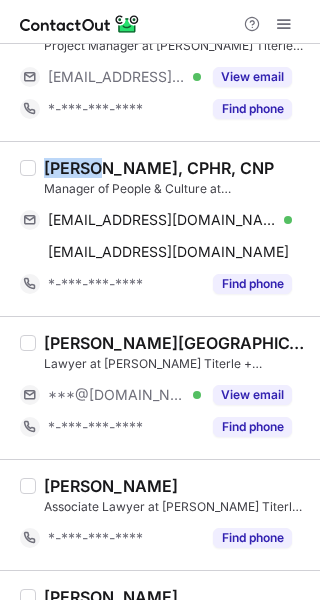 type 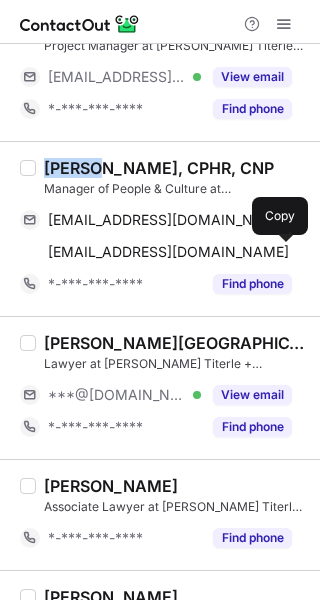 drag, startPoint x: 280, startPoint y: 247, endPoint x: 313, endPoint y: 253, distance: 33.54102 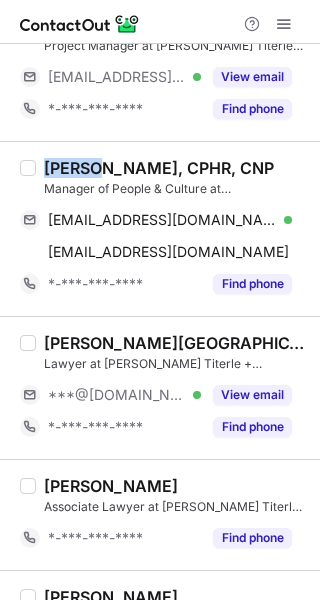 type 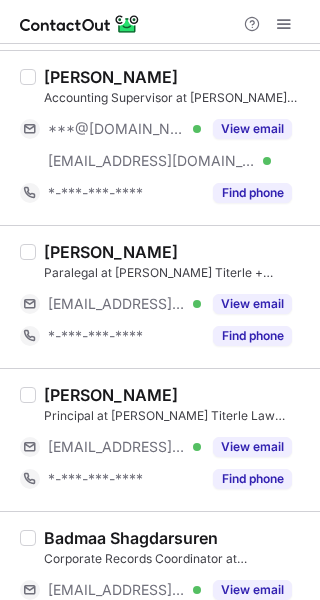scroll, scrollTop: 2500, scrollLeft: 0, axis: vertical 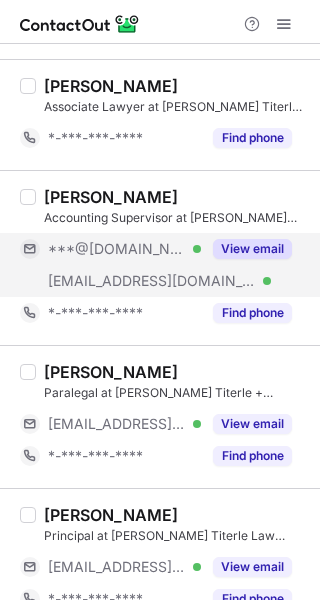click on "View email" at bounding box center (252, 249) 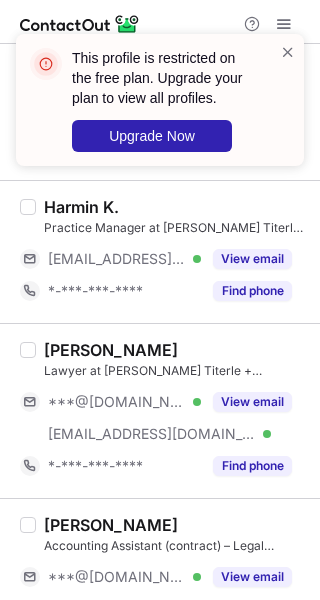 scroll, scrollTop: 3100, scrollLeft: 0, axis: vertical 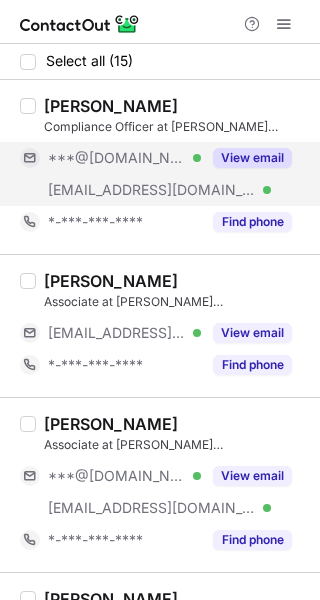 click on "View email" at bounding box center (252, 158) 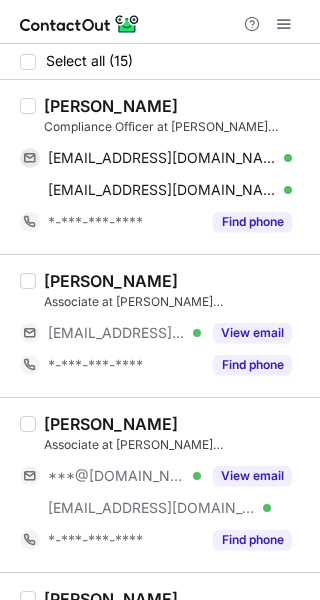 click on "[PERSON_NAME]" at bounding box center [111, 106] 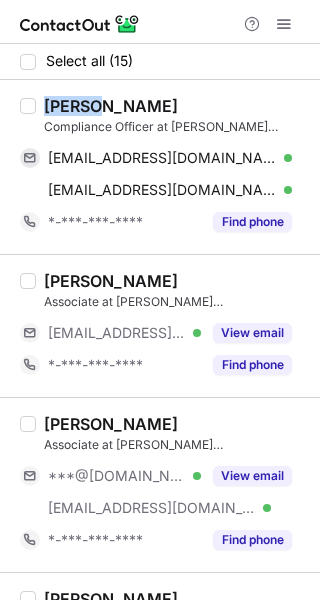 click on "[PERSON_NAME]" at bounding box center [111, 106] 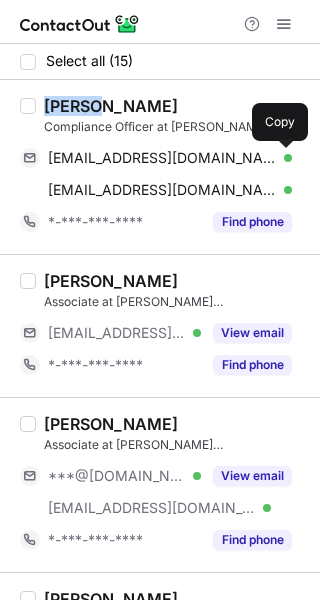 drag, startPoint x: 279, startPoint y: 155, endPoint x: 318, endPoint y: 164, distance: 40.024994 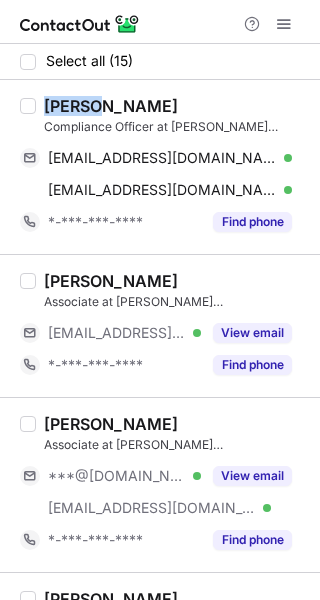 type 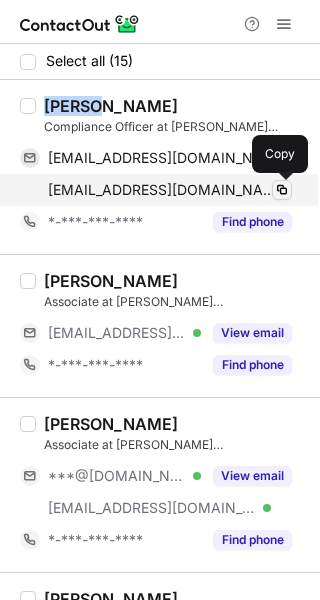 click at bounding box center (282, 190) 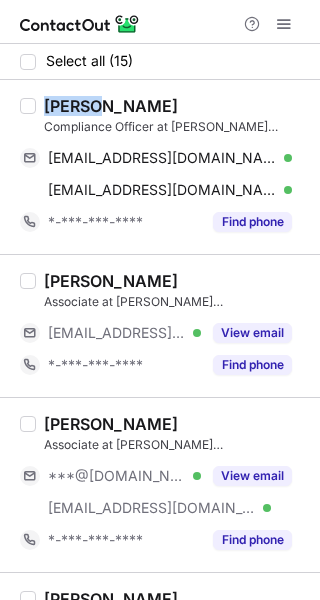 type 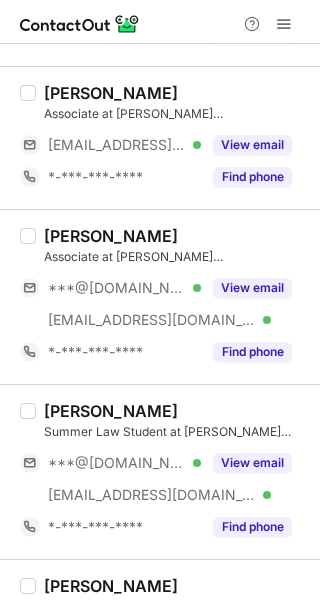 scroll, scrollTop: 200, scrollLeft: 0, axis: vertical 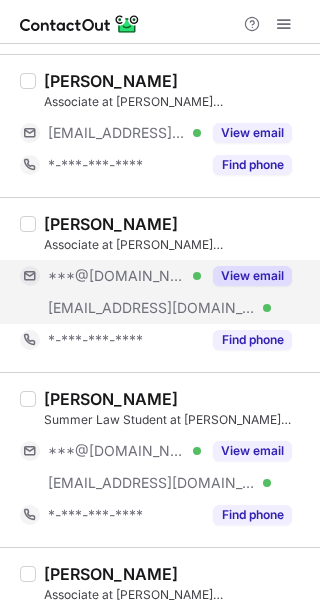 click on "View email" at bounding box center (252, 276) 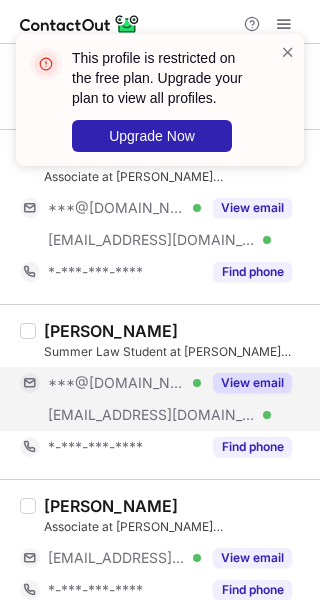 scroll, scrollTop: 300, scrollLeft: 0, axis: vertical 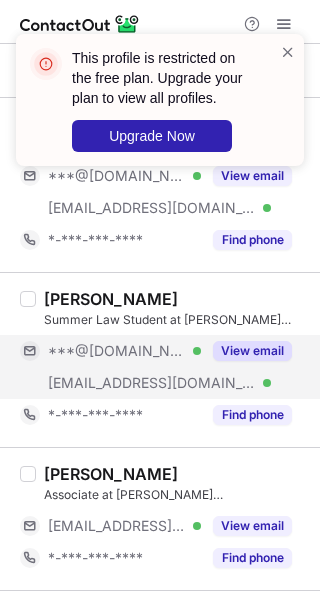 click on "View email" at bounding box center (252, 351) 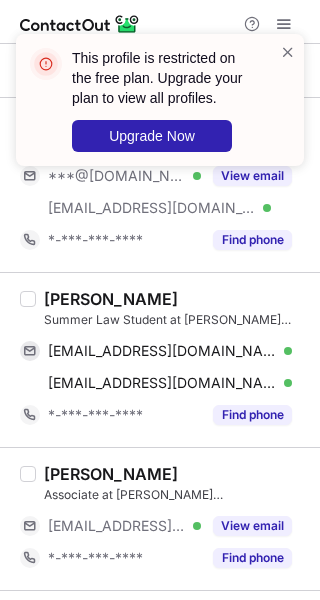 click on "[PERSON_NAME]" at bounding box center (111, 299) 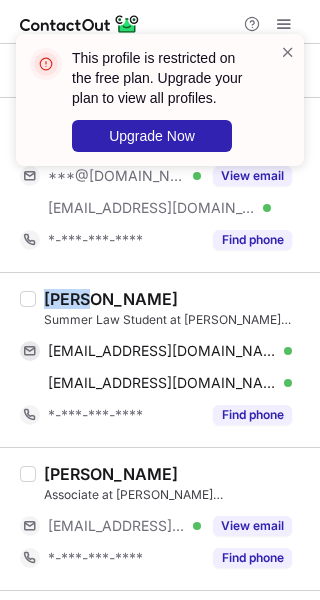 click on "[PERSON_NAME]" at bounding box center [111, 299] 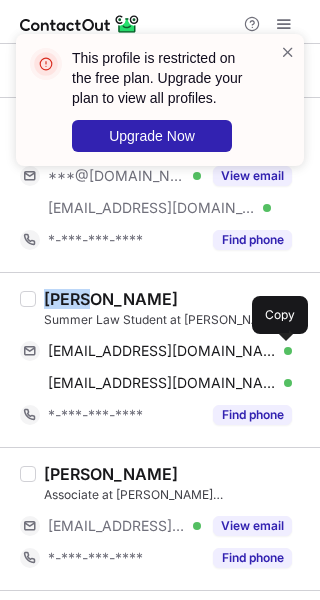 drag, startPoint x: 281, startPoint y: 346, endPoint x: 315, endPoint y: 345, distance: 34.0147 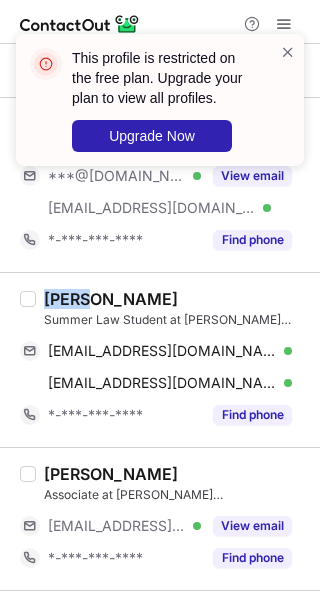 type 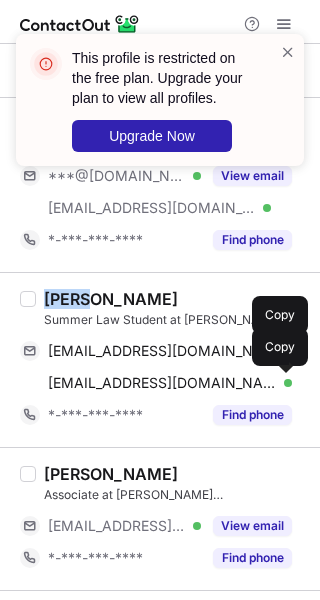 drag, startPoint x: 273, startPoint y: 377, endPoint x: 310, endPoint y: 375, distance: 37.054016 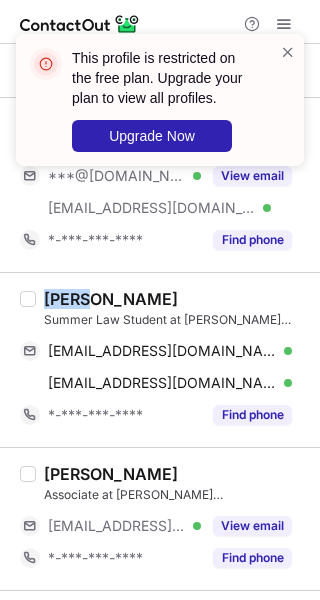 type 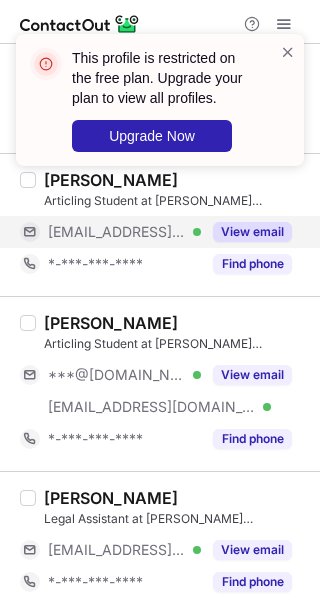 scroll, scrollTop: 800, scrollLeft: 0, axis: vertical 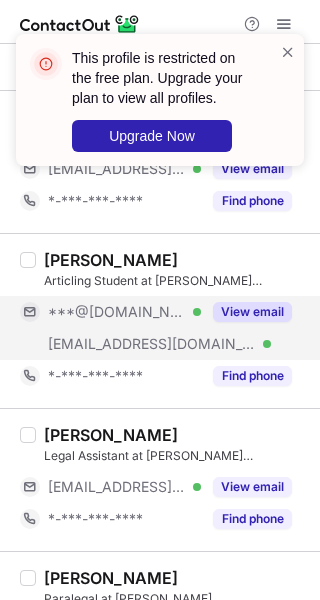drag, startPoint x: 235, startPoint y: 304, endPoint x: 221, endPoint y: 310, distance: 15.231546 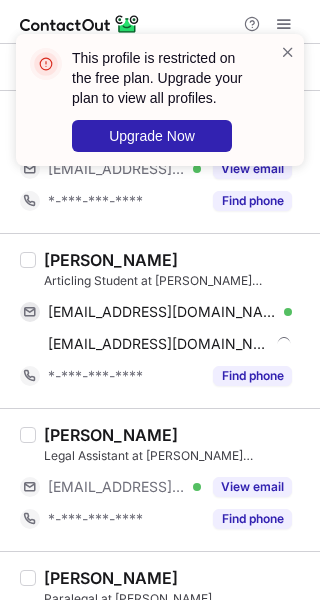 click on "[PERSON_NAME]" at bounding box center [111, 260] 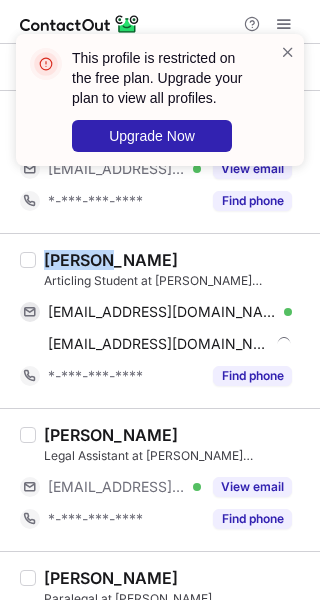 click on "[PERSON_NAME]" at bounding box center [111, 260] 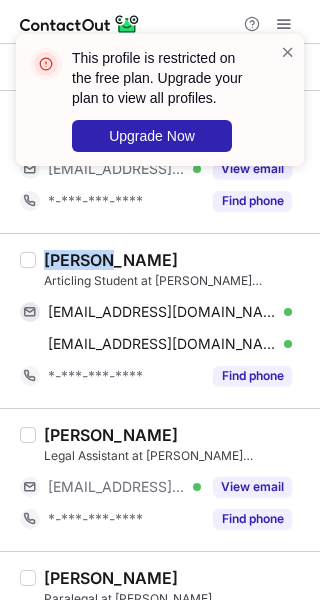 copy on "[PERSON_NAME]" 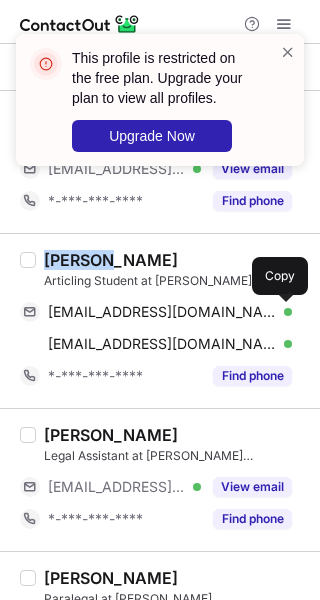 drag, startPoint x: 282, startPoint y: 304, endPoint x: 314, endPoint y: 308, distance: 32.24903 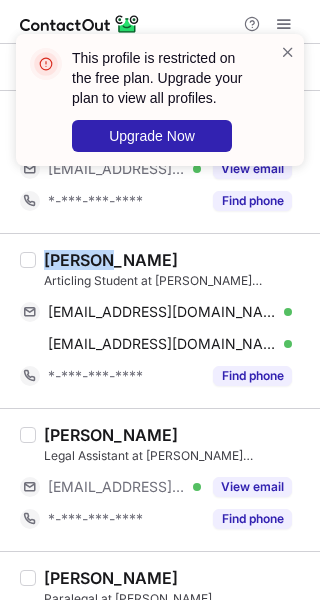 type 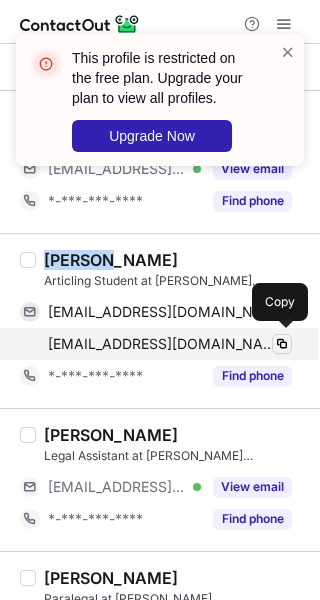 click at bounding box center (282, 344) 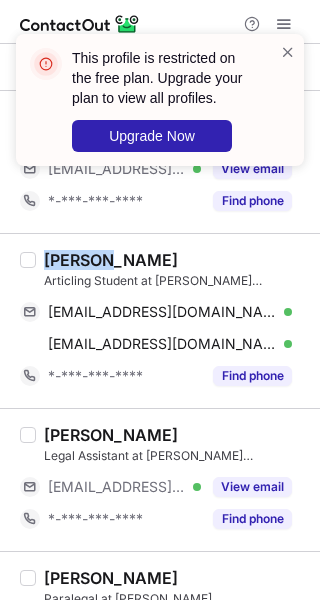 type 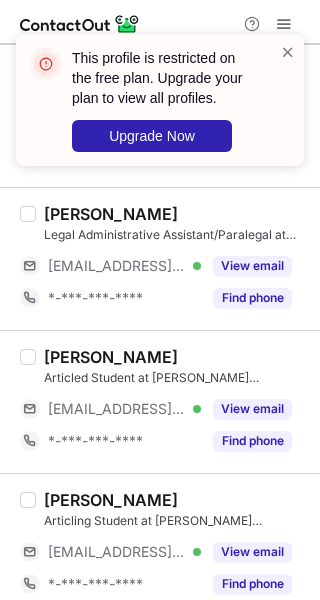 scroll, scrollTop: 1816, scrollLeft: 0, axis: vertical 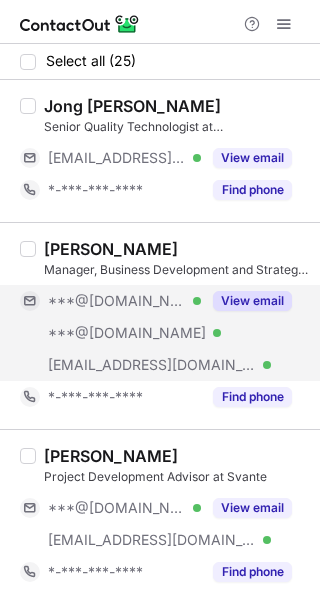 click on "View email" at bounding box center [252, 301] 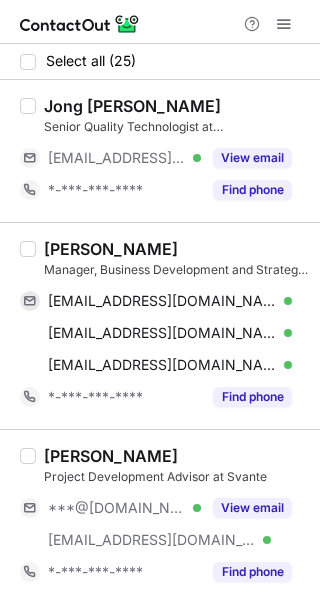 click on "[PERSON_NAME]" at bounding box center (111, 249) 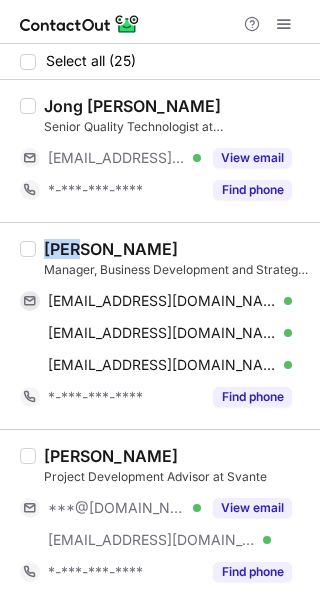 click on "[PERSON_NAME]" at bounding box center [111, 249] 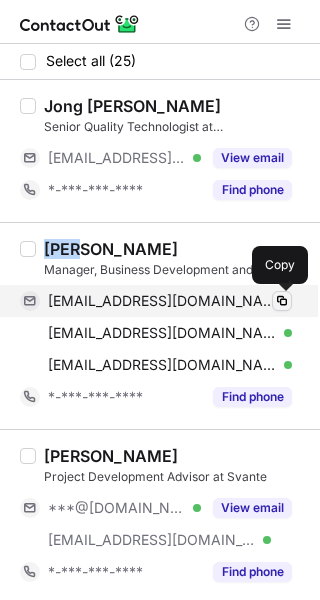 click at bounding box center (282, 301) 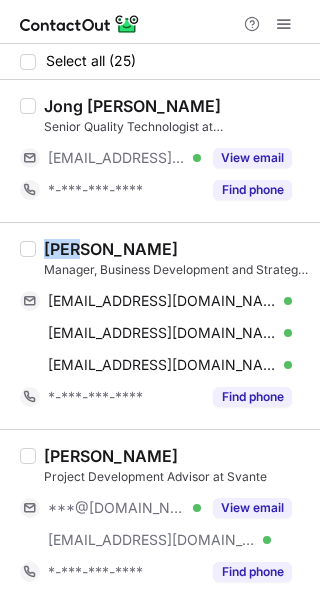 type 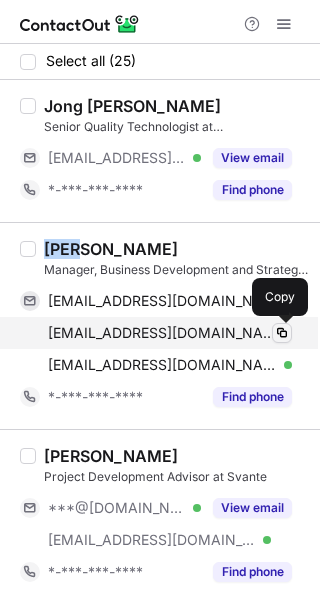 click at bounding box center [282, 333] 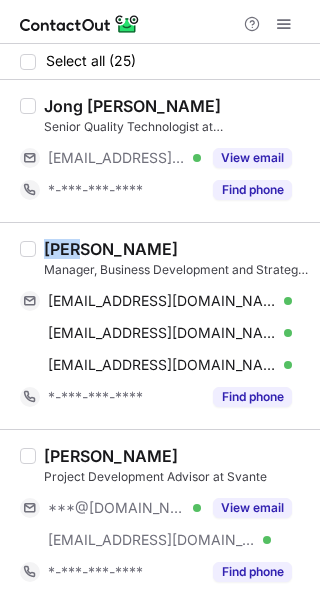 type 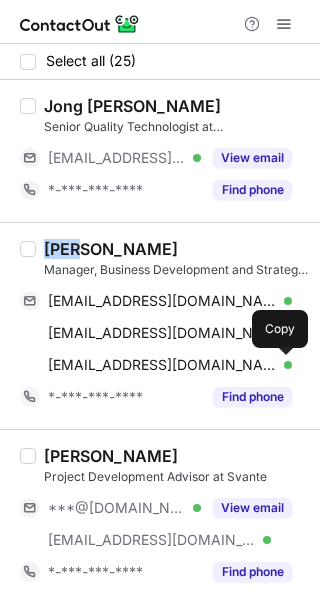 click at bounding box center [282, 365] 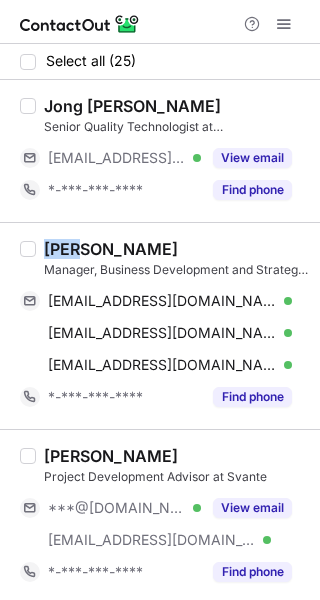 type 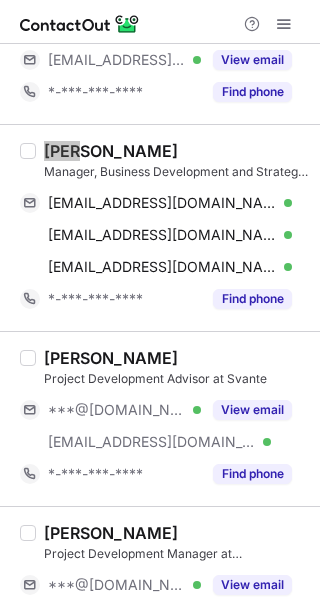 scroll, scrollTop: 300, scrollLeft: 0, axis: vertical 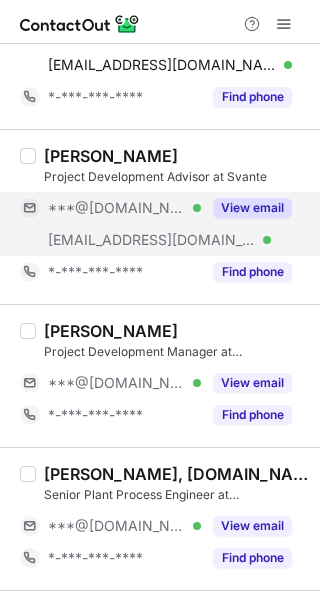 click on "View email" at bounding box center (252, 208) 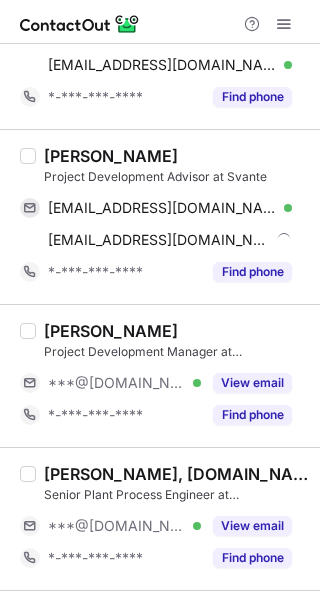 click on "Fitzwilliam Dawson" at bounding box center (111, 156) 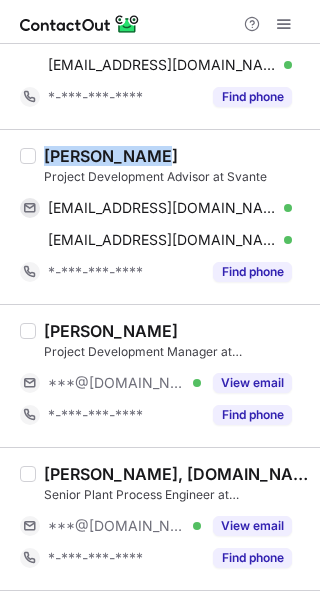 click on "Fitzwilliam Dawson" at bounding box center (111, 156) 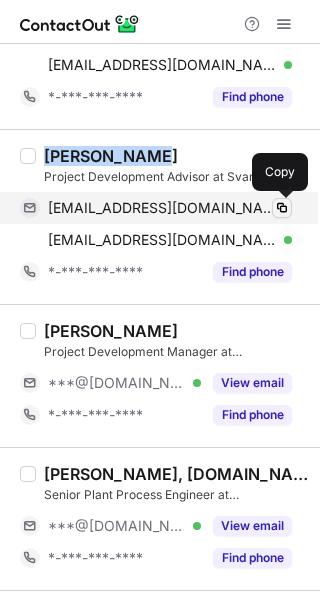 click at bounding box center [282, 208] 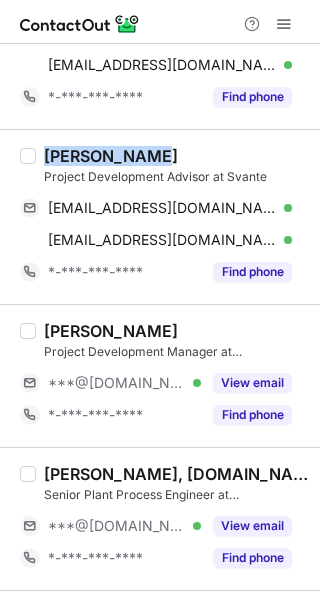 type 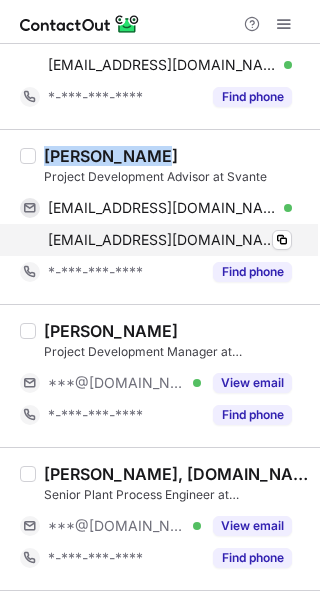 click on "fdawson@svanteinc.com Verified Copy" at bounding box center (156, 240) 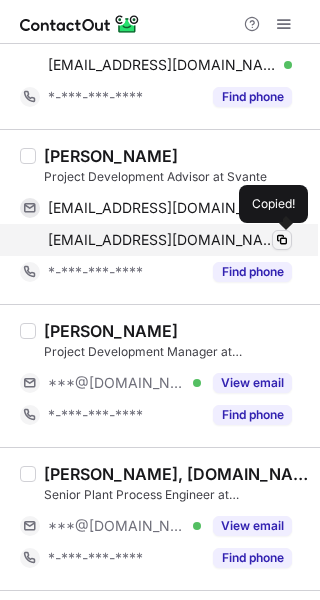 click at bounding box center (282, 240) 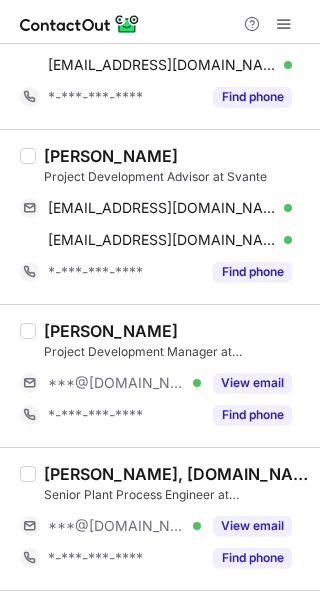 type 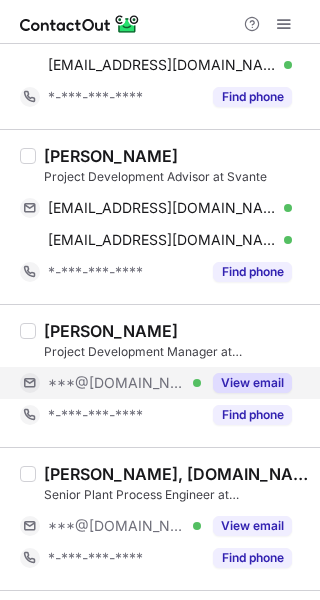 click on "View email" at bounding box center [252, 383] 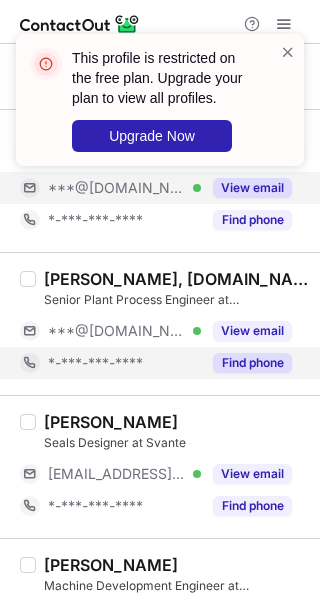 scroll, scrollTop: 500, scrollLeft: 0, axis: vertical 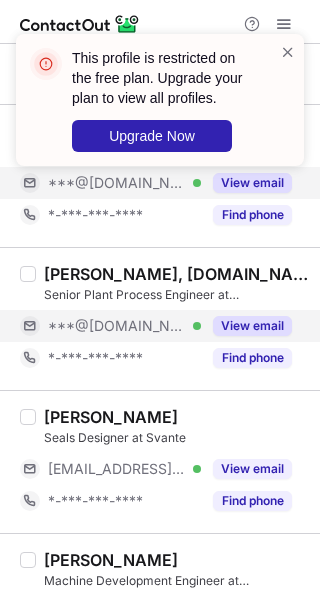 click on "View email" at bounding box center (252, 326) 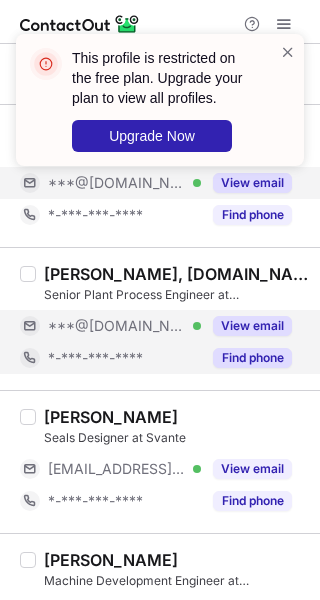 click on "Find phone" at bounding box center [246, 358] 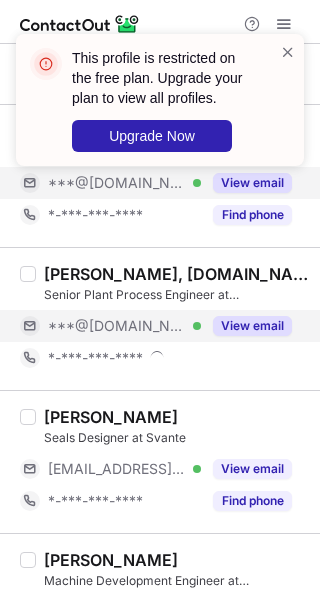 click on "View email" at bounding box center (252, 326) 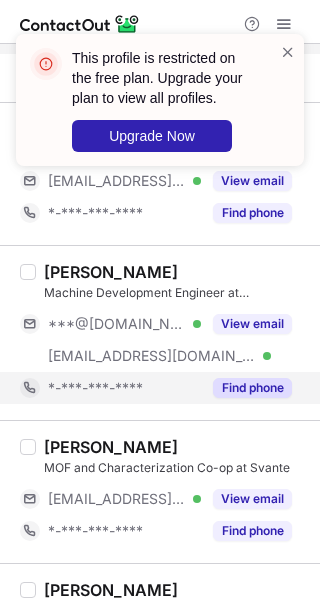 scroll, scrollTop: 800, scrollLeft: 0, axis: vertical 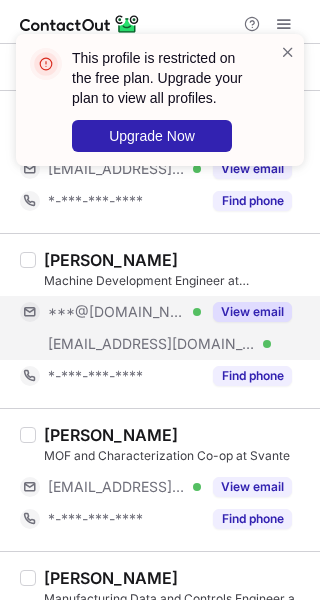 click on "View email" at bounding box center [252, 312] 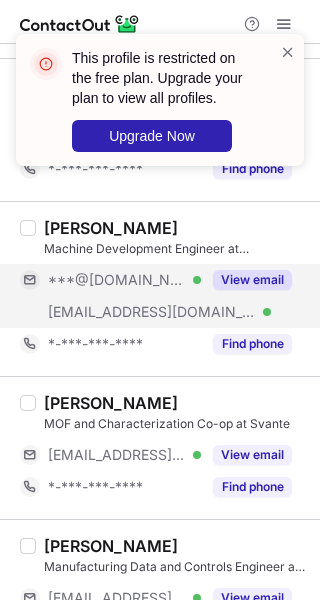 click on "View email" at bounding box center (252, 280) 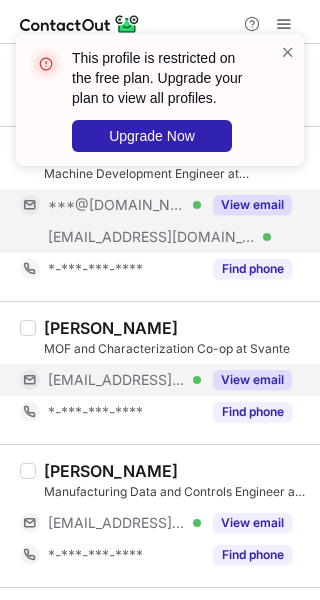 scroll, scrollTop: 1100, scrollLeft: 0, axis: vertical 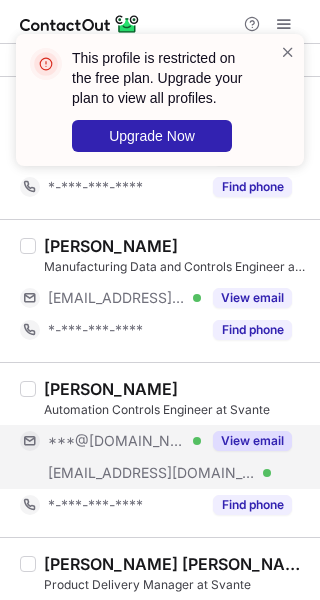 click on "View email" at bounding box center (252, 441) 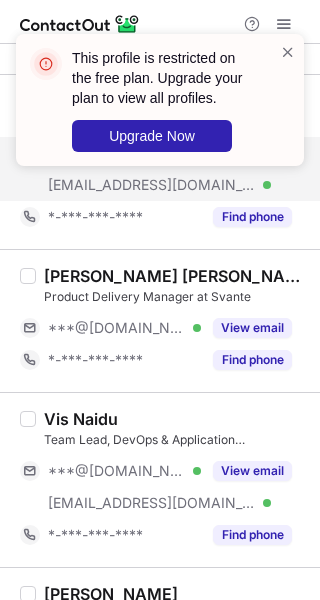 scroll, scrollTop: 1400, scrollLeft: 0, axis: vertical 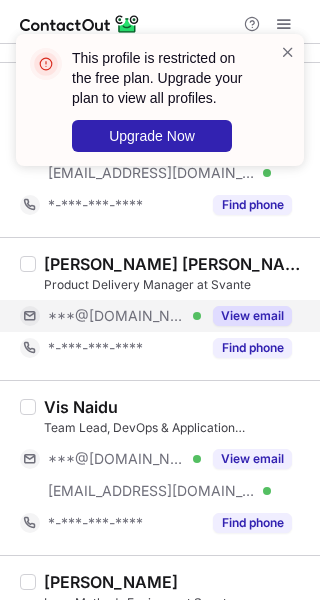 click on "View email" at bounding box center (252, 316) 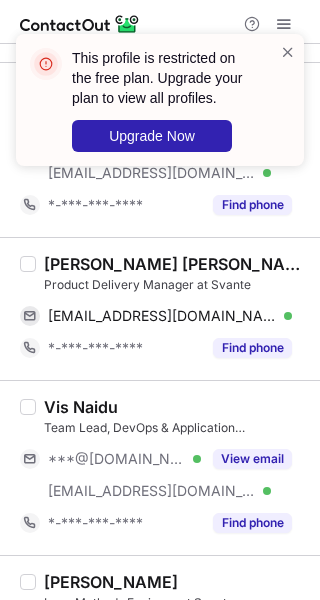 click on "Nicolas Ariel Ferrigno" at bounding box center (176, 264) 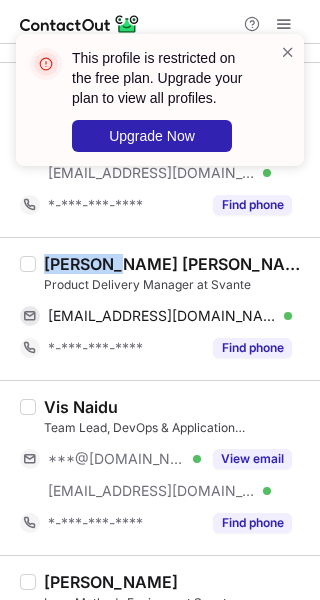 click on "Nicolas Ariel Ferrigno" at bounding box center [176, 264] 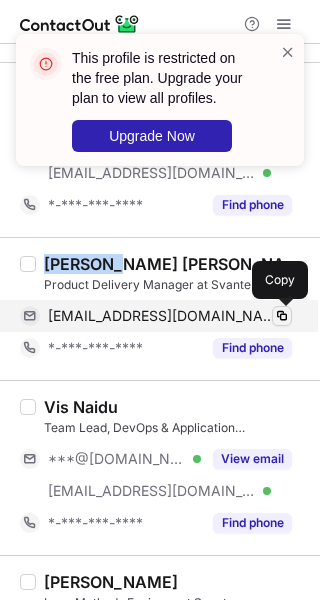 click at bounding box center [282, 316] 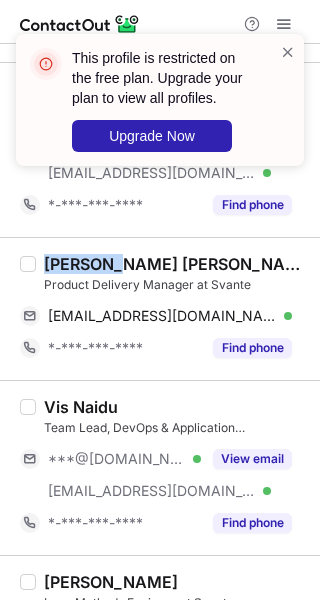 type 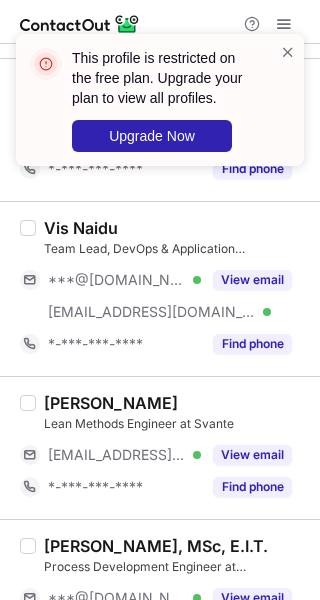 scroll, scrollTop: 1600, scrollLeft: 0, axis: vertical 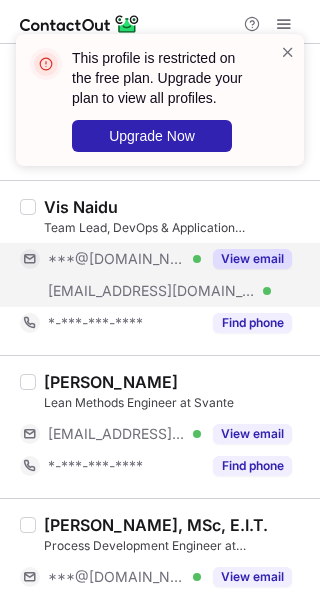 click on "View email" at bounding box center [252, 259] 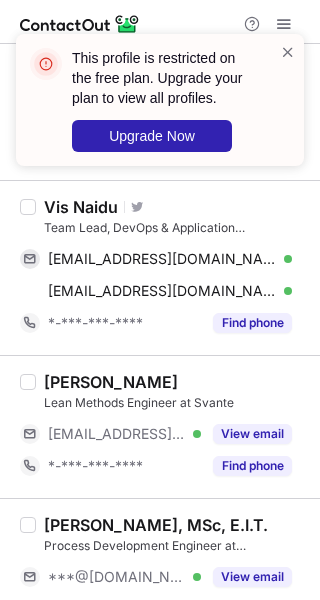 click on "This profile is restricted on the free plan. Upgrade your plan to view all profiles. Upgrade Now" at bounding box center [160, 108] 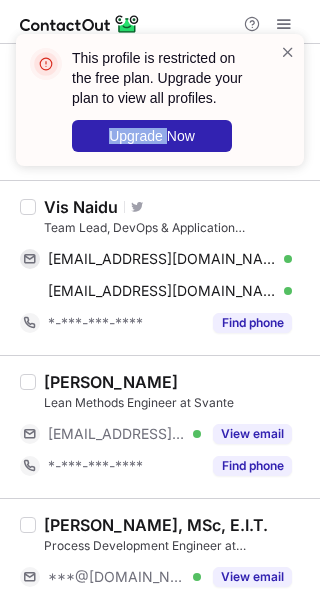 click on "This profile is restricted on the free plan. Upgrade your plan to view all profiles. Upgrade Now" at bounding box center (160, 108) 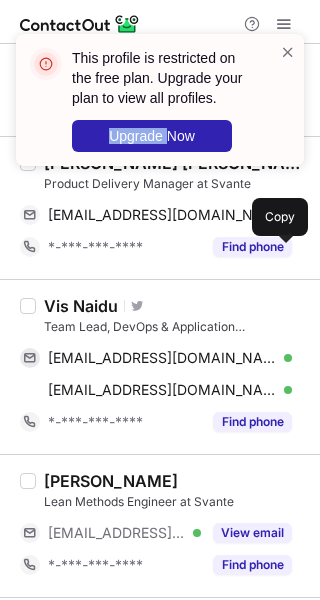 scroll, scrollTop: 1500, scrollLeft: 0, axis: vertical 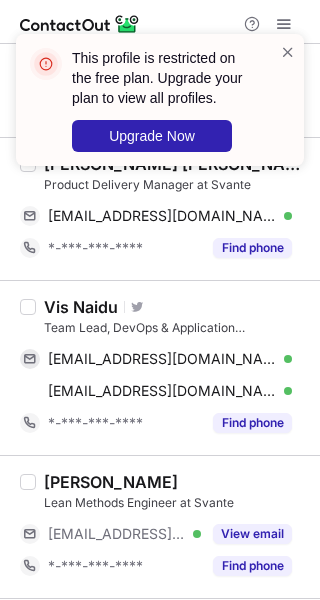 click on "Vis Naidu" at bounding box center (81, 307) 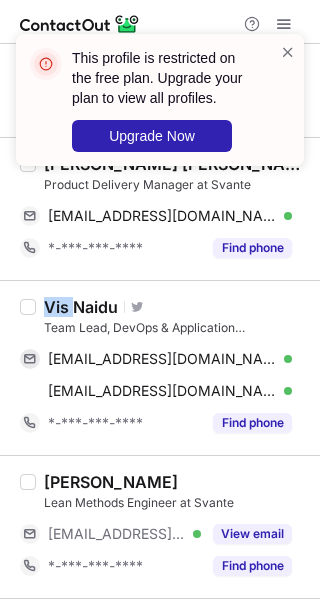 click on "Vis Naidu" at bounding box center (81, 307) 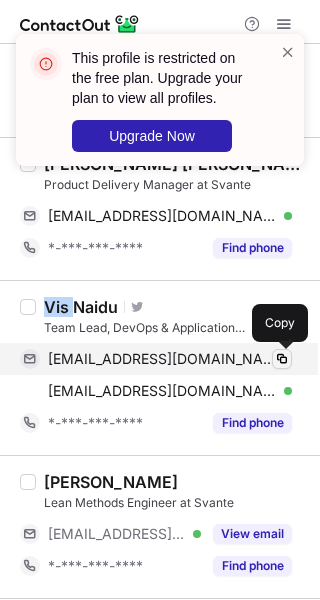 click at bounding box center (282, 359) 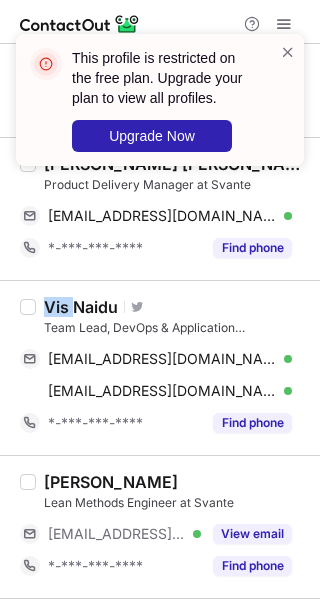 type 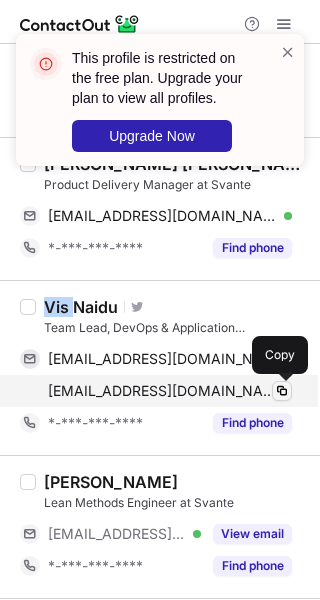 click at bounding box center (282, 391) 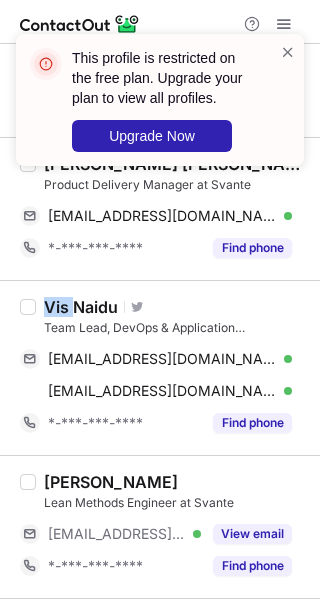 type 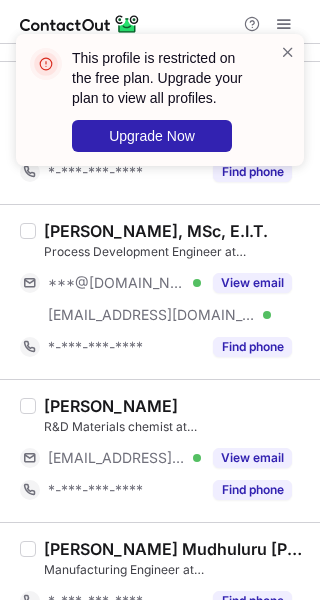 scroll, scrollTop: 1900, scrollLeft: 0, axis: vertical 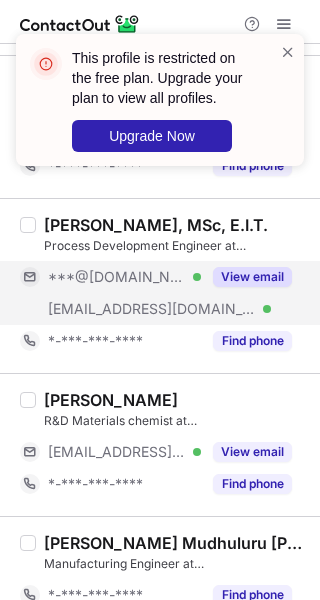 click on "View email" at bounding box center [252, 277] 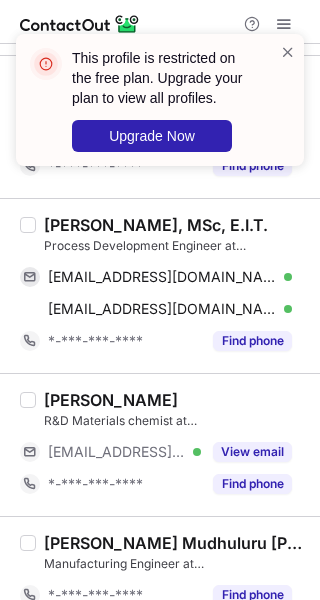 click on "Chinmay Baliga, MSc, E.I.T." at bounding box center (156, 225) 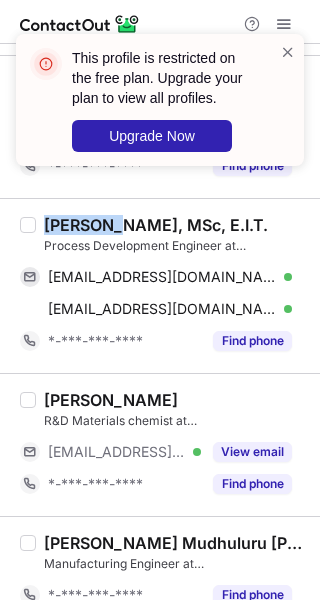 click on "Chinmay Baliga, MSc, E.I.T." at bounding box center (156, 225) 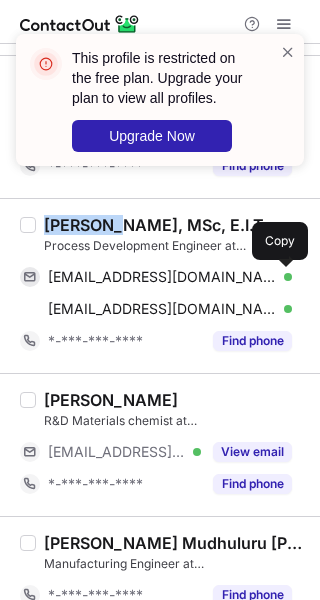 click at bounding box center (282, 277) 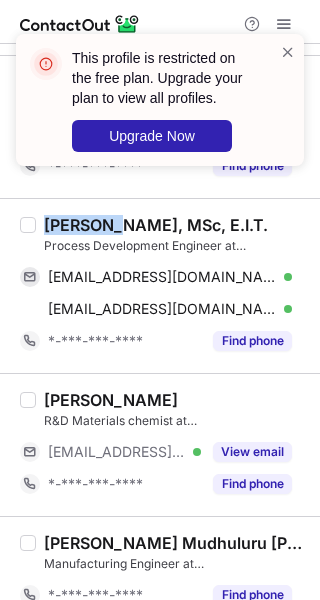 type 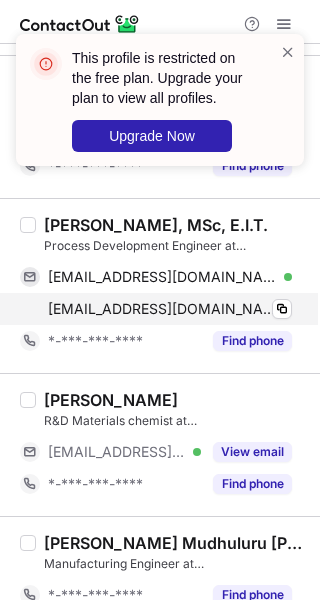 click on "cbaliga@svanteinc.com Verified Copy" at bounding box center [156, 309] 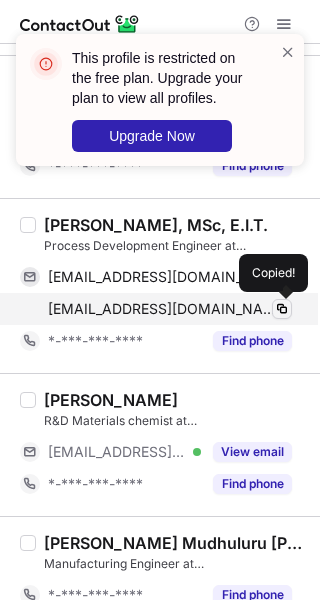 click at bounding box center (282, 309) 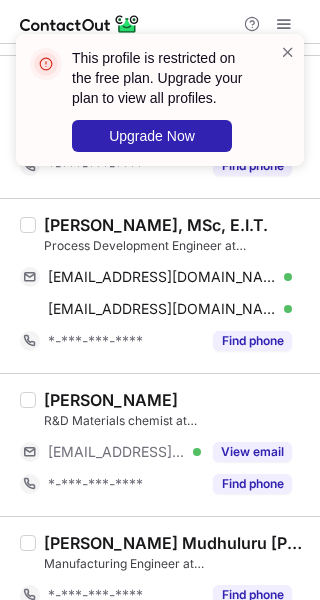 type 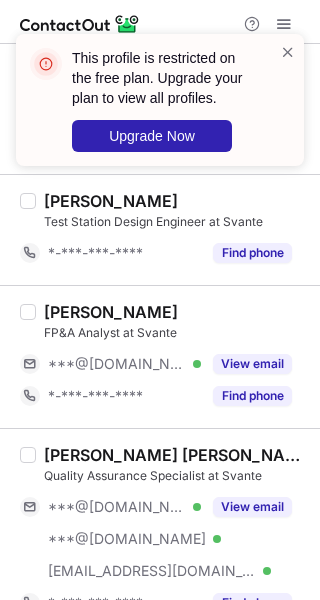 scroll, scrollTop: 2900, scrollLeft: 0, axis: vertical 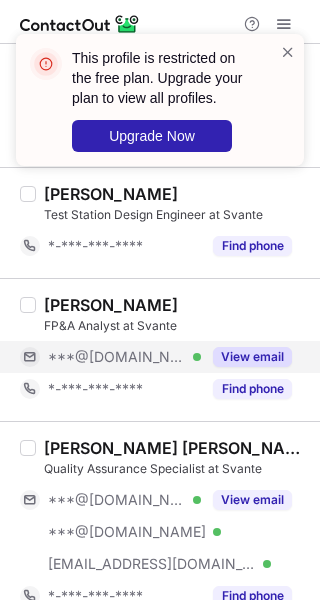 click on "View email" at bounding box center (252, 357) 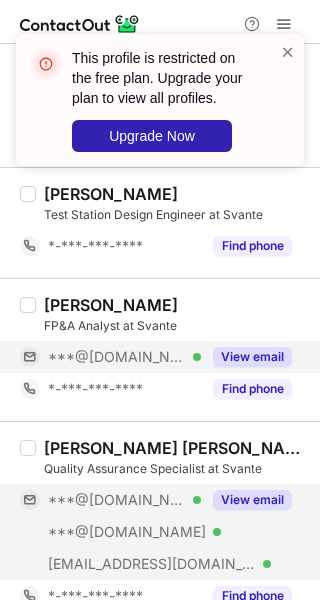 scroll, scrollTop: 3100, scrollLeft: 0, axis: vertical 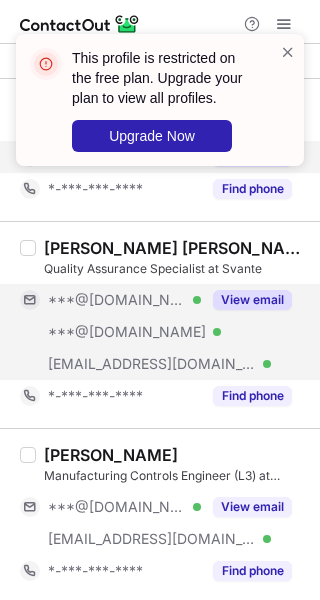 click on "View email" at bounding box center [252, 300] 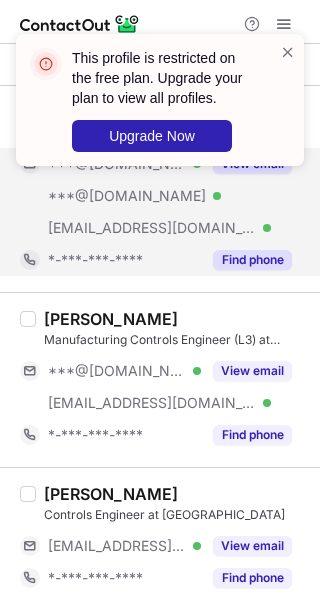 scroll, scrollTop: 3246, scrollLeft: 0, axis: vertical 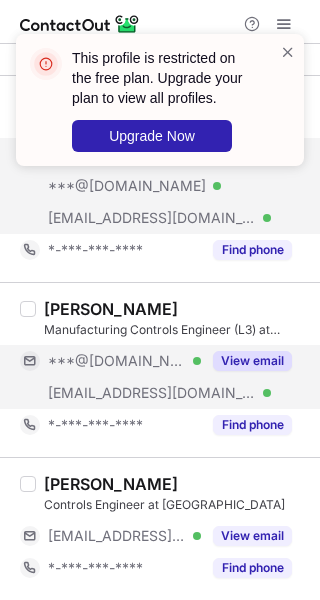 click on "View email" at bounding box center [252, 361] 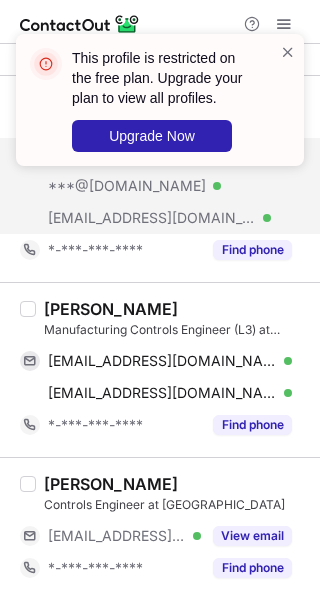 click on "Iftikhar Azam" at bounding box center (111, 309) 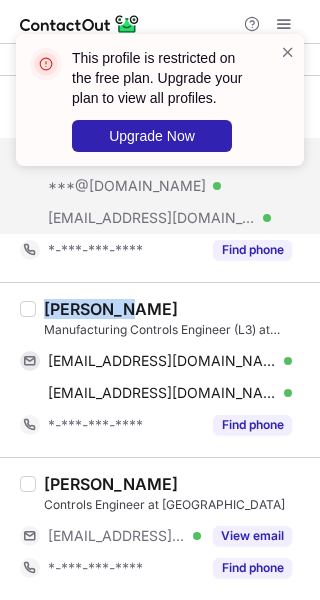 click on "Iftikhar Azam" at bounding box center (111, 309) 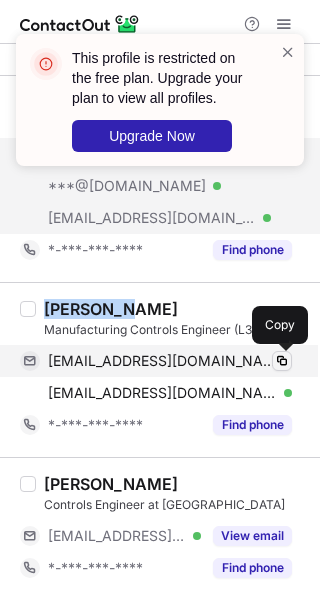 click at bounding box center [282, 361] 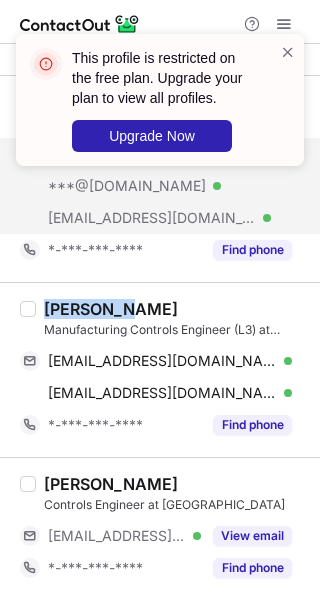 type 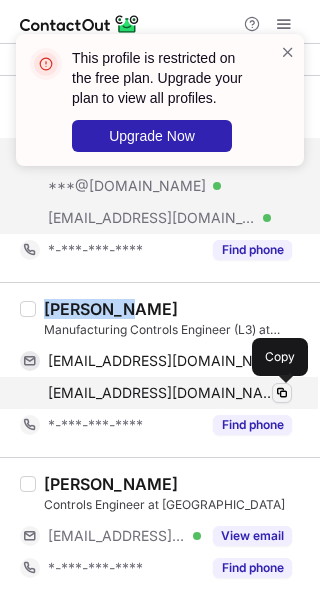 click at bounding box center (282, 393) 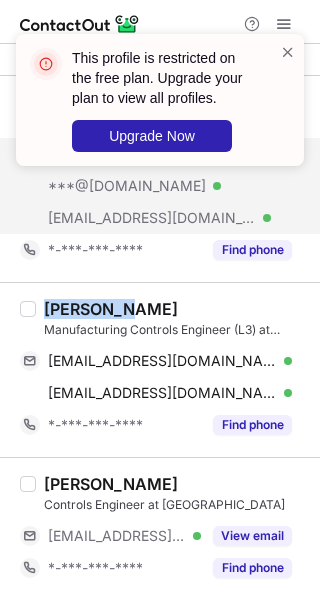 type 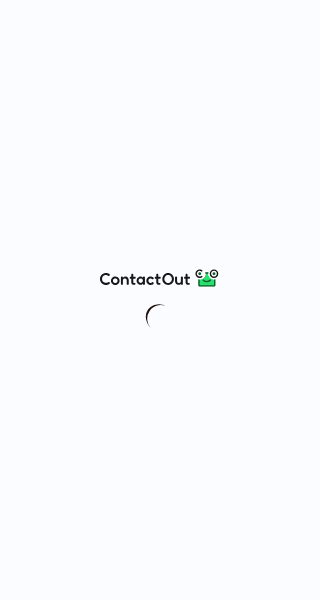 scroll, scrollTop: 0, scrollLeft: 0, axis: both 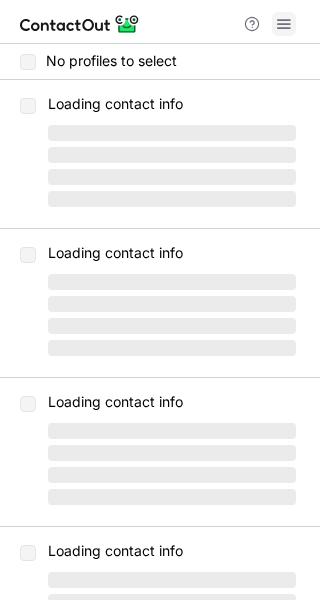 click at bounding box center (284, 24) 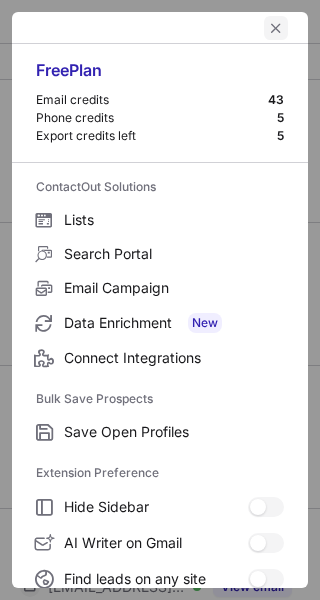 click at bounding box center [276, 28] 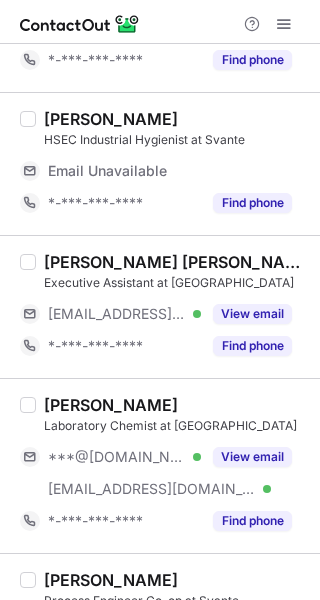 scroll, scrollTop: 369, scrollLeft: 0, axis: vertical 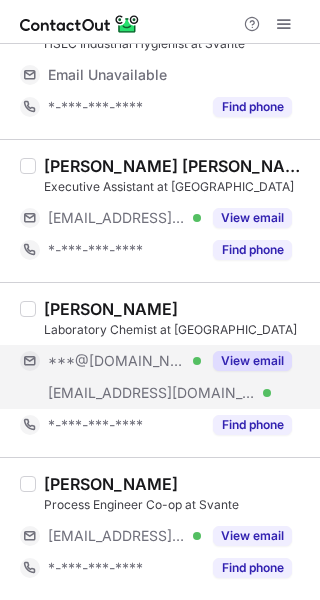 click on "View email" at bounding box center (246, 361) 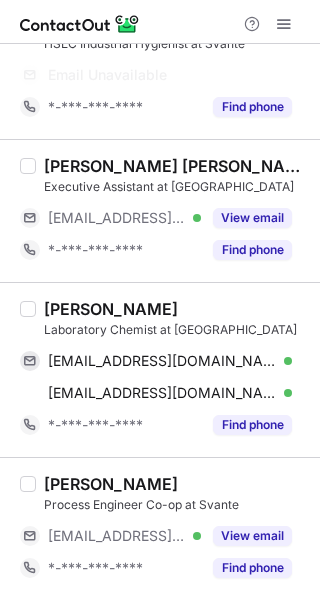click on "[PERSON_NAME]" at bounding box center (111, 309) 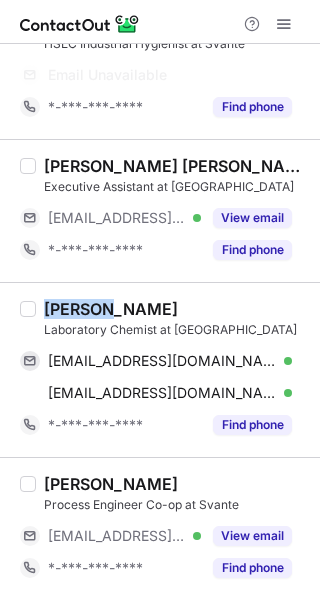 click on "[PERSON_NAME]" at bounding box center (111, 309) 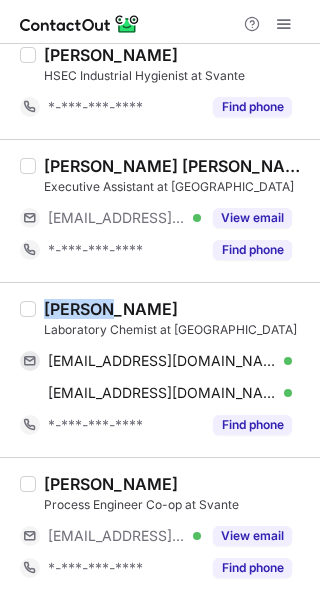 scroll, scrollTop: 305, scrollLeft: 0, axis: vertical 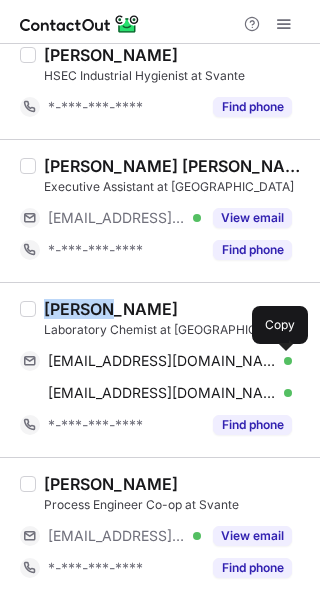 drag, startPoint x: 279, startPoint y: 355, endPoint x: 317, endPoint y: 359, distance: 38.209946 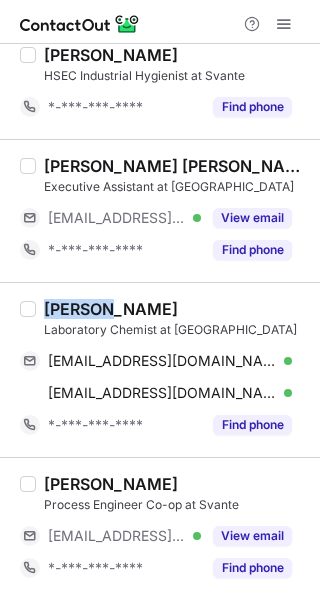 type 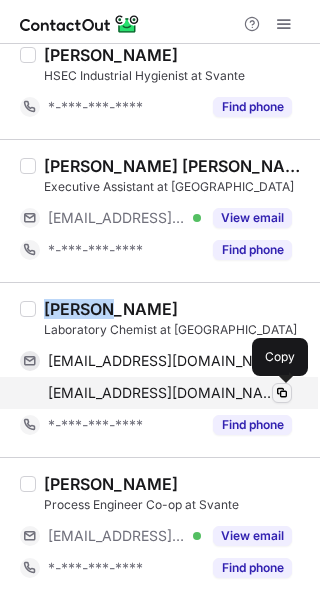 click at bounding box center [282, 393] 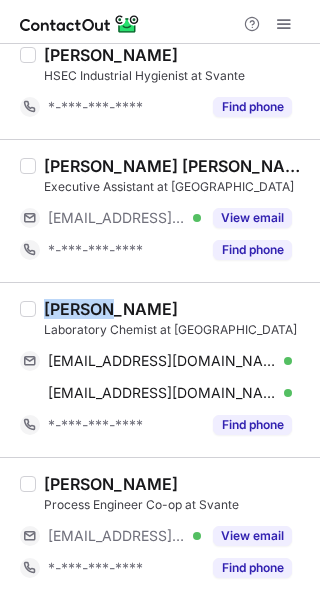 type 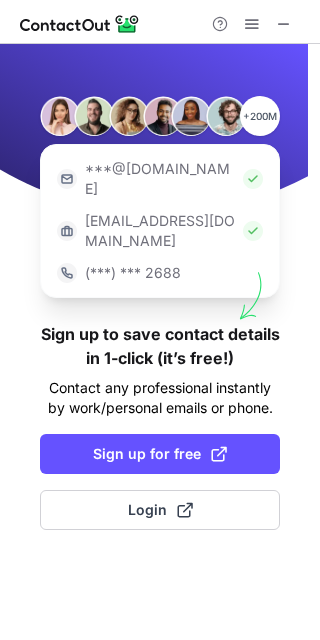 scroll, scrollTop: 0, scrollLeft: 0, axis: both 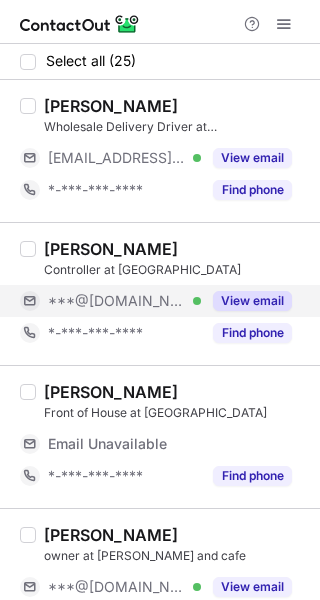 click on "View email" at bounding box center [252, 301] 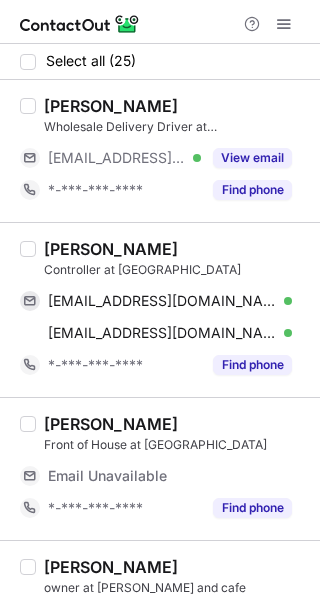 click on "[PERSON_NAME]" at bounding box center [111, 249] 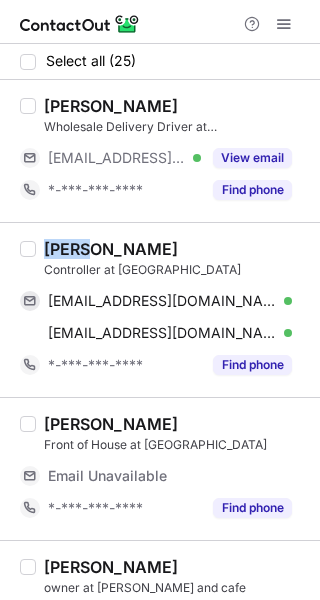 click on "[PERSON_NAME]" at bounding box center [111, 249] 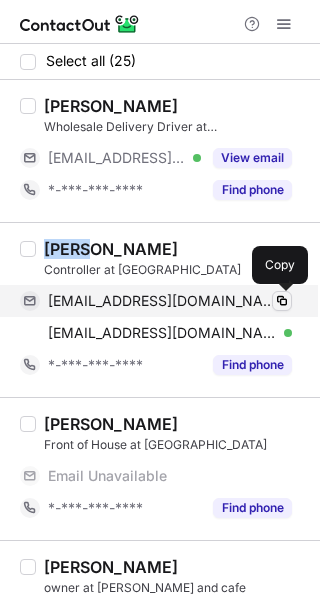 click at bounding box center (282, 301) 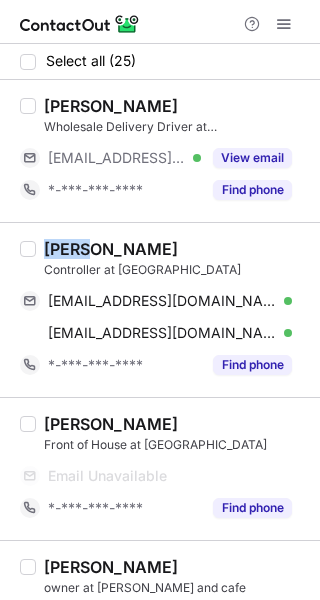 type 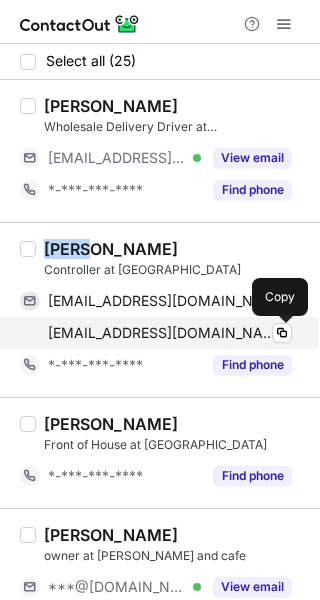 click at bounding box center (282, 333) 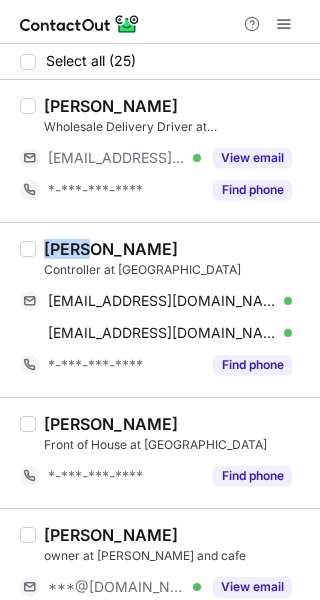 type 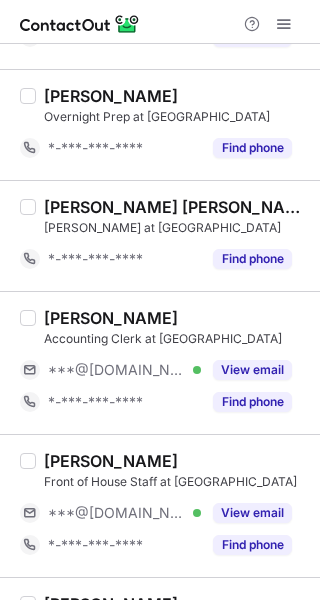 scroll, scrollTop: 700, scrollLeft: 0, axis: vertical 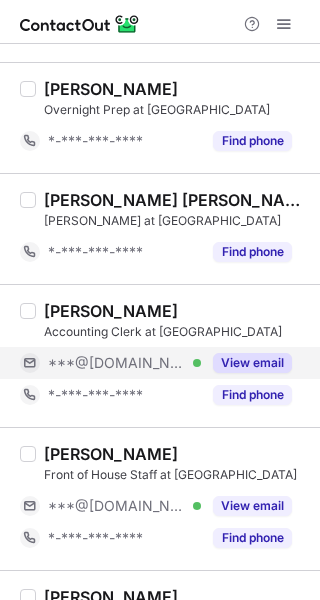 click on "View email" at bounding box center (252, 363) 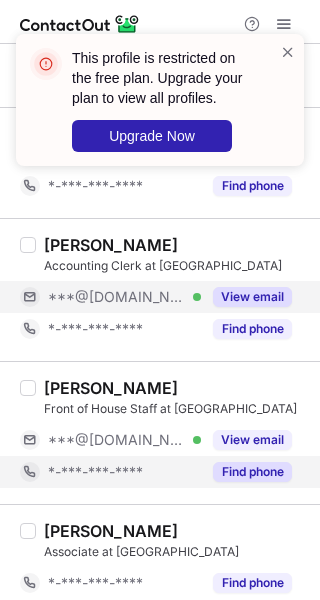 scroll, scrollTop: 800, scrollLeft: 0, axis: vertical 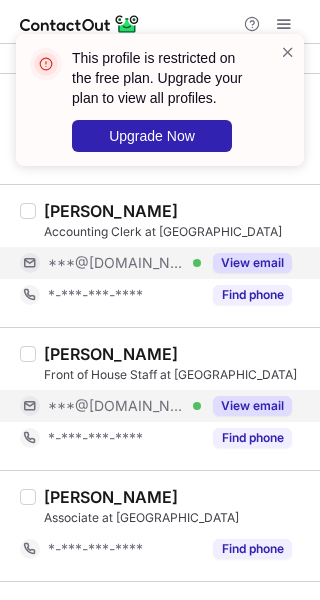 click on "View email" at bounding box center [246, 406] 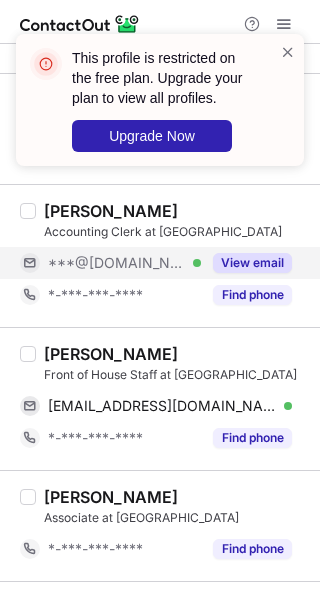 click on "[PERSON_NAME] Front of House Staff at [PERSON_NAME][GEOGRAPHIC_DATA] [EMAIL_ADDRESS][DOMAIN_NAME] Verified Copy *-***-***-**** Find phone" at bounding box center [160, 398] 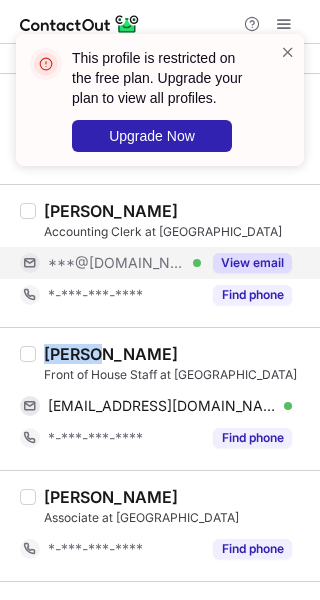 click on "[PERSON_NAME]" at bounding box center [111, 354] 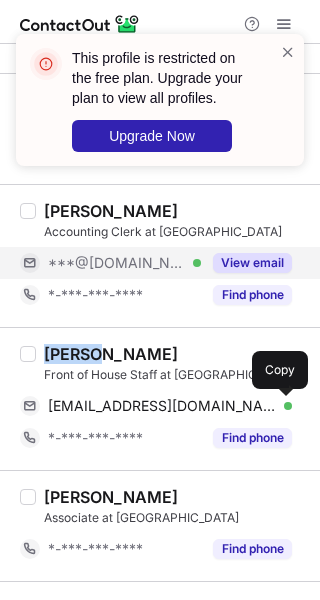 drag, startPoint x: 283, startPoint y: 401, endPoint x: 317, endPoint y: 397, distance: 34.234486 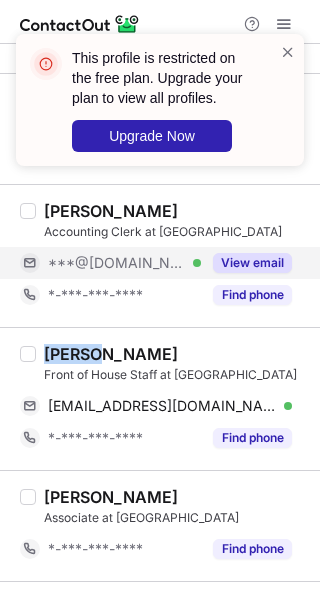 type 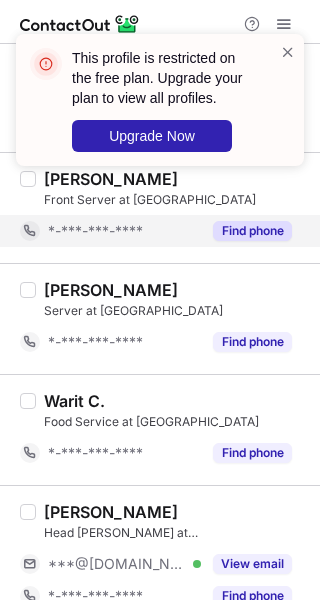 scroll, scrollTop: 2400, scrollLeft: 0, axis: vertical 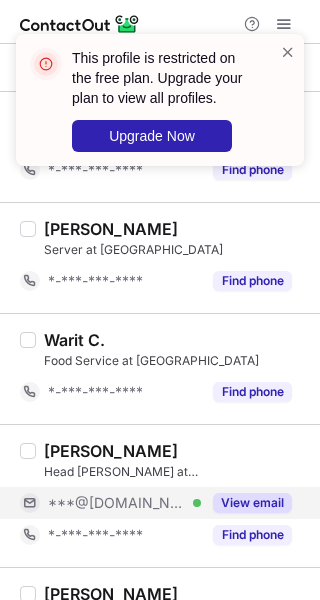 click on "View email" at bounding box center (252, 503) 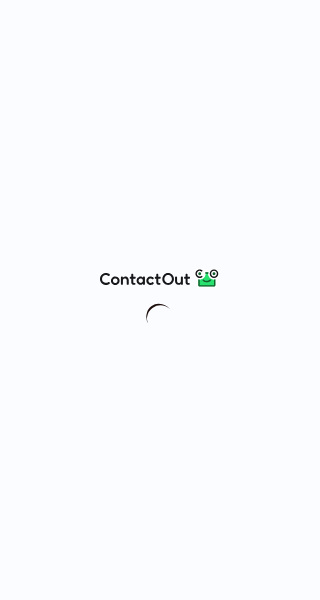 scroll, scrollTop: 0, scrollLeft: 0, axis: both 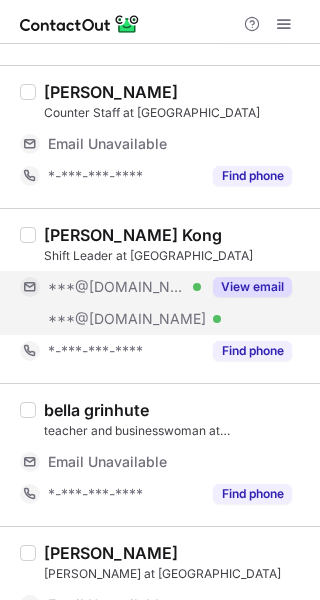 click on "View email" at bounding box center (252, 287) 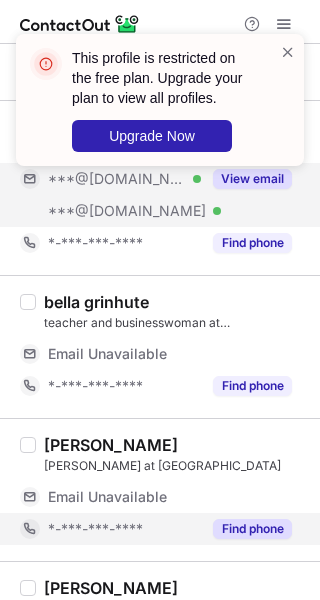scroll, scrollTop: 600, scrollLeft: 0, axis: vertical 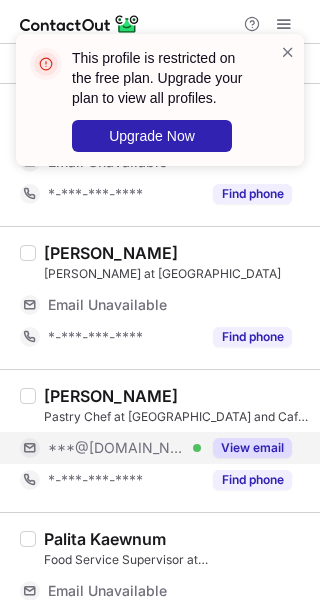 click on "View email" at bounding box center (246, 448) 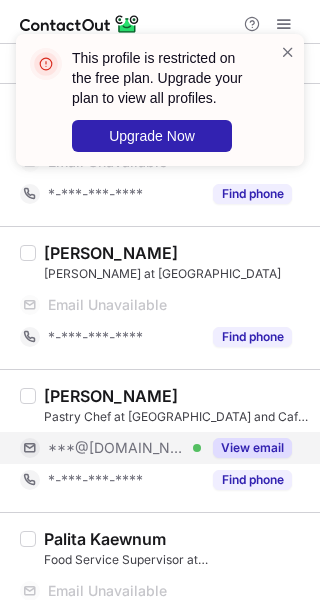 click on "View email" at bounding box center [252, 448] 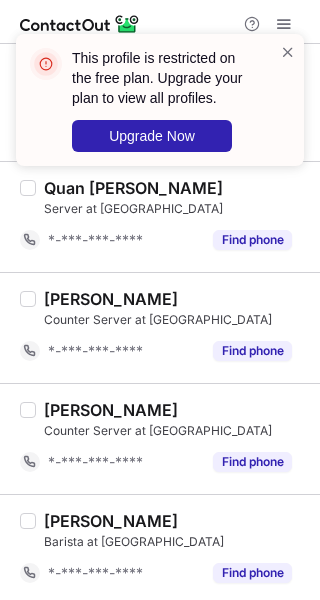 scroll, scrollTop: 2510, scrollLeft: 0, axis: vertical 